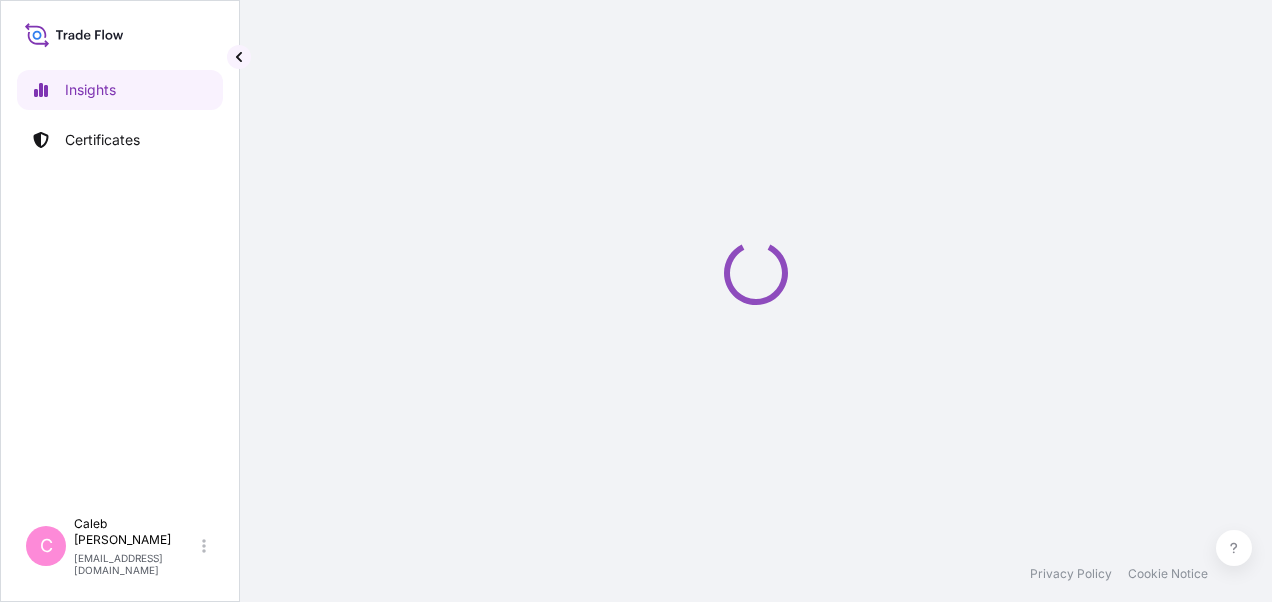 select on "2025" 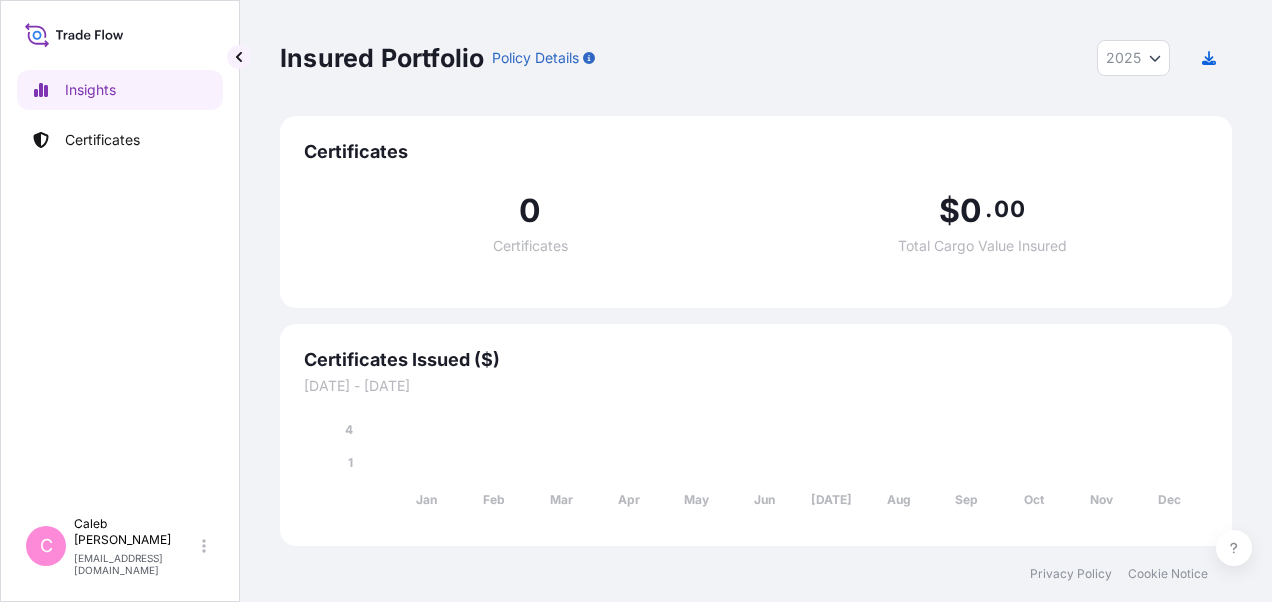 scroll, scrollTop: 0, scrollLeft: 0, axis: both 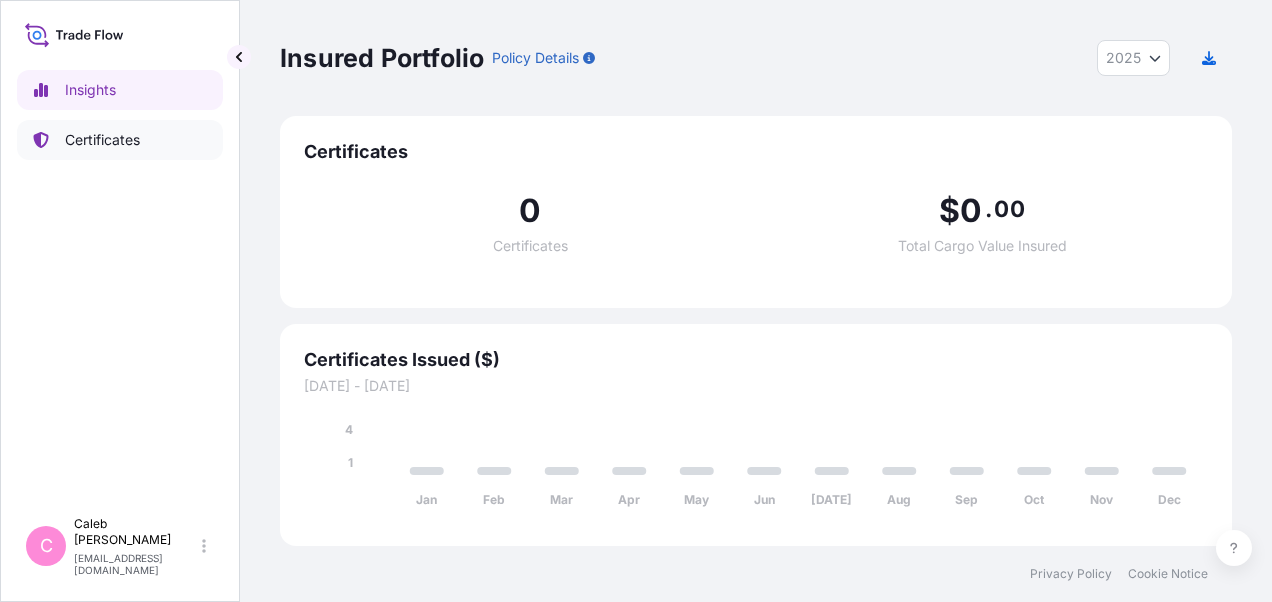 click on "Certificates" at bounding box center (102, 140) 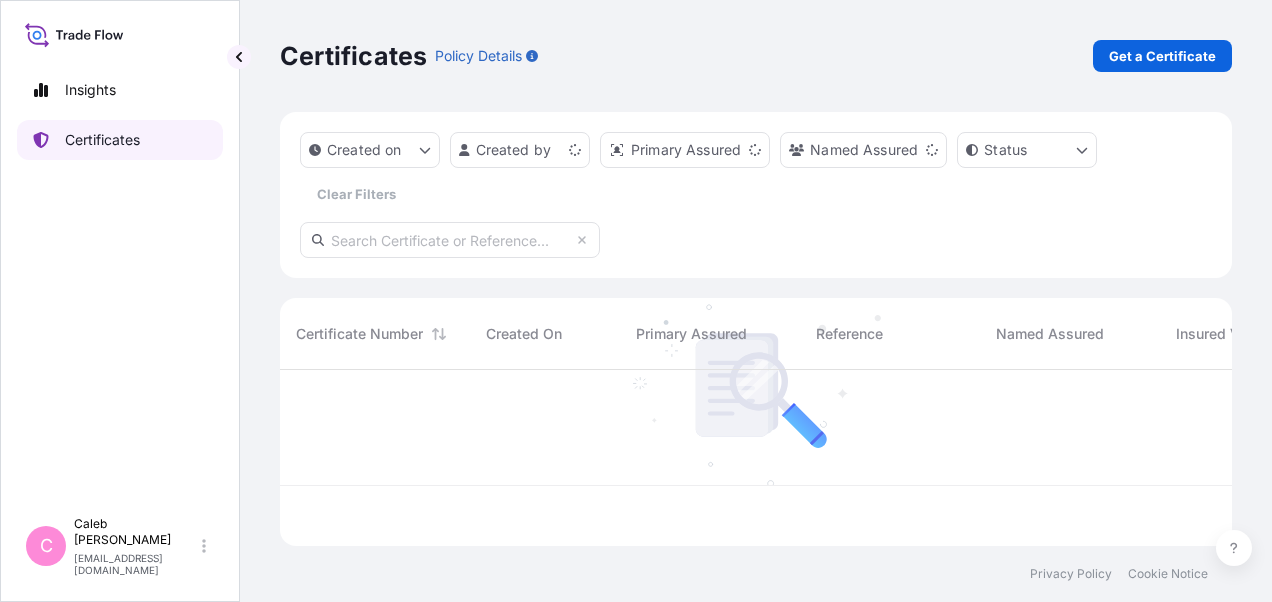scroll, scrollTop: 16, scrollLeft: 16, axis: both 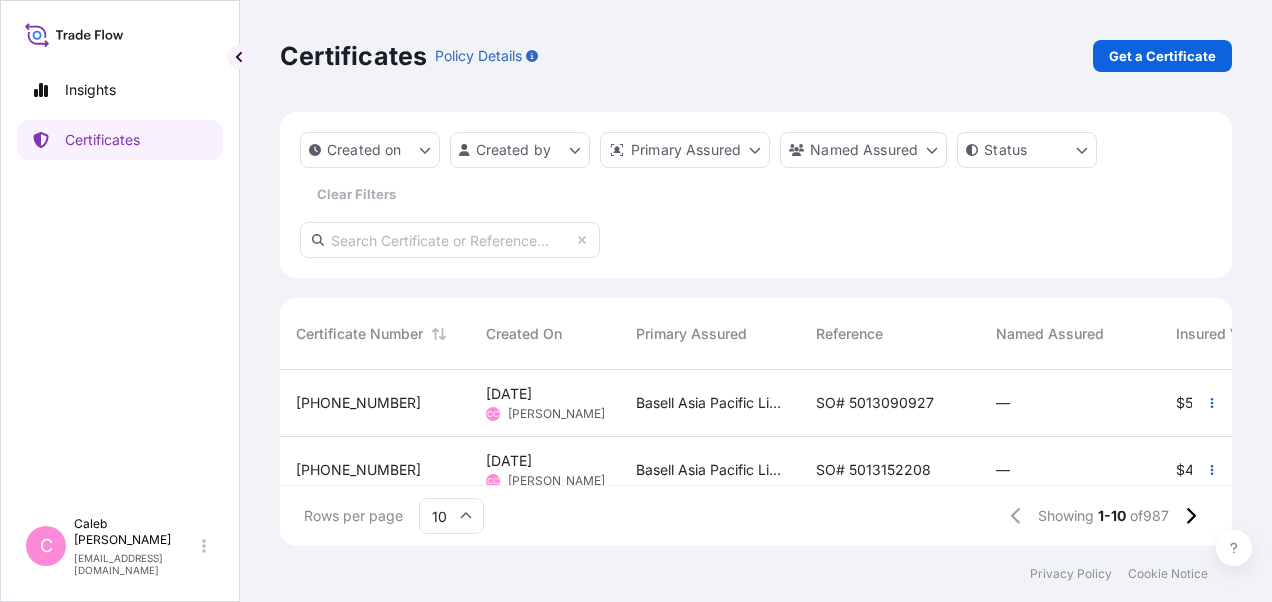 click on "Basell Asia Pacific Limited" at bounding box center [710, 403] 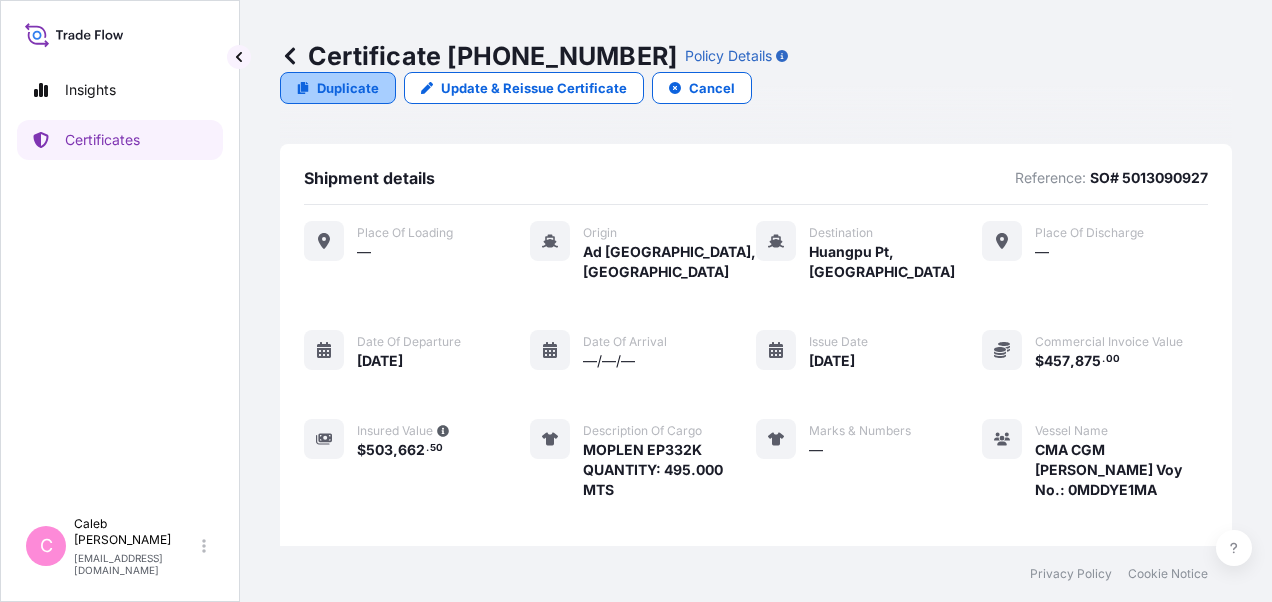 click on "Duplicate" at bounding box center [348, 88] 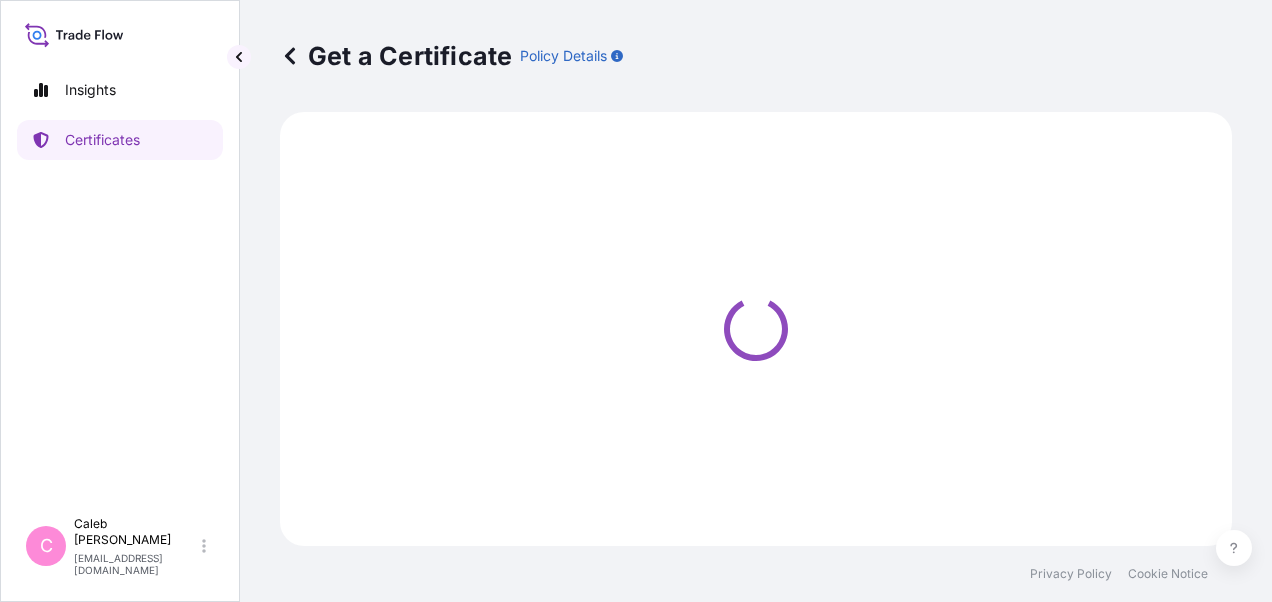 select on "Sea" 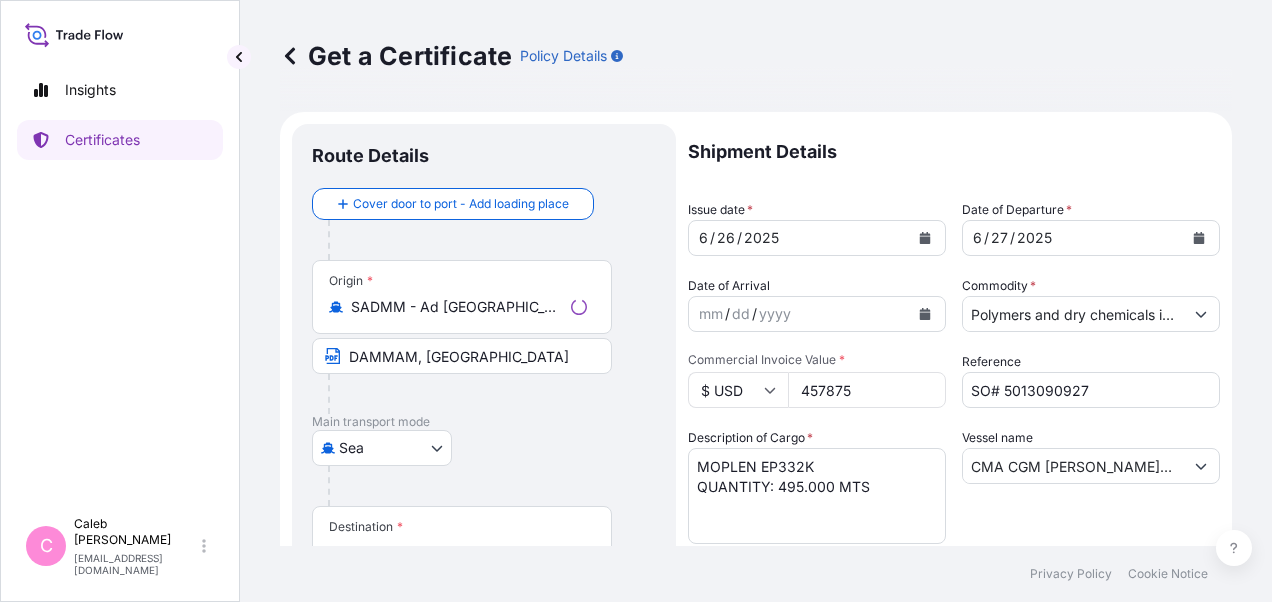 select on "32034" 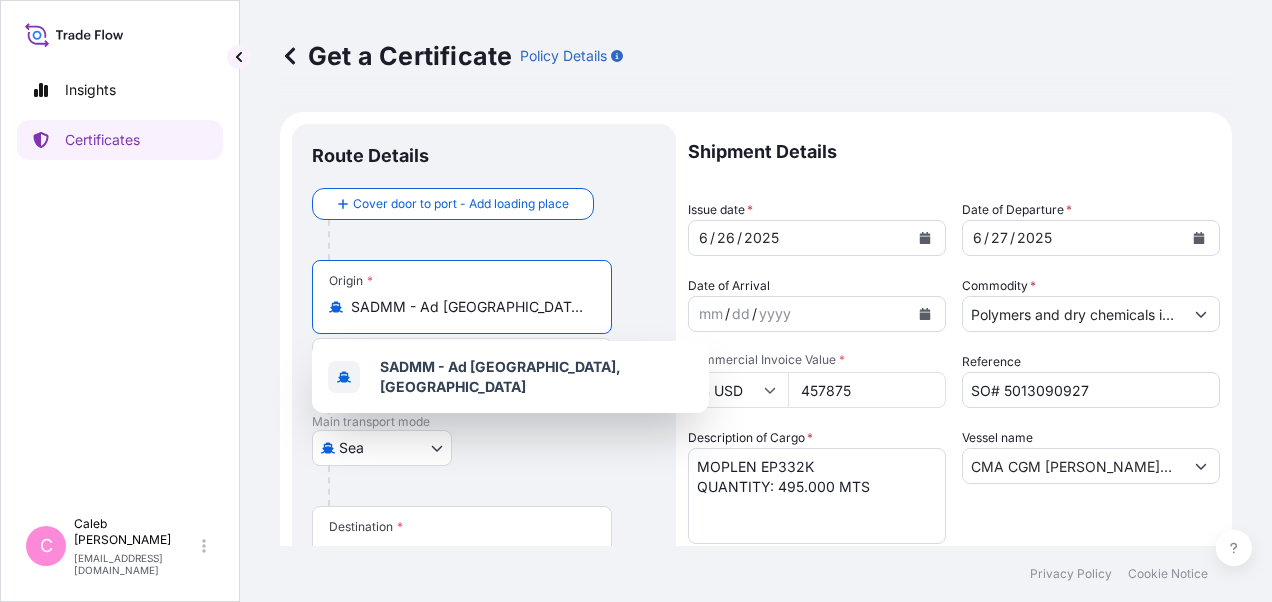 scroll, scrollTop: 0, scrollLeft: 8, axis: horizontal 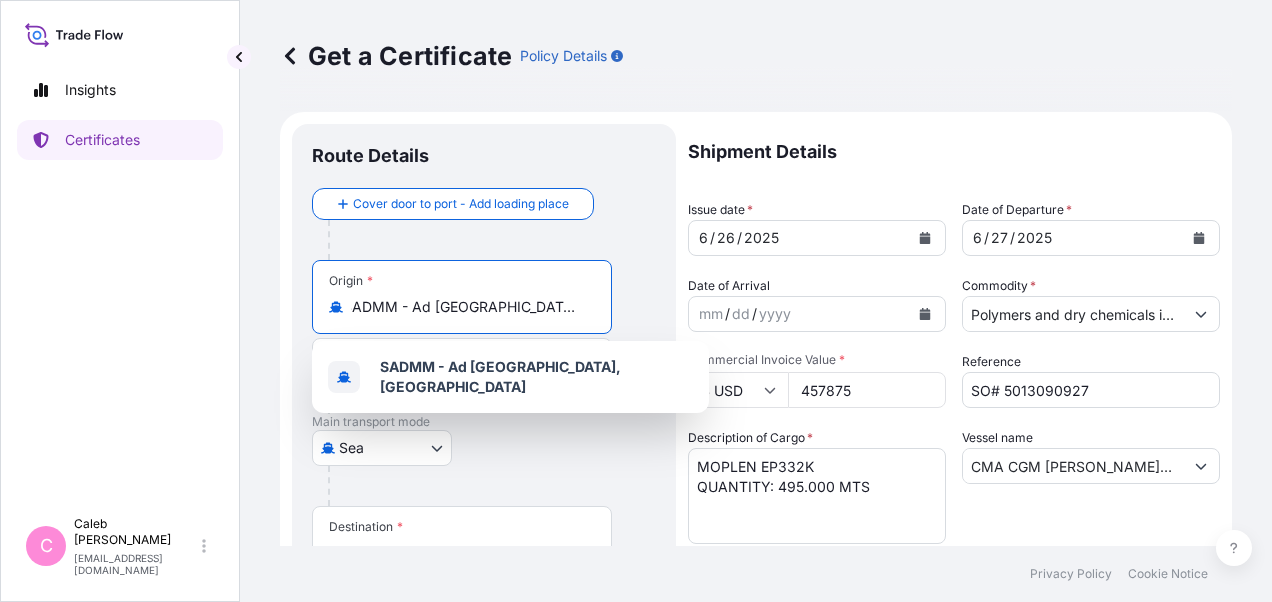 drag, startPoint x: 353, startPoint y: 305, endPoint x: 640, endPoint y: 308, distance: 287.0157 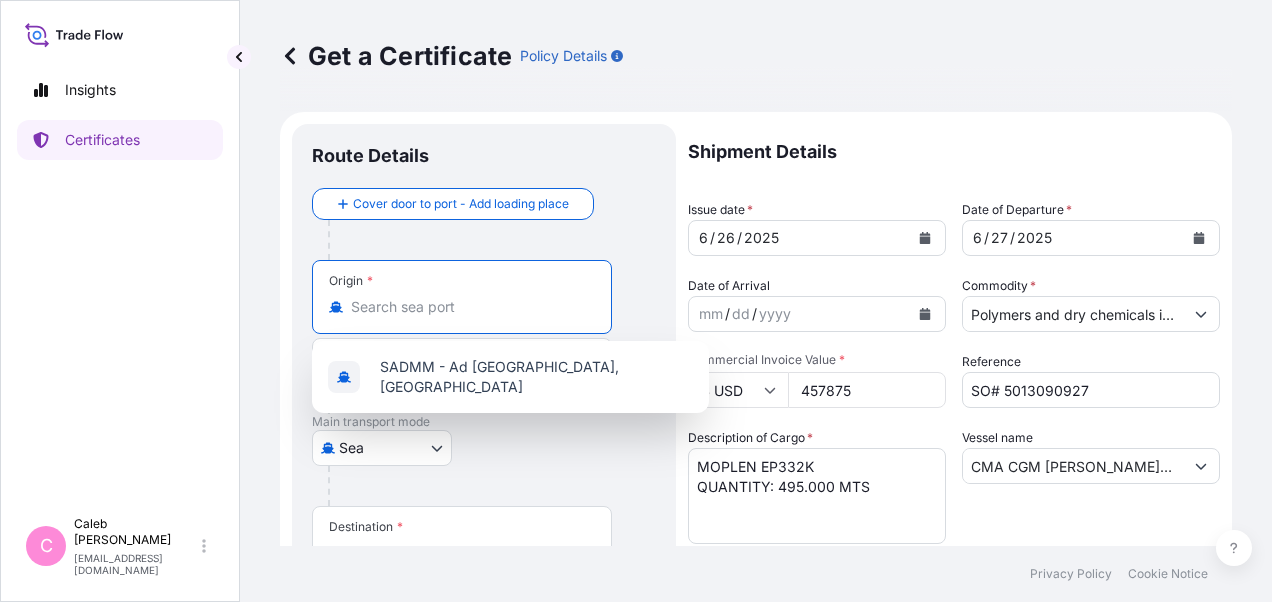 scroll, scrollTop: 0, scrollLeft: 0, axis: both 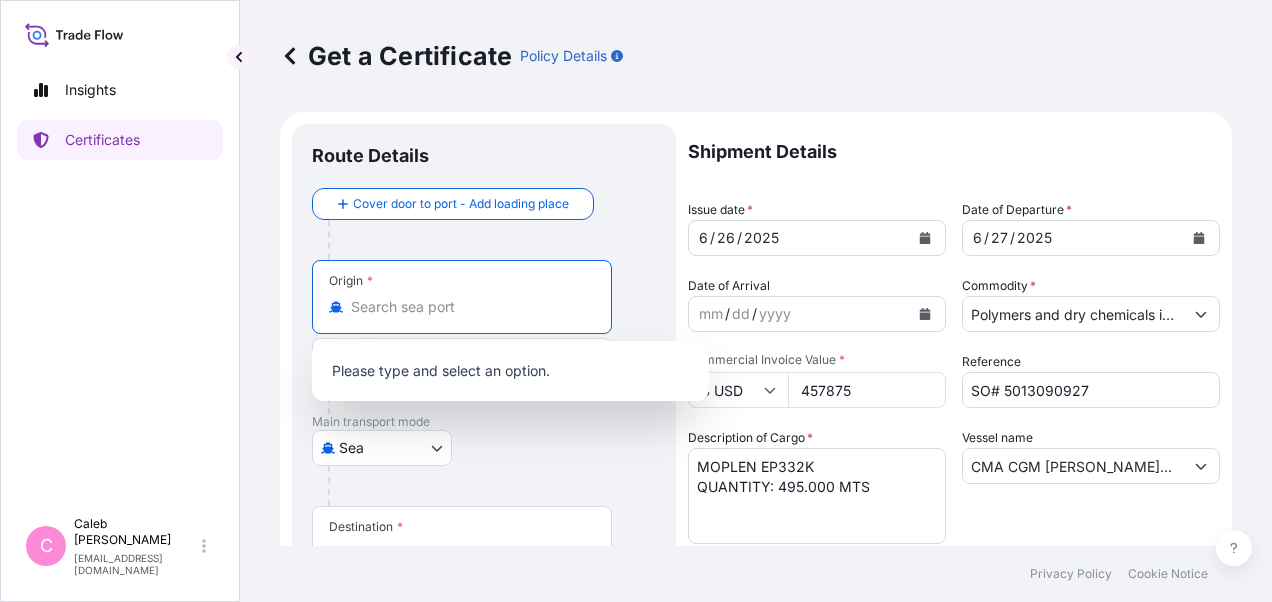paste on "KMTC KEELUNG 2506S" 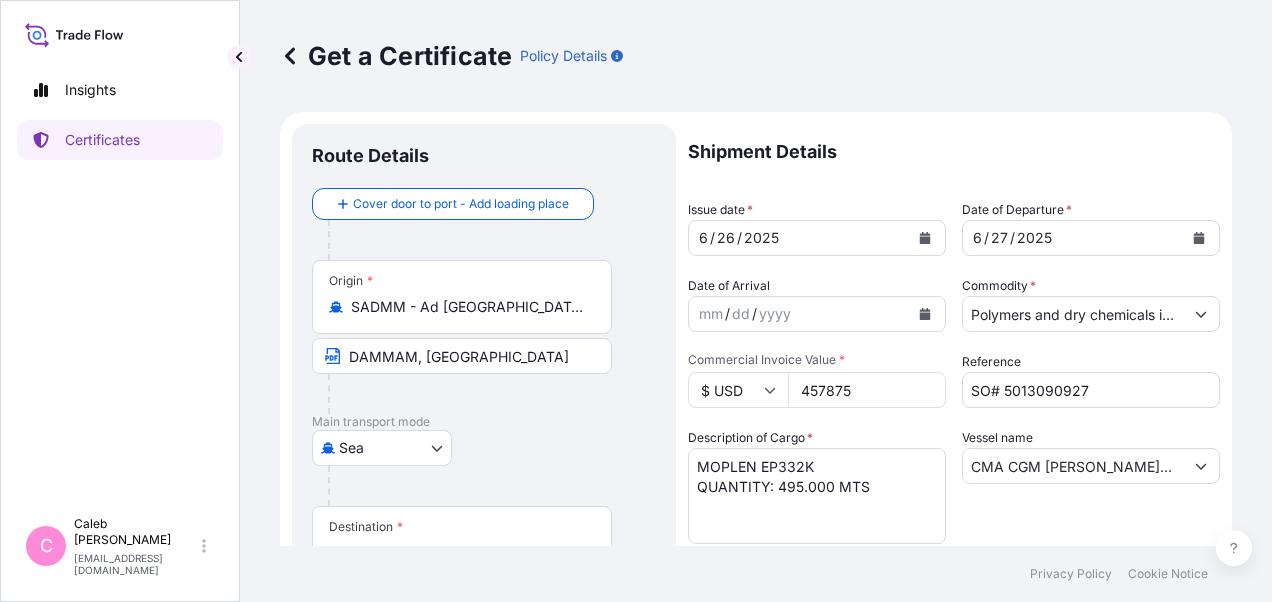 drag, startPoint x: 349, startPoint y: 308, endPoint x: 502, endPoint y: 299, distance: 153.26448 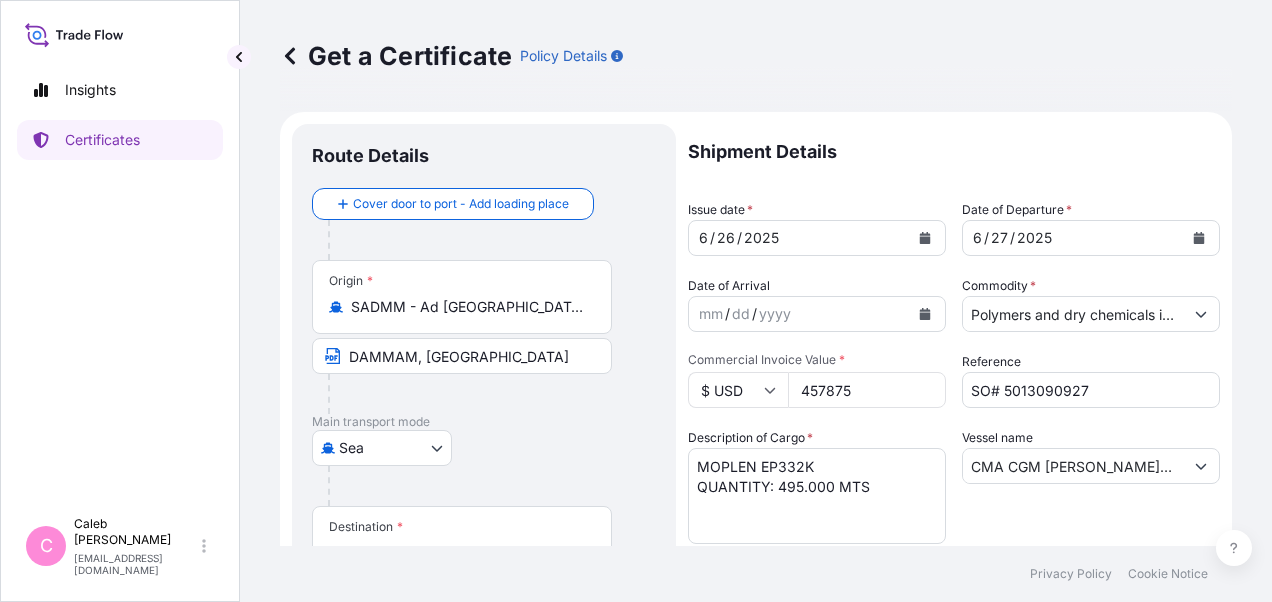 click on "SADMM - Ad [GEOGRAPHIC_DATA], [GEOGRAPHIC_DATA]" at bounding box center (462, 307) 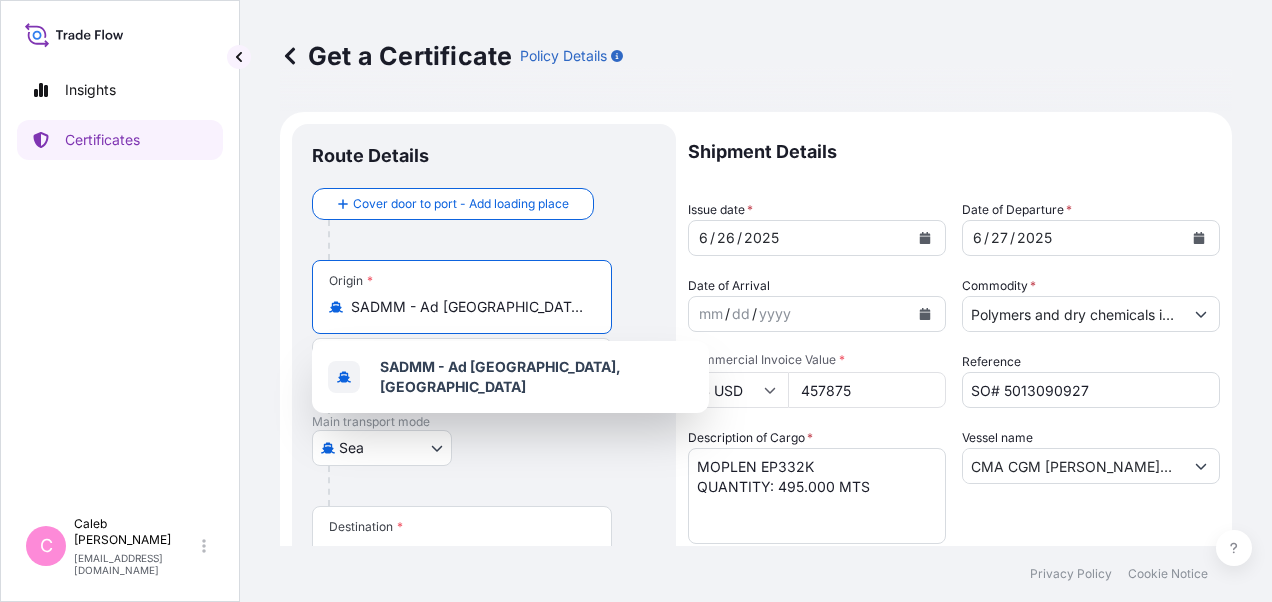 scroll, scrollTop: 0, scrollLeft: 8, axis: horizontal 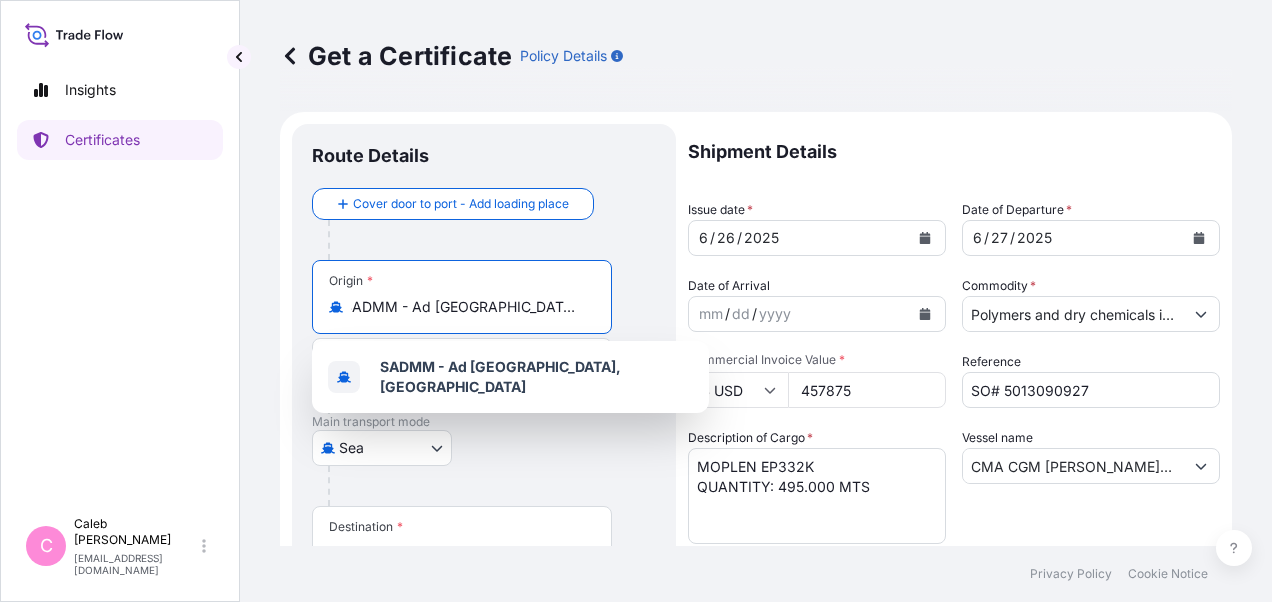 click on "SADMM - Ad [GEOGRAPHIC_DATA], [GEOGRAPHIC_DATA]" at bounding box center (469, 307) 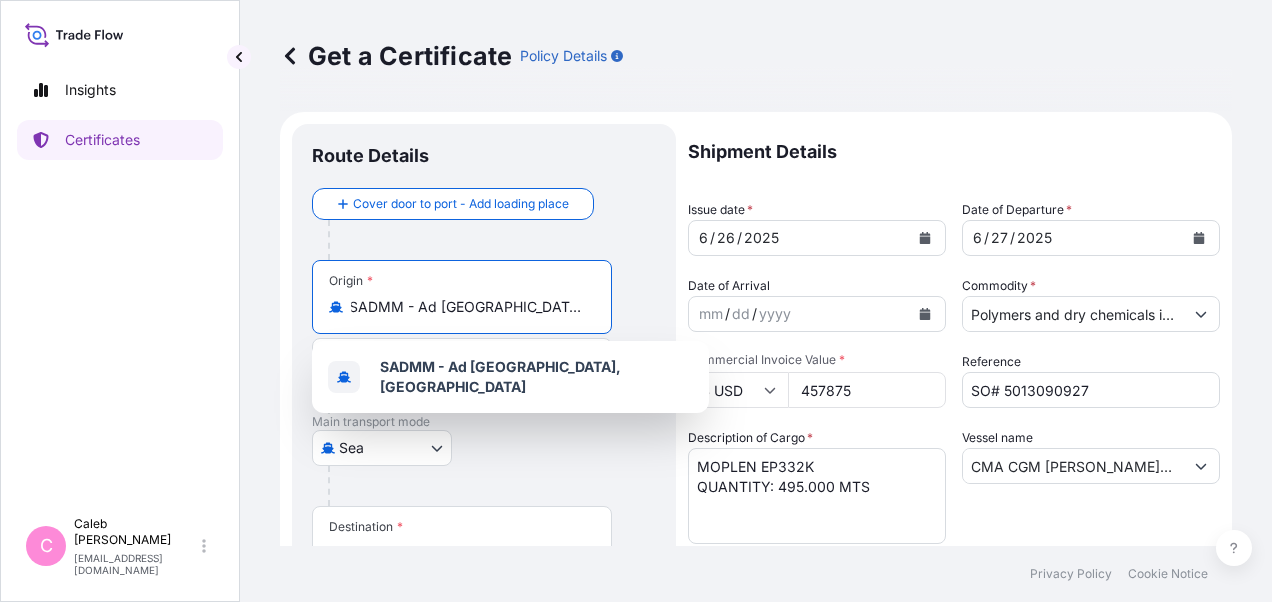 scroll, scrollTop: 0, scrollLeft: 8, axis: horizontal 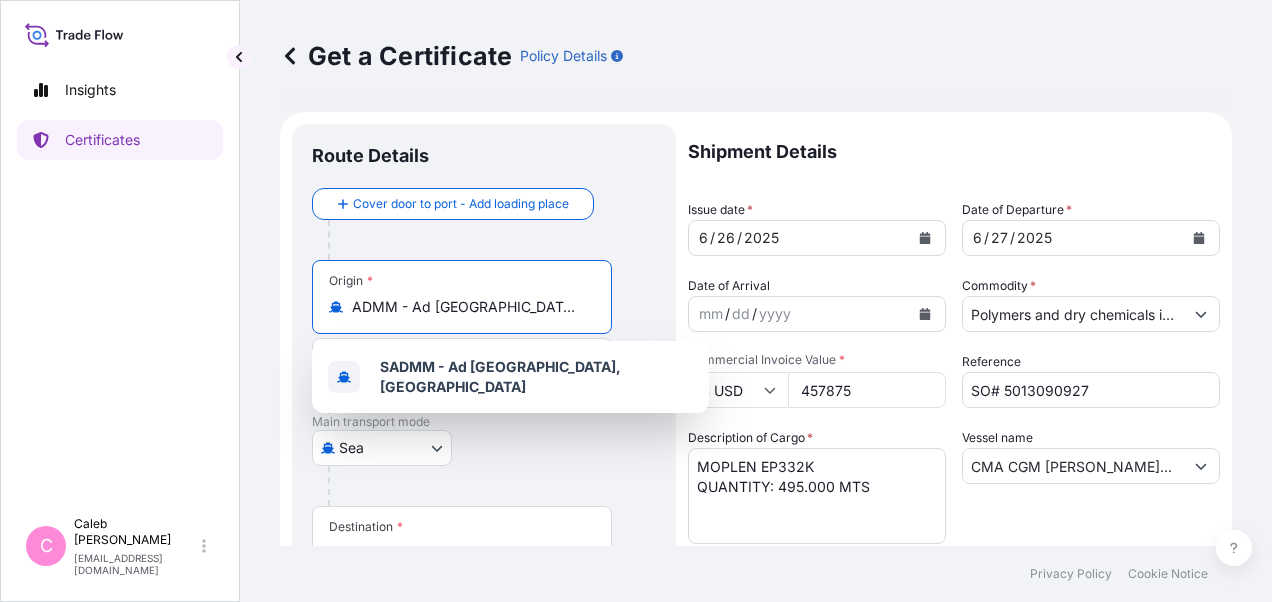 drag, startPoint x: 354, startPoint y: 308, endPoint x: 586, endPoint y: 301, distance: 232.10558 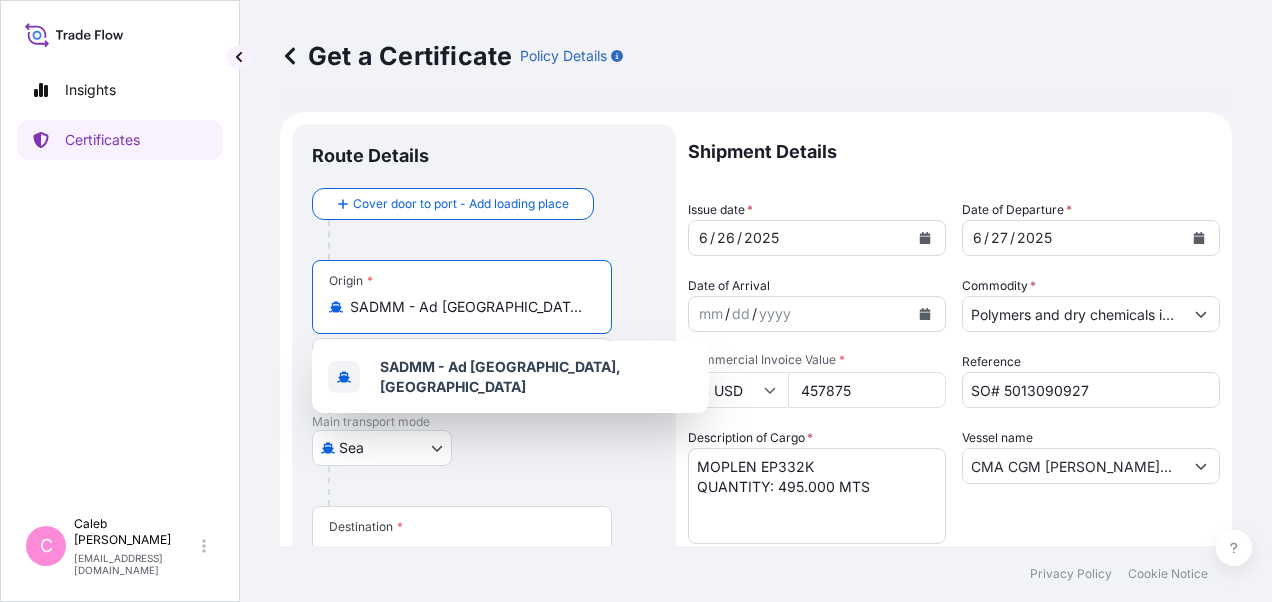 scroll, scrollTop: 0, scrollLeft: 8, axis: horizontal 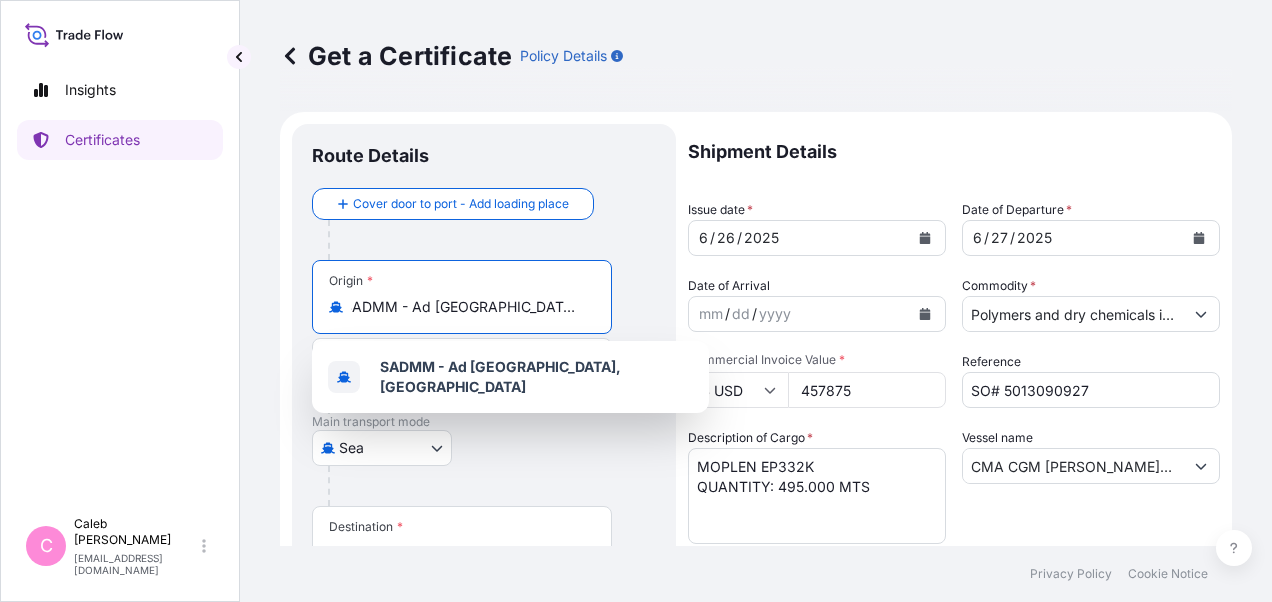 drag, startPoint x: 351, startPoint y: 307, endPoint x: 588, endPoint y: 310, distance: 237.01898 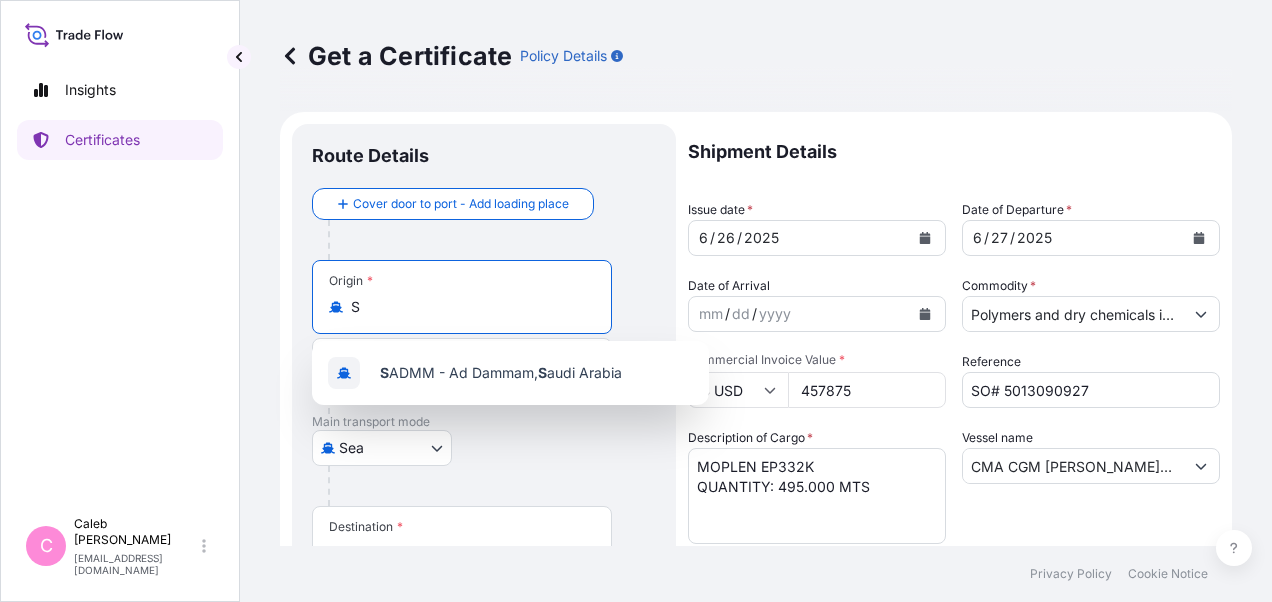 scroll, scrollTop: 0, scrollLeft: 0, axis: both 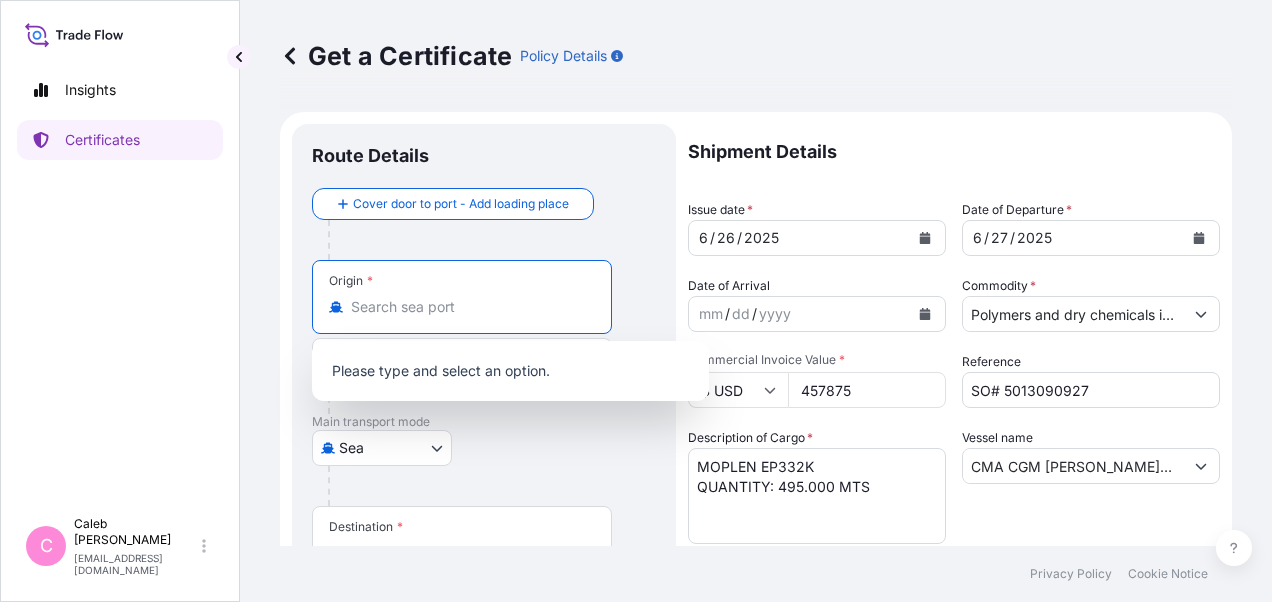 paste on "KWANGYANG, REPUB. OF [GEOGRAPHIC_DATA]" 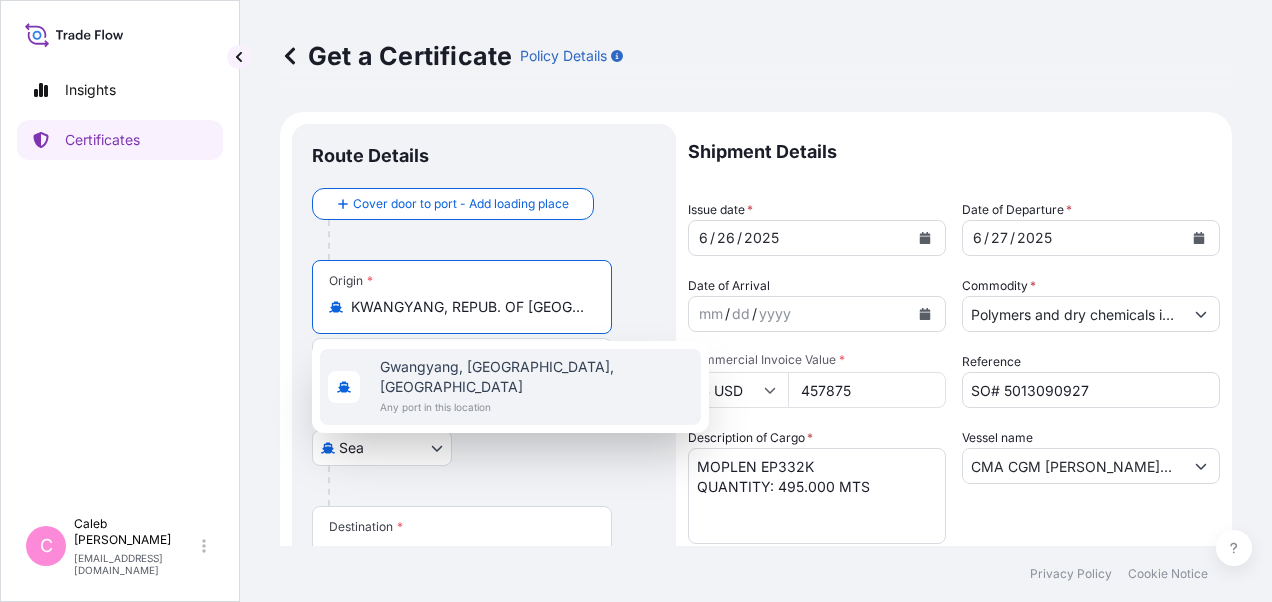 click on "Gwangyang, [GEOGRAPHIC_DATA], [GEOGRAPHIC_DATA]" at bounding box center (536, 377) 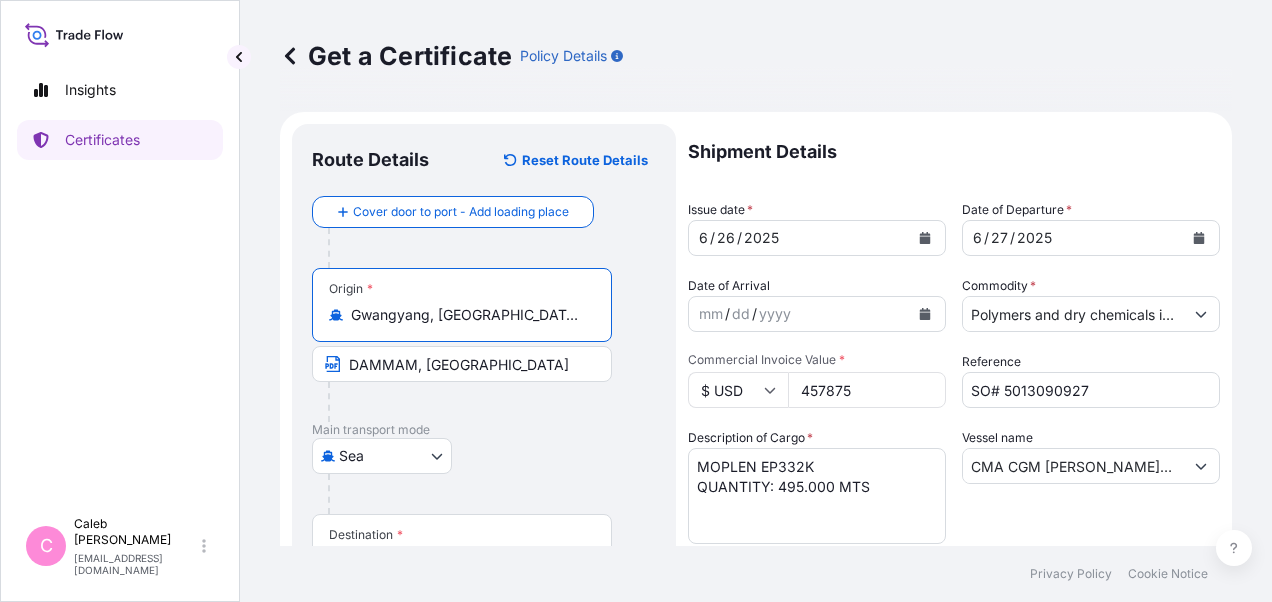 type on "Gwangyang, [GEOGRAPHIC_DATA], [GEOGRAPHIC_DATA]" 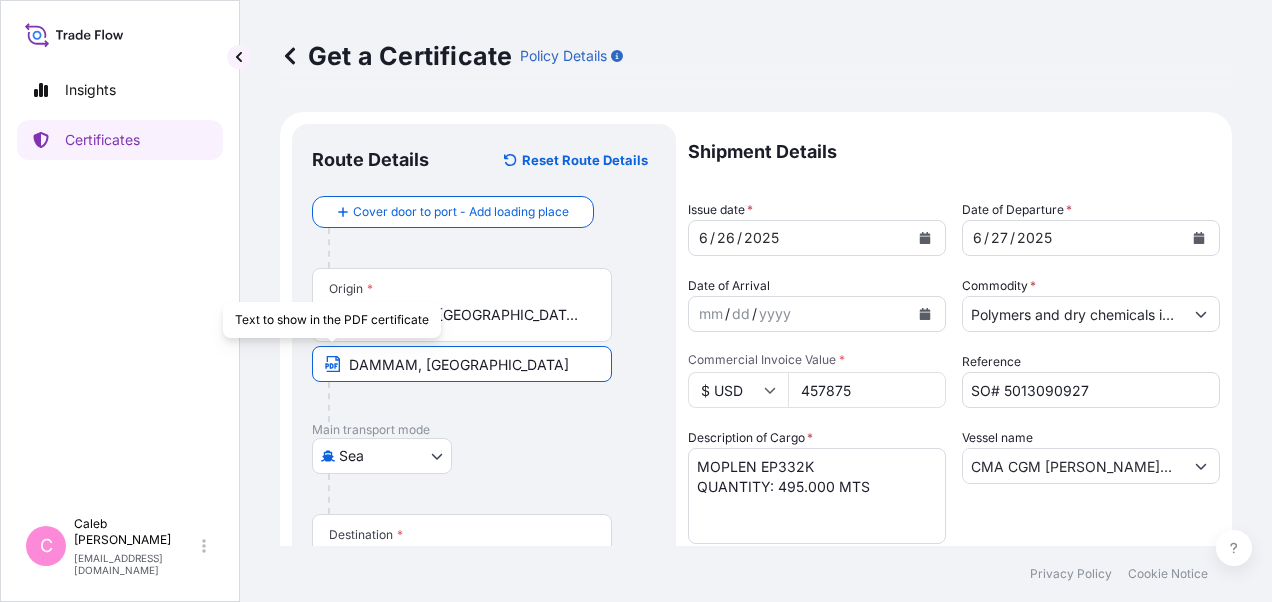 drag, startPoint x: 543, startPoint y: 364, endPoint x: 330, endPoint y: 364, distance: 213 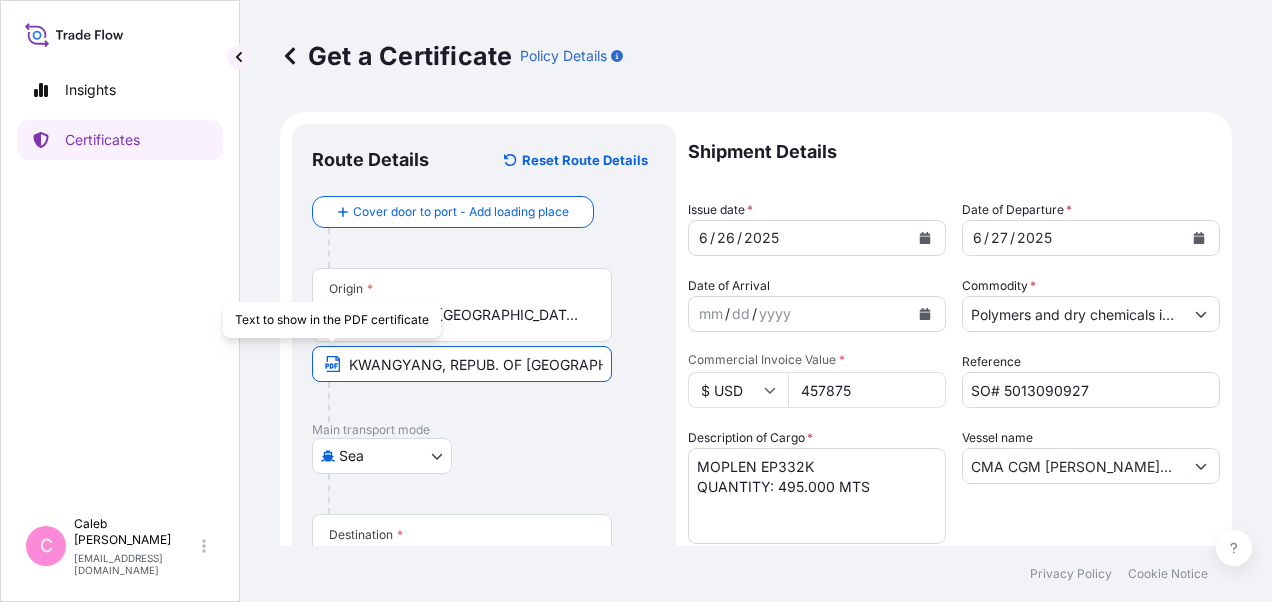 type on "KWANGYANG, REPUB. OF [GEOGRAPHIC_DATA]" 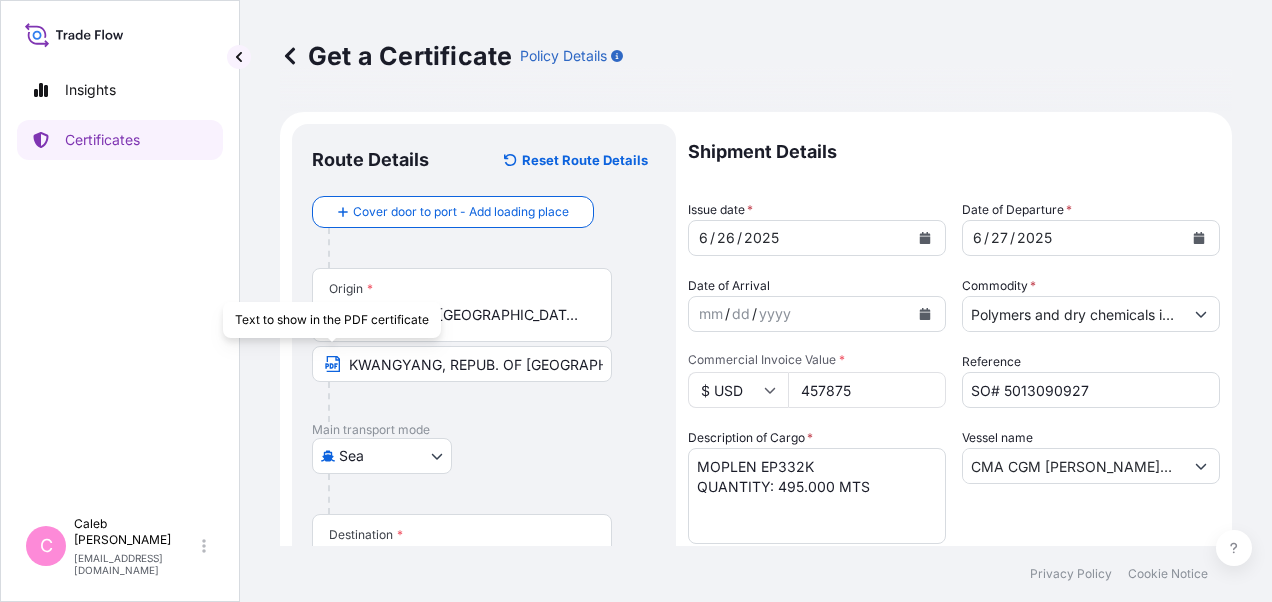 click on "[GEOGRAPHIC_DATA]" at bounding box center (484, 456) 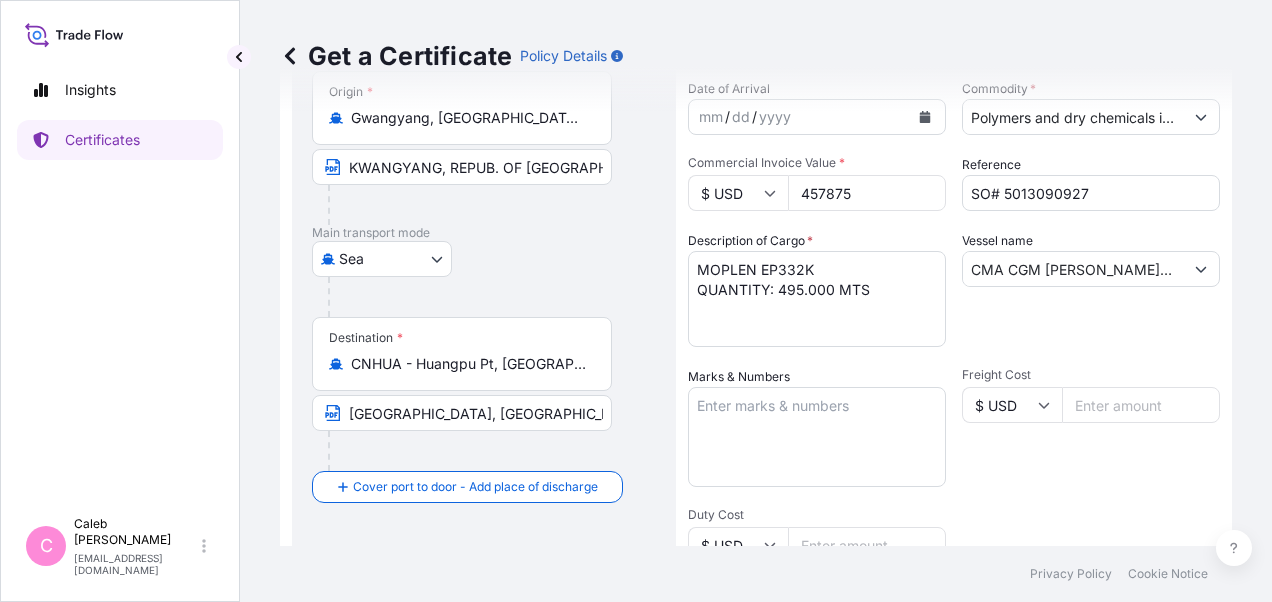 scroll, scrollTop: 200, scrollLeft: 0, axis: vertical 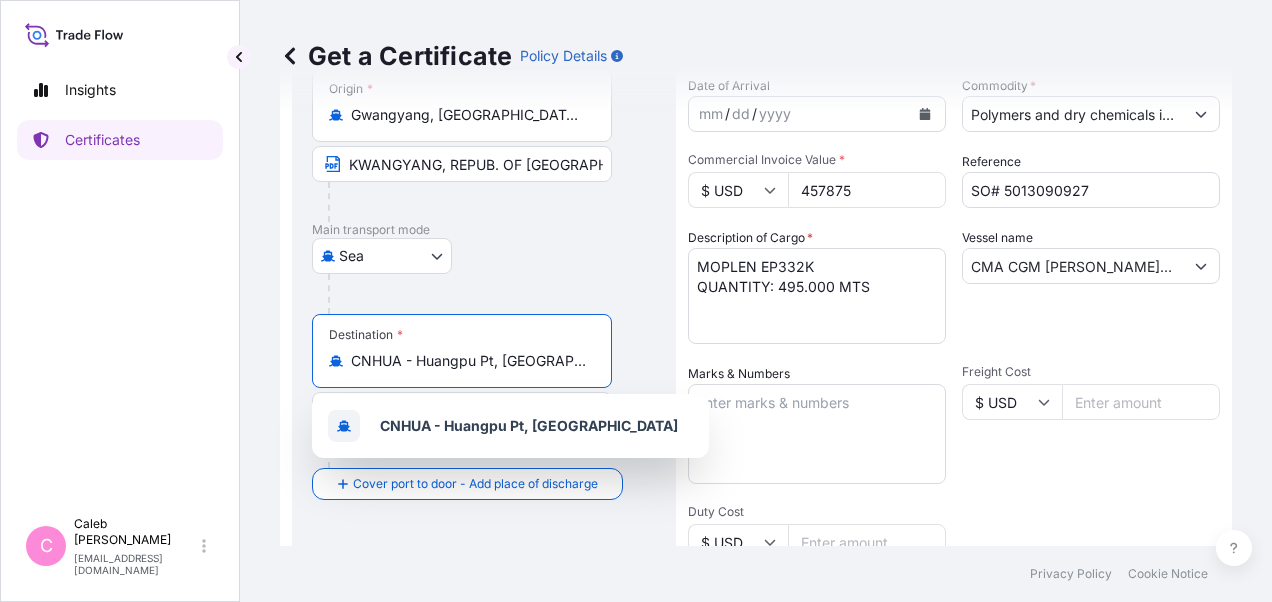 drag, startPoint x: 525, startPoint y: 359, endPoint x: 332, endPoint y: 356, distance: 193.02332 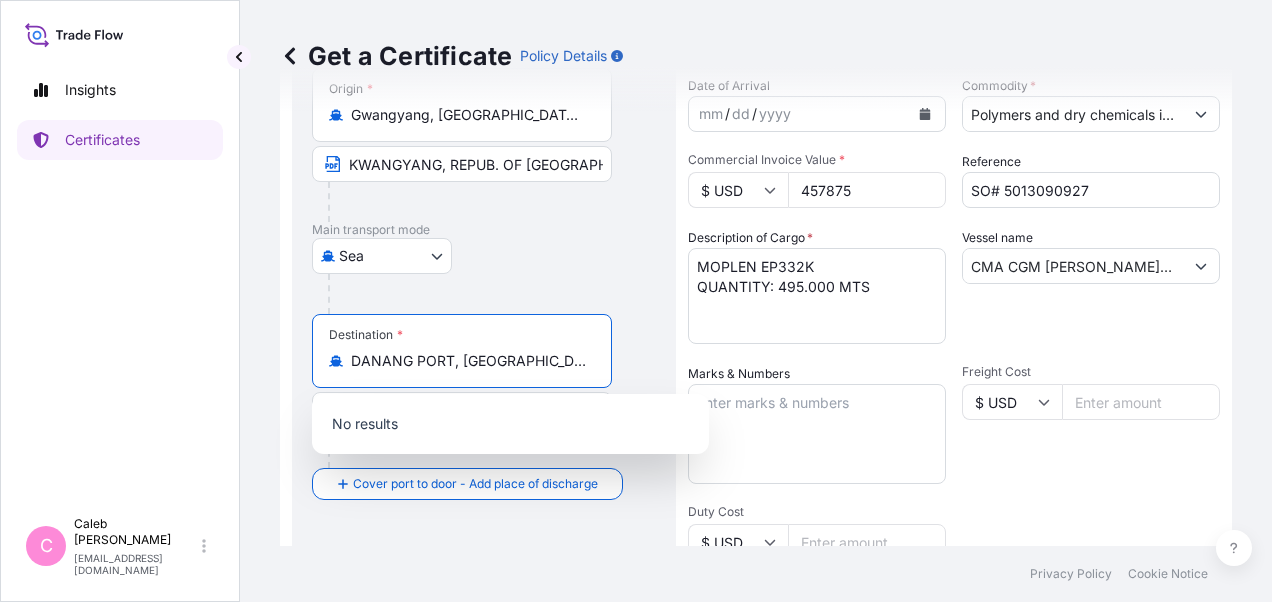 click on "DANANG PORT, [GEOGRAPHIC_DATA]" at bounding box center (469, 361) 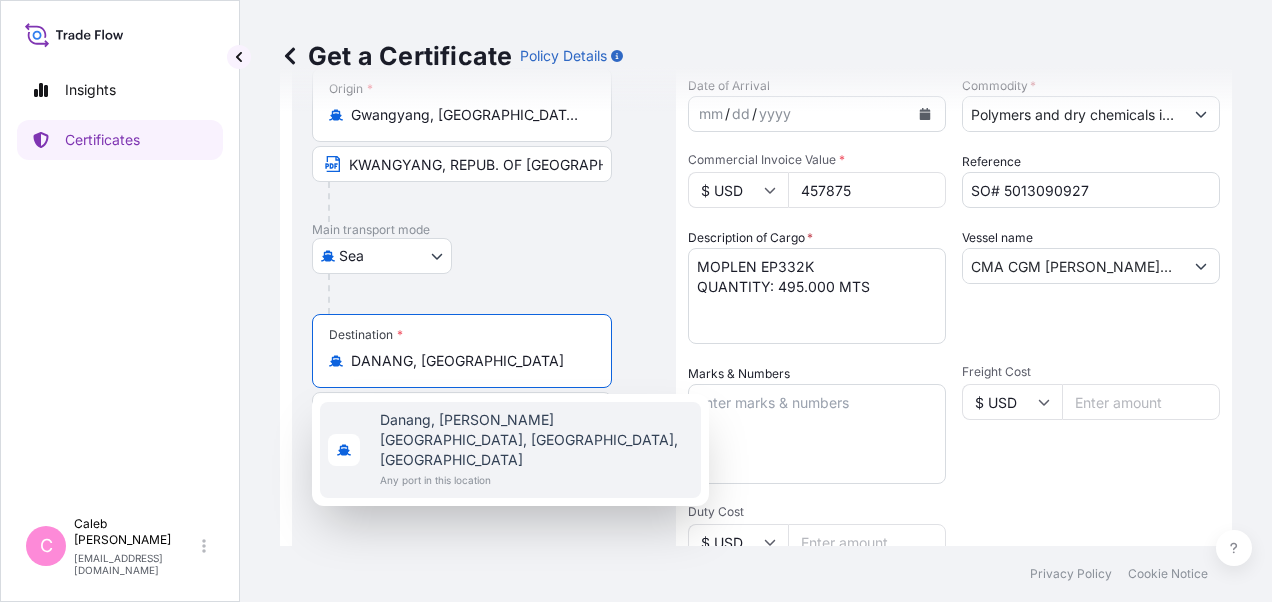 click on "Danang, [PERSON_NAME][GEOGRAPHIC_DATA], [GEOGRAPHIC_DATA], [GEOGRAPHIC_DATA]" at bounding box center [536, 440] 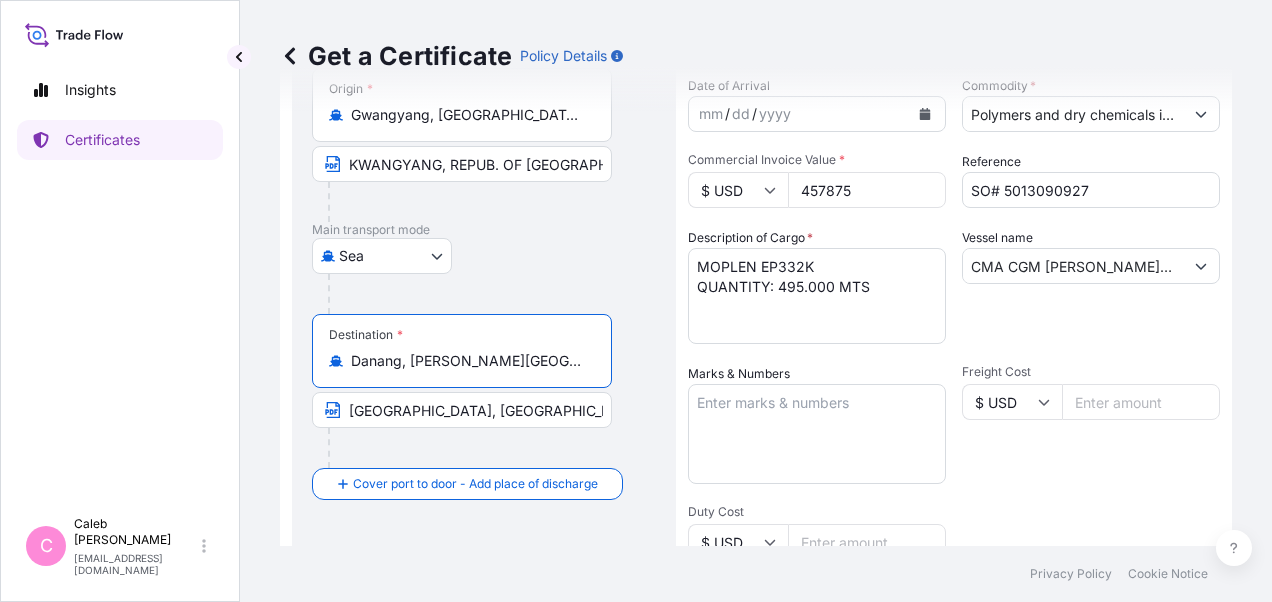 type on "Danang, [PERSON_NAME][GEOGRAPHIC_DATA], [GEOGRAPHIC_DATA], [GEOGRAPHIC_DATA]" 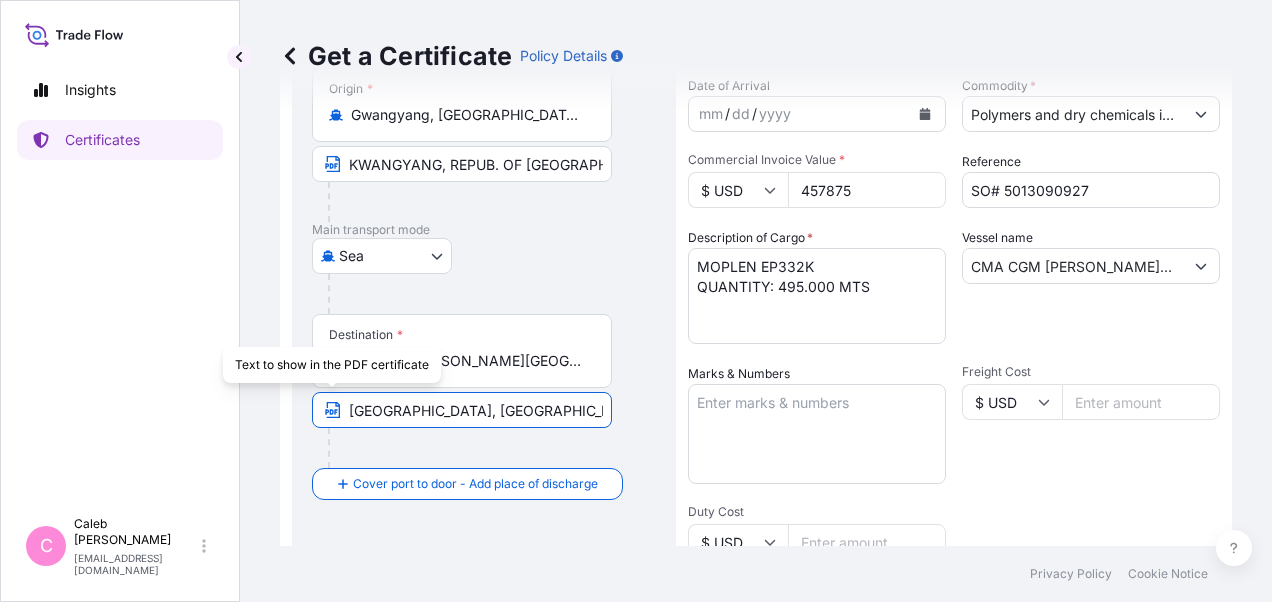 drag, startPoint x: 491, startPoint y: 408, endPoint x: 322, endPoint y: 410, distance: 169.01184 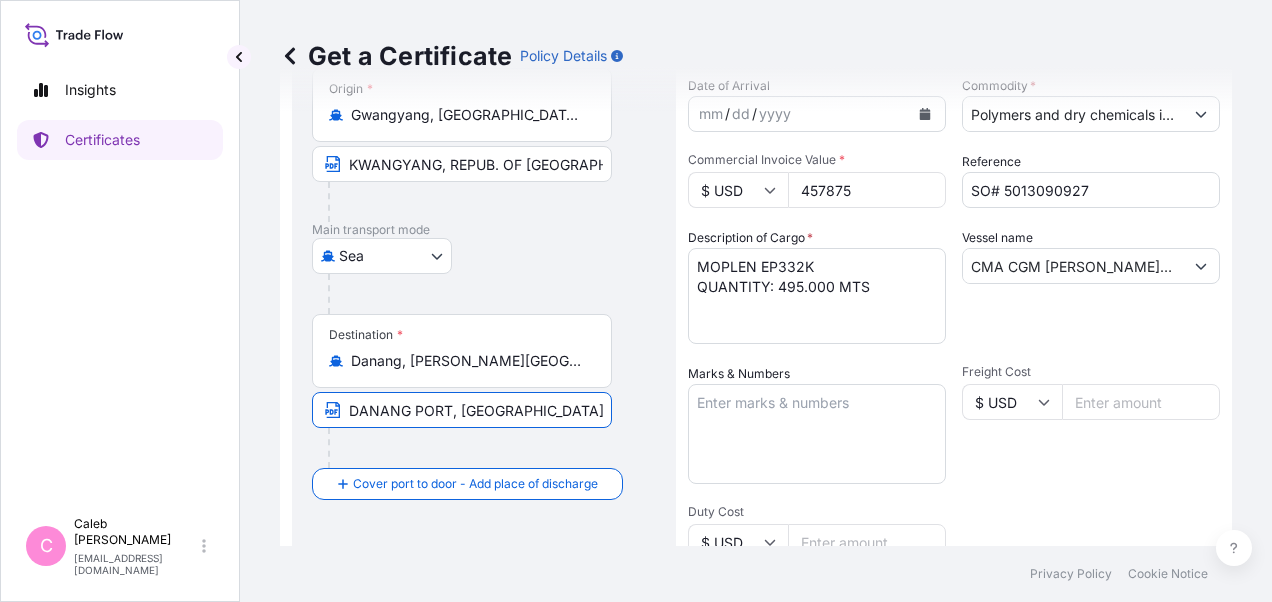 type on "DANANG PORT, [GEOGRAPHIC_DATA]" 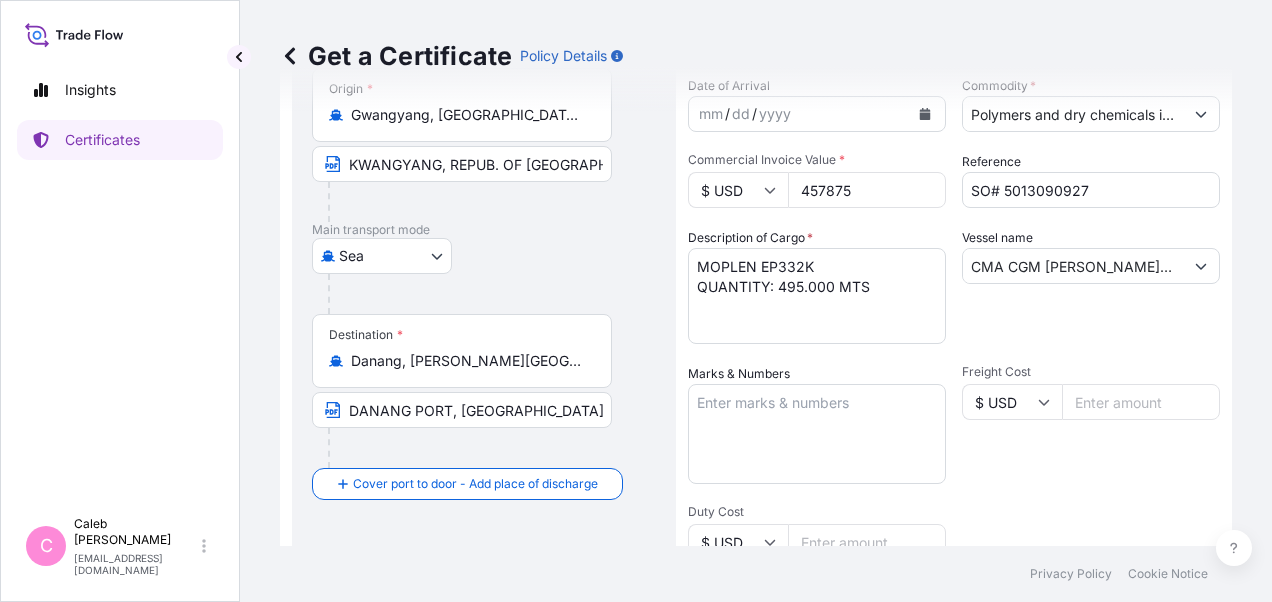 click on "Destination * [GEOGRAPHIC_DATA], [PERSON_NAME][GEOGRAPHIC_DATA], [GEOGRAPHIC_DATA], [GEOGRAPHIC_DATA] [GEOGRAPHIC_DATA], [GEOGRAPHIC_DATA]" at bounding box center [484, 391] 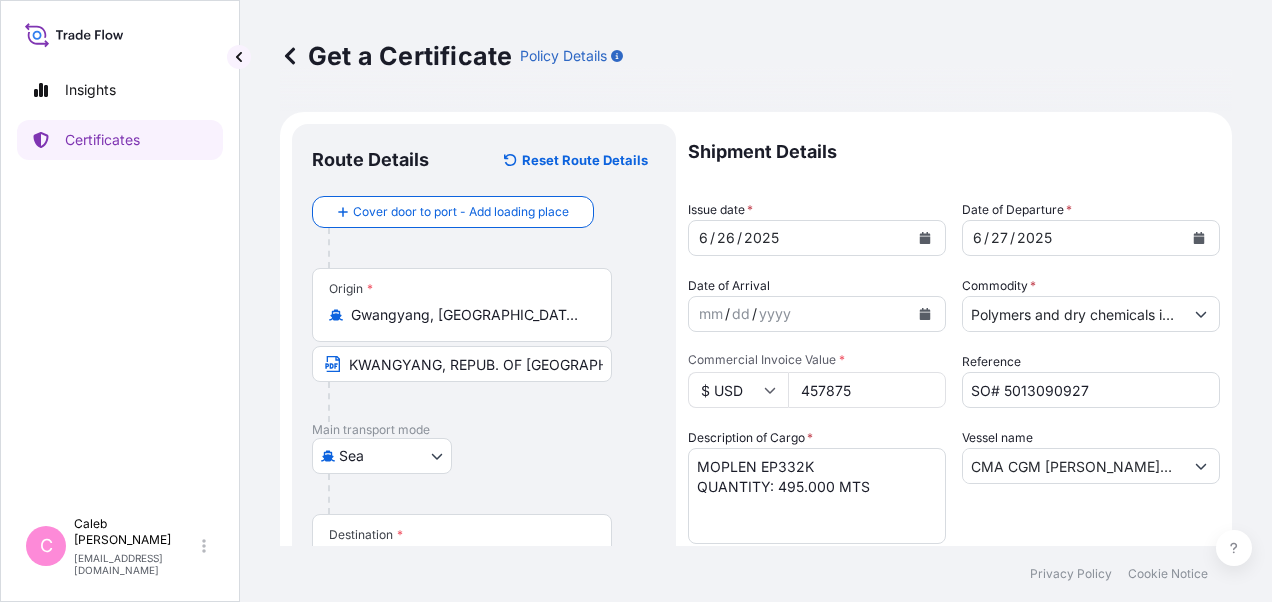click at bounding box center (1199, 238) 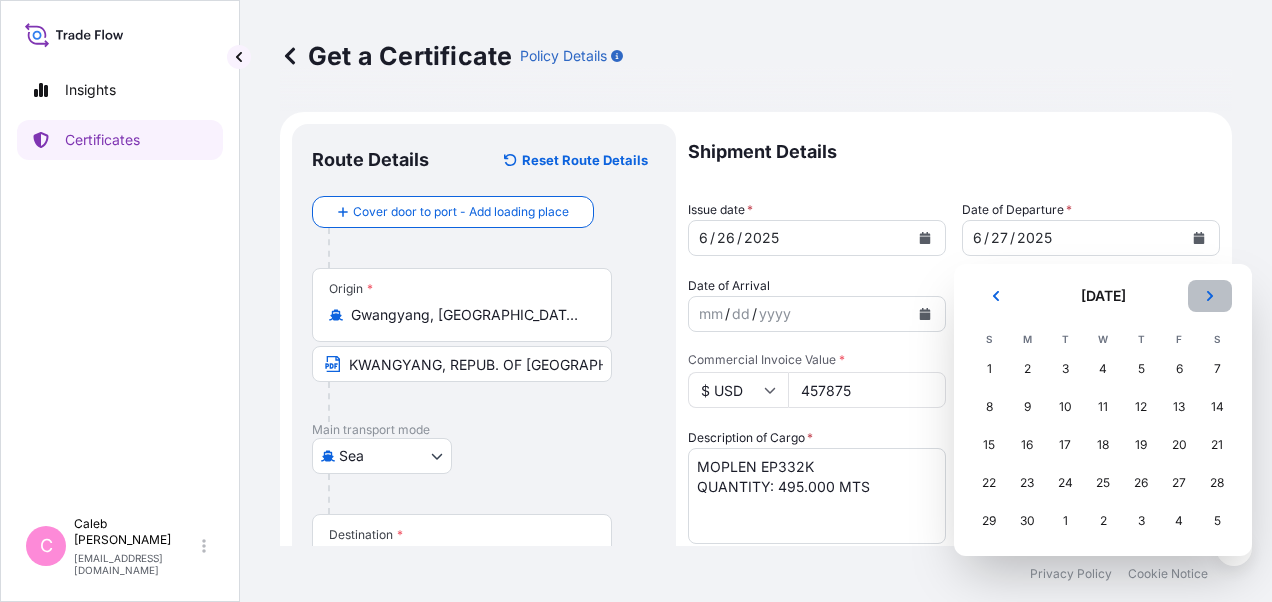 click 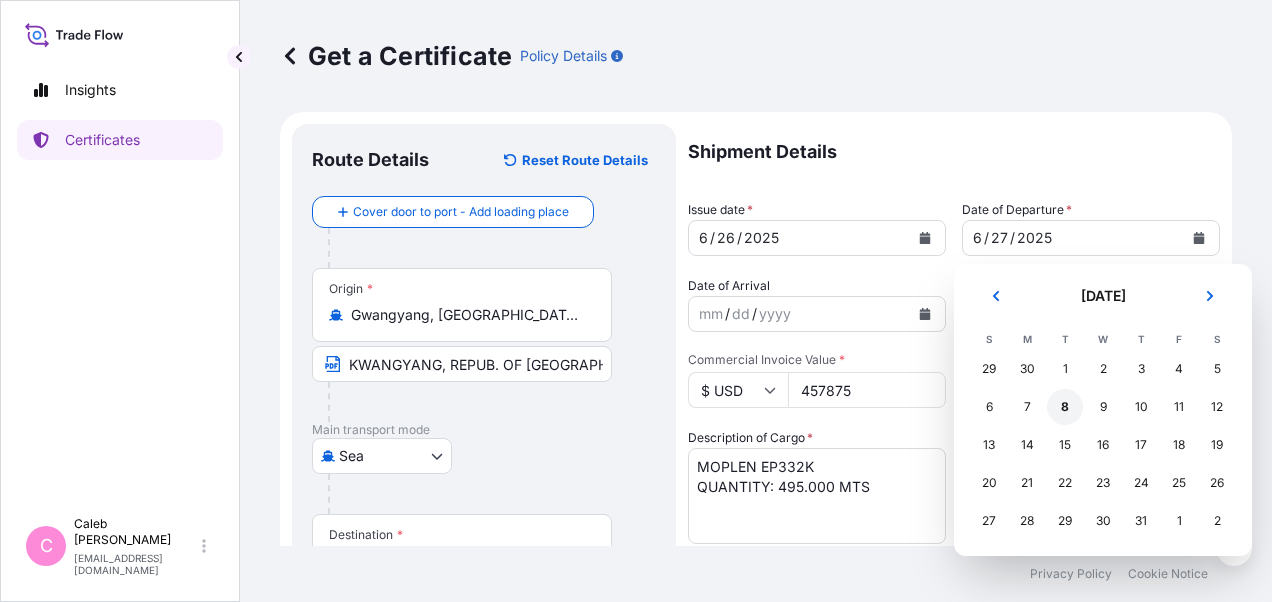 click on "8" at bounding box center (1065, 407) 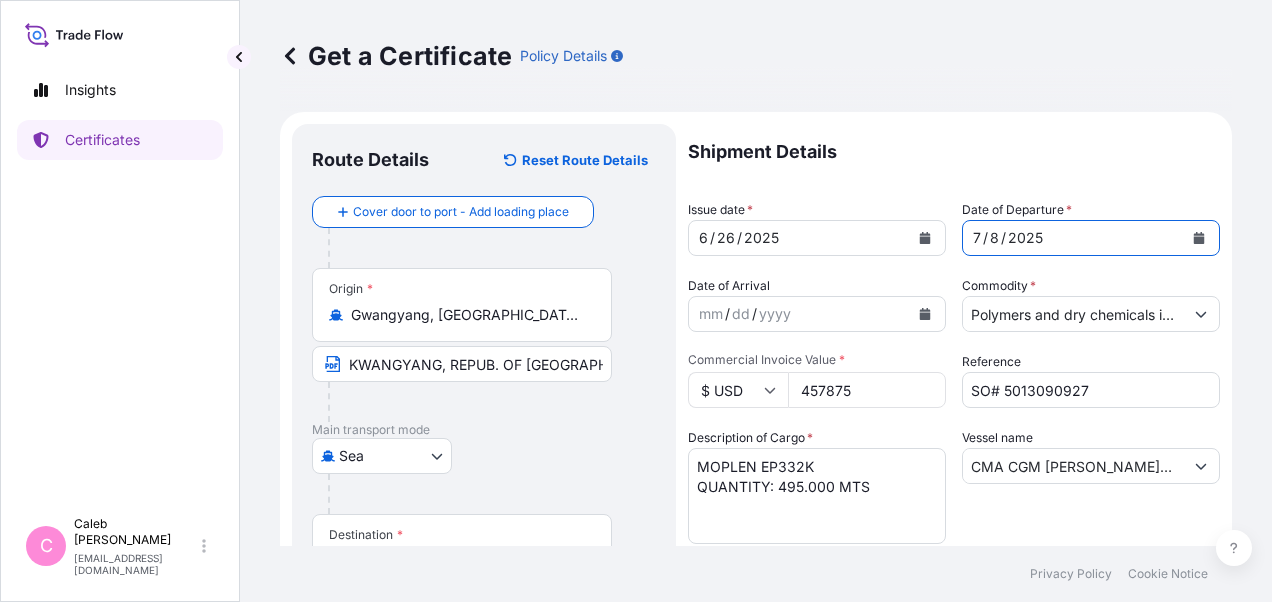 click 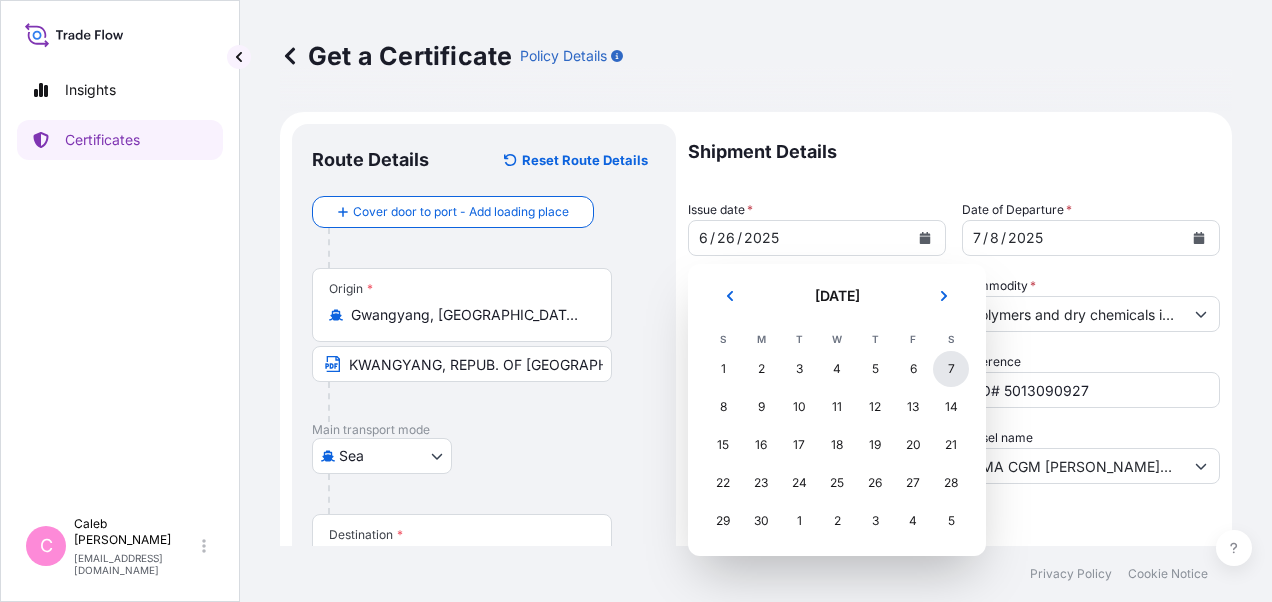 click on "7" at bounding box center (951, 369) 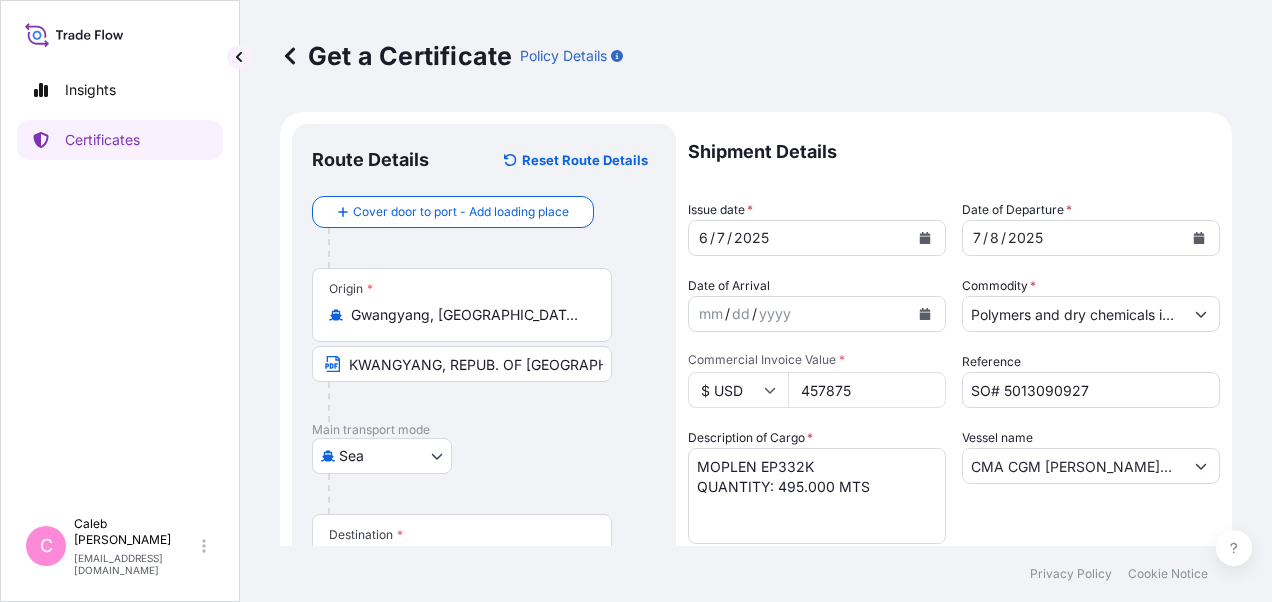 drag, startPoint x: 877, startPoint y: 392, endPoint x: 759, endPoint y: 390, distance: 118.016945 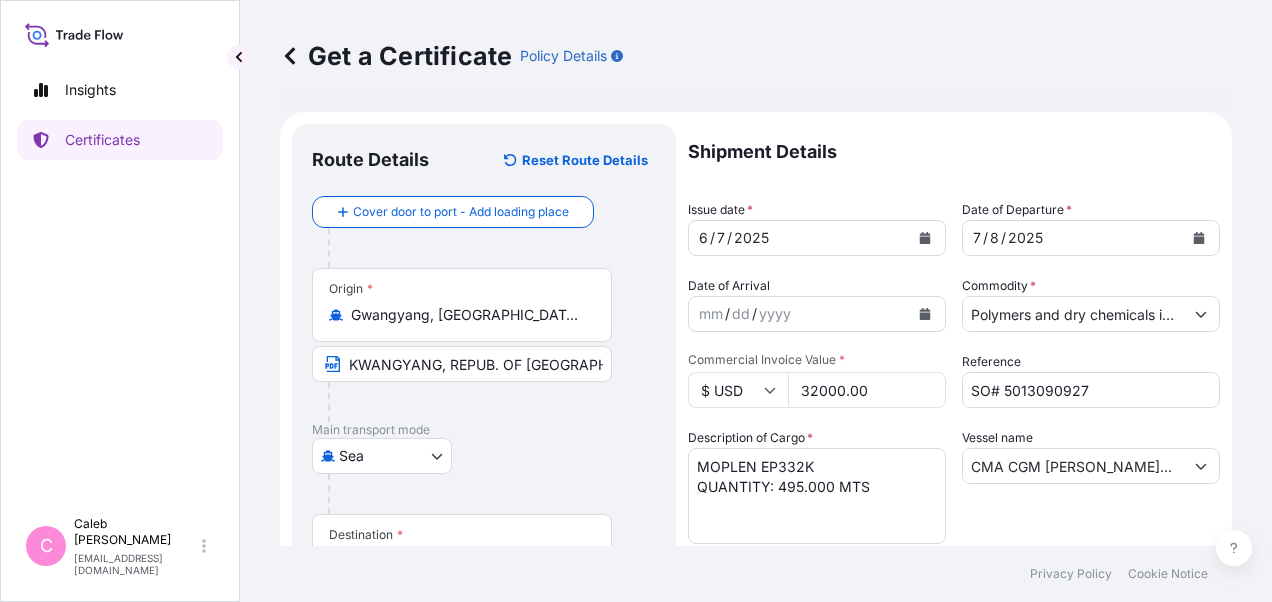 type on "32000.00" 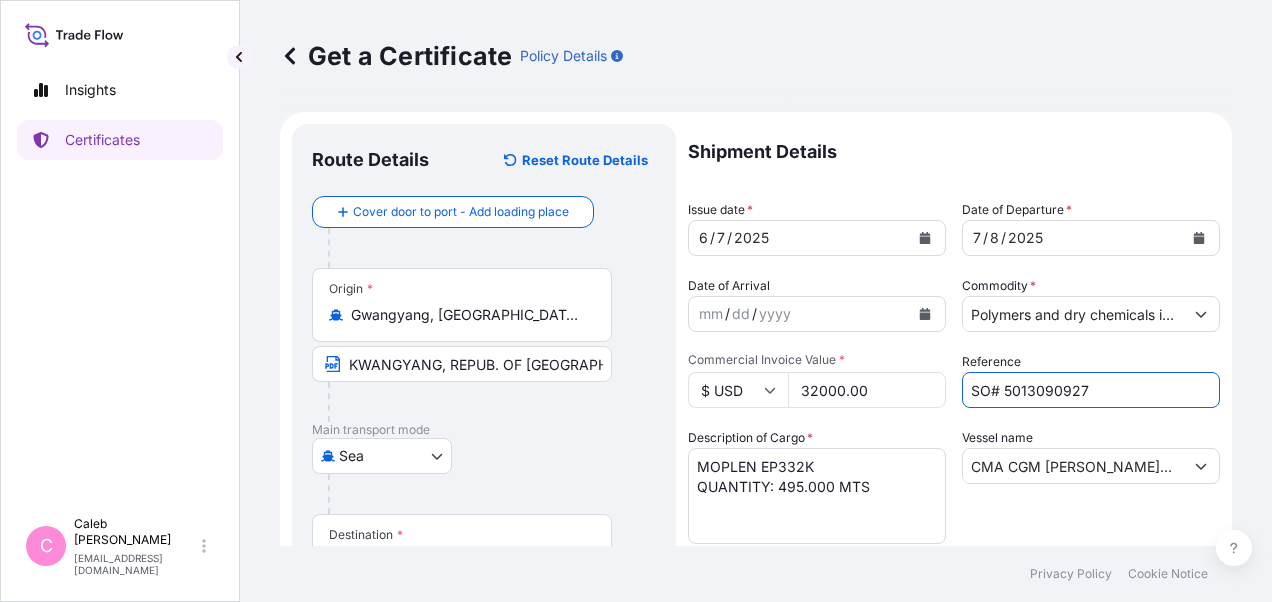 drag, startPoint x: 1078, startPoint y: 386, endPoint x: 1050, endPoint y: 389, distance: 28.160255 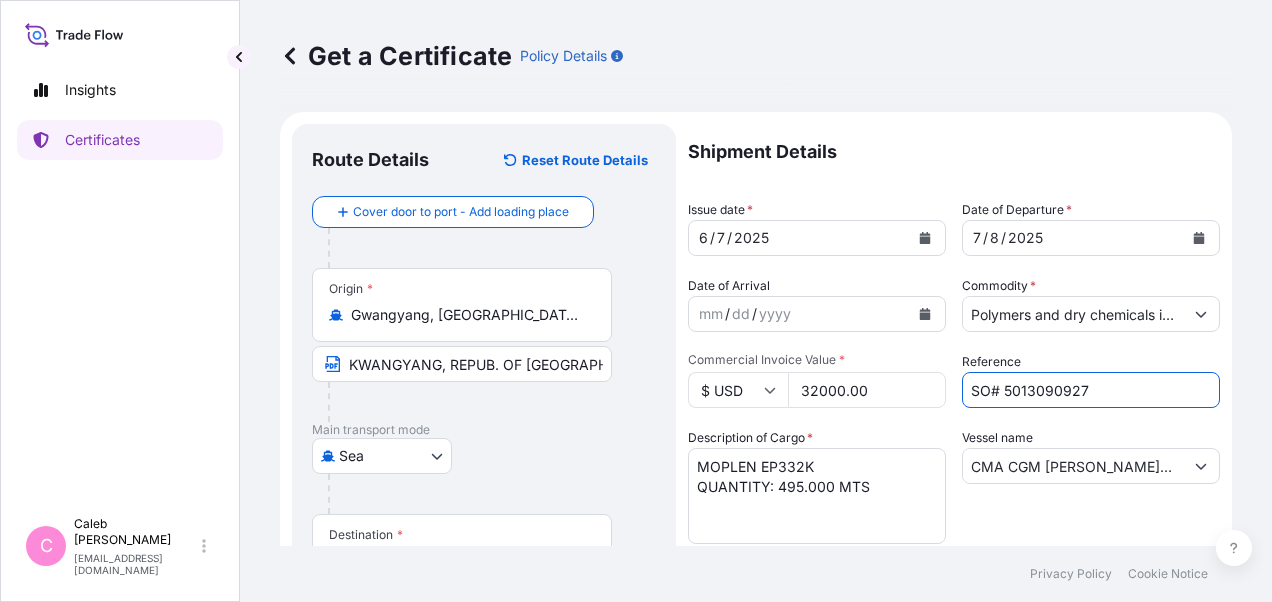 drag, startPoint x: 996, startPoint y: 388, endPoint x: 1084, endPoint y: 390, distance: 88.02273 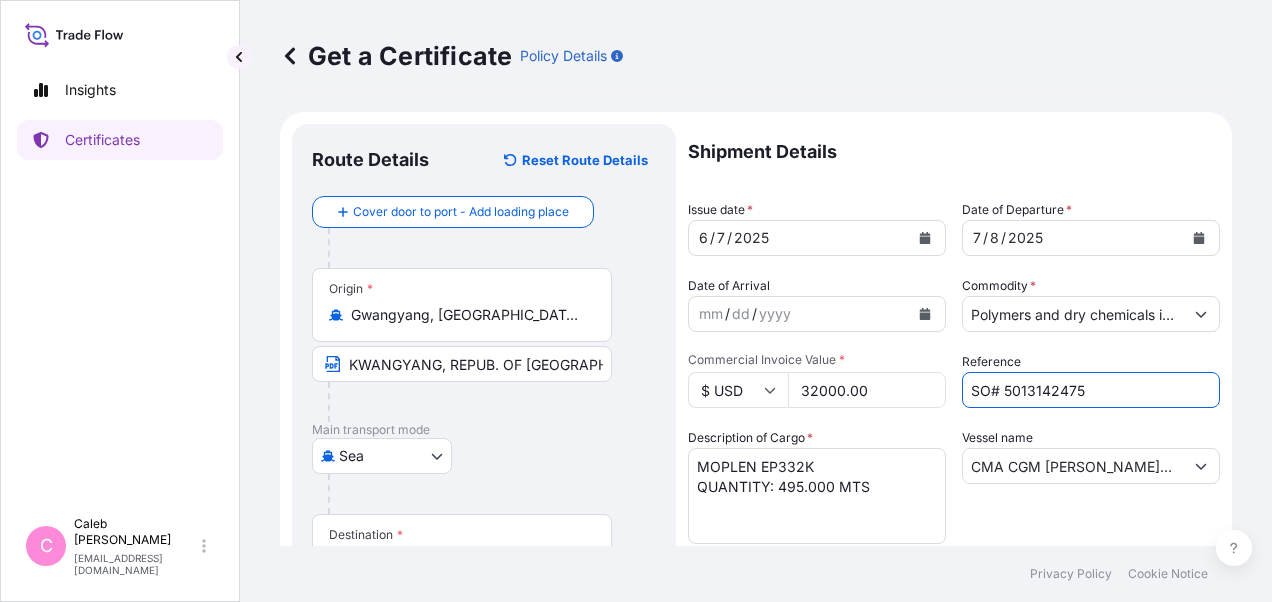 type on "SO# 5013142475" 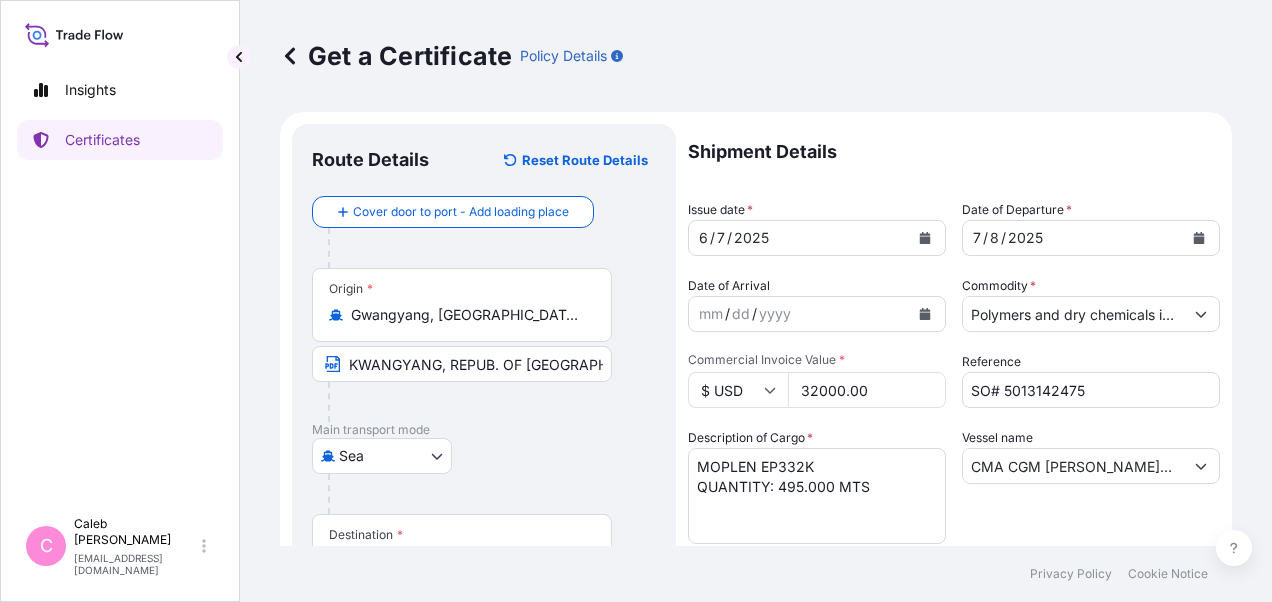 click on "MOPLEN EP332K
QUANTITY: 495.000 MTS" at bounding box center [817, 496] 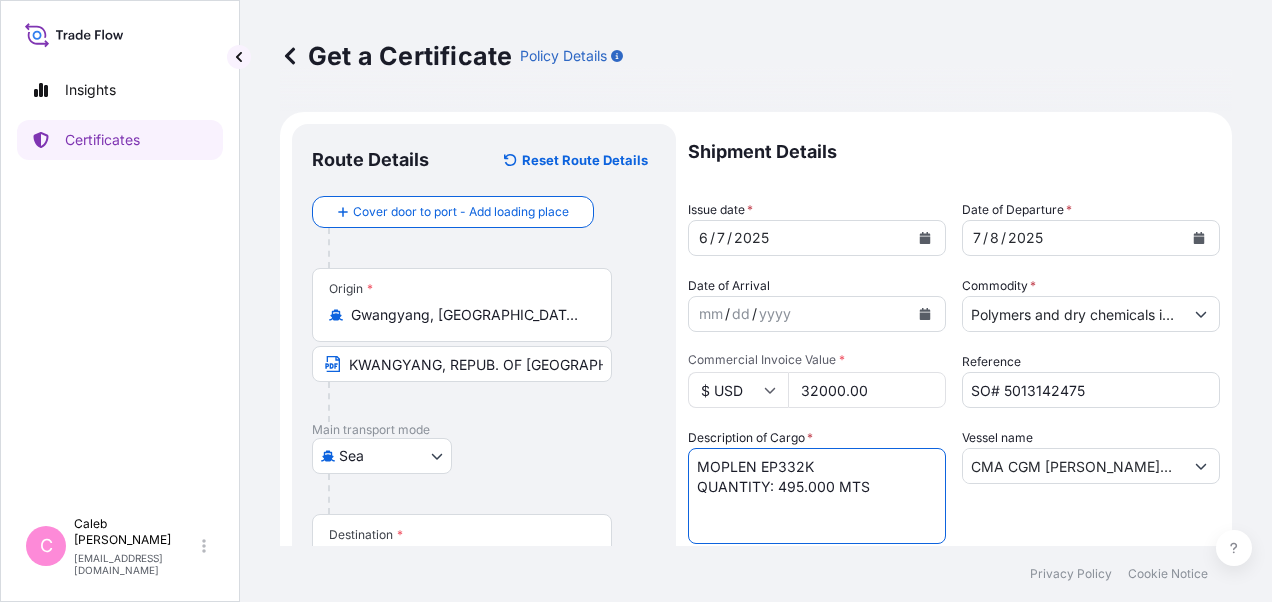 drag, startPoint x: 825, startPoint y: 464, endPoint x: 676, endPoint y: 466, distance: 149.01343 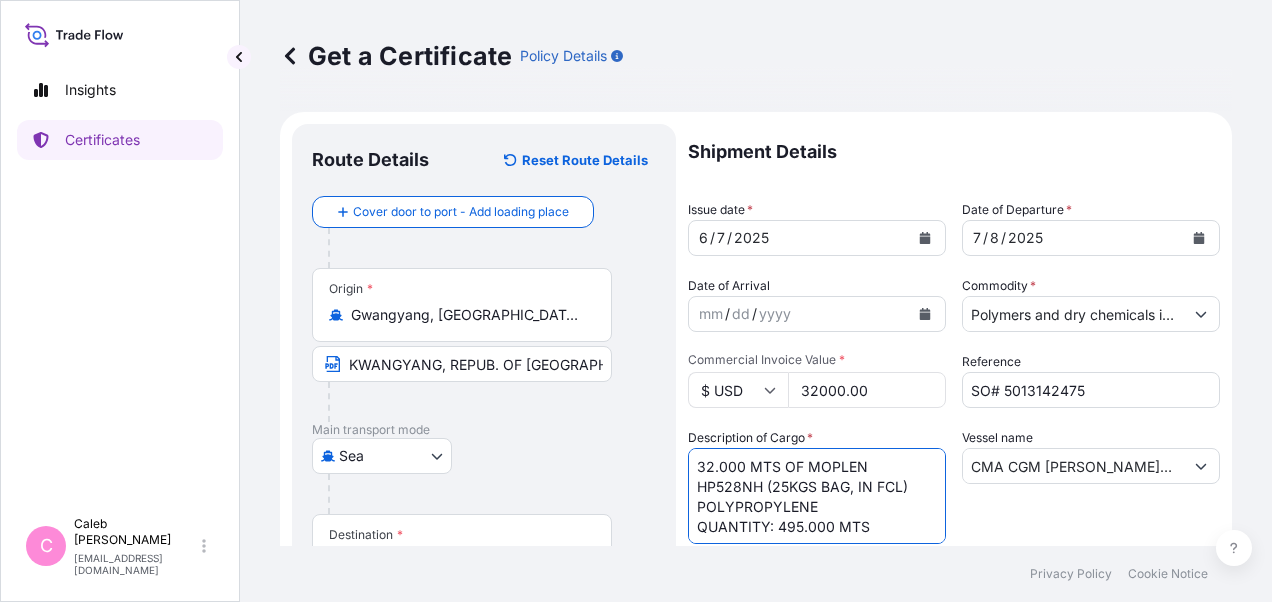 drag, startPoint x: 805, startPoint y: 466, endPoint x: 693, endPoint y: 463, distance: 112.04017 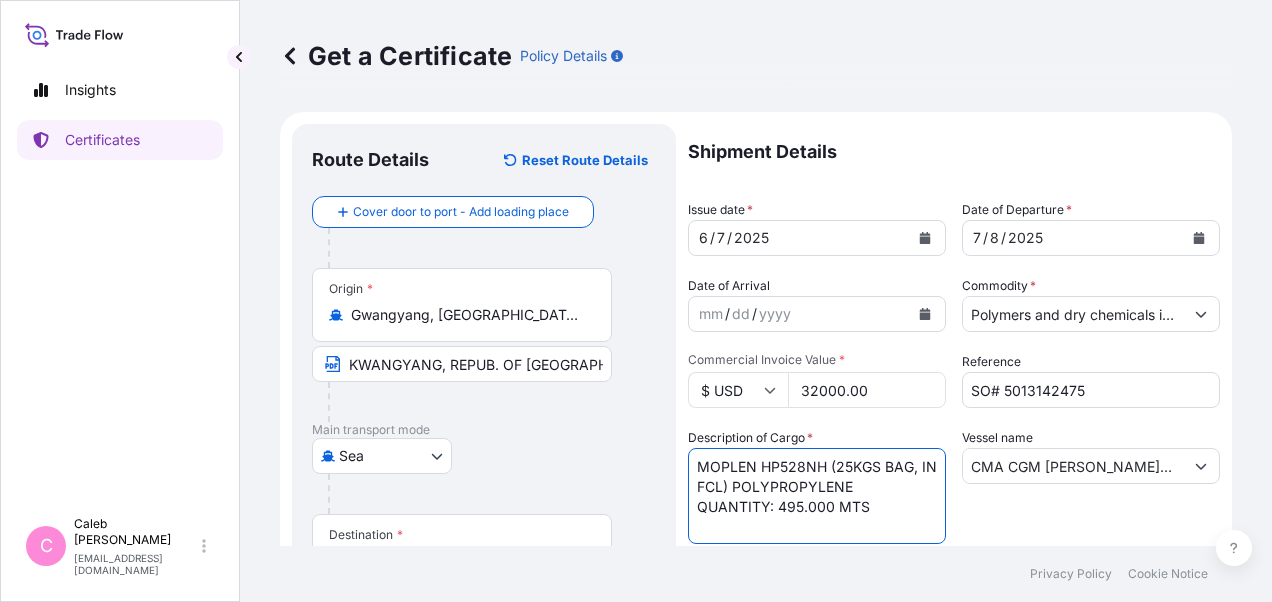 drag, startPoint x: 777, startPoint y: 502, endPoint x: 868, endPoint y: 502, distance: 91 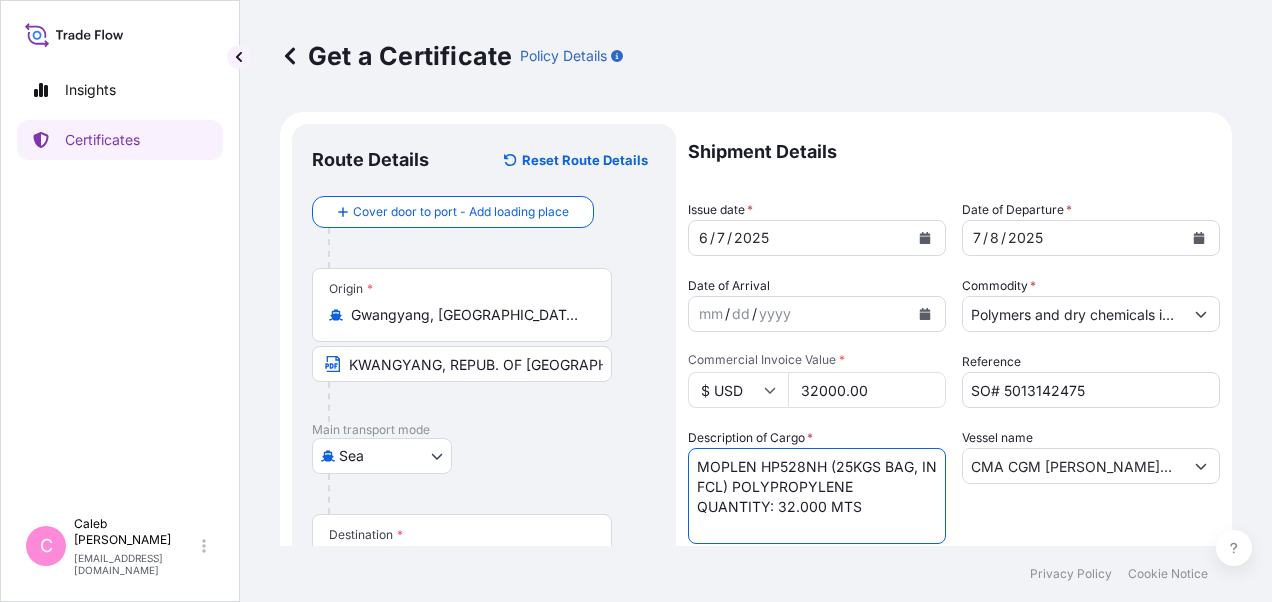 type on "MOPLEN HP528NH (25KGS BAG, IN FCL) POLYPROPYLENE
QUANTITY: 32.000 MTS" 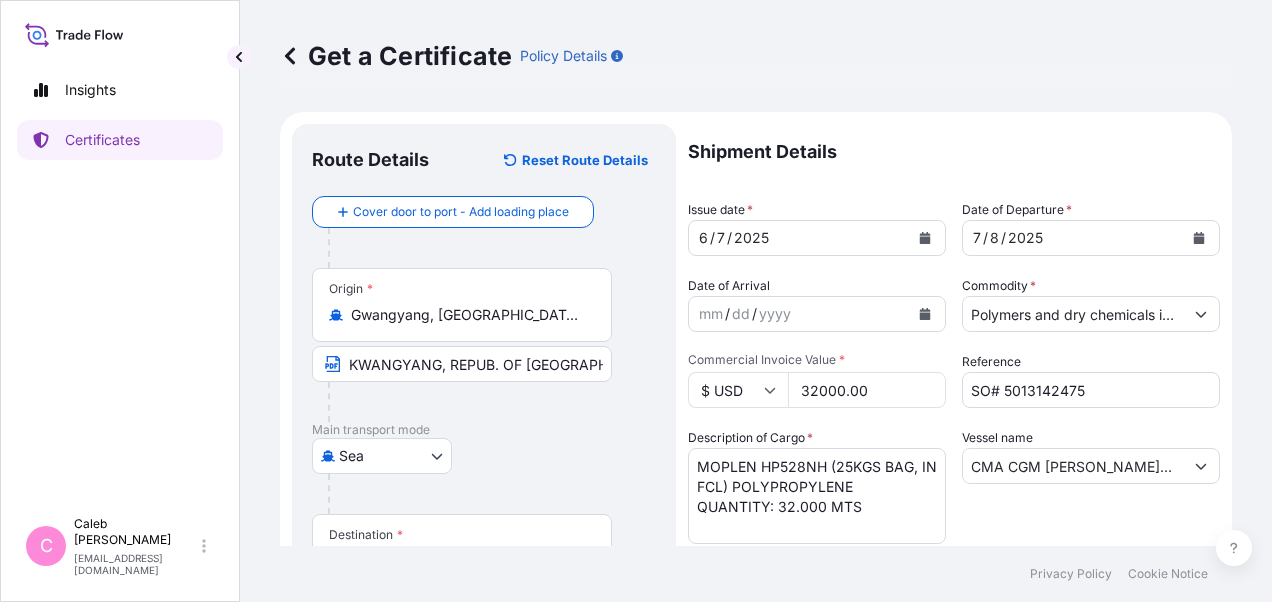 click on "Vessel name CMA CGM [PERSON_NAME] Voy No.: 0MDDYE1MA" at bounding box center [1091, 486] 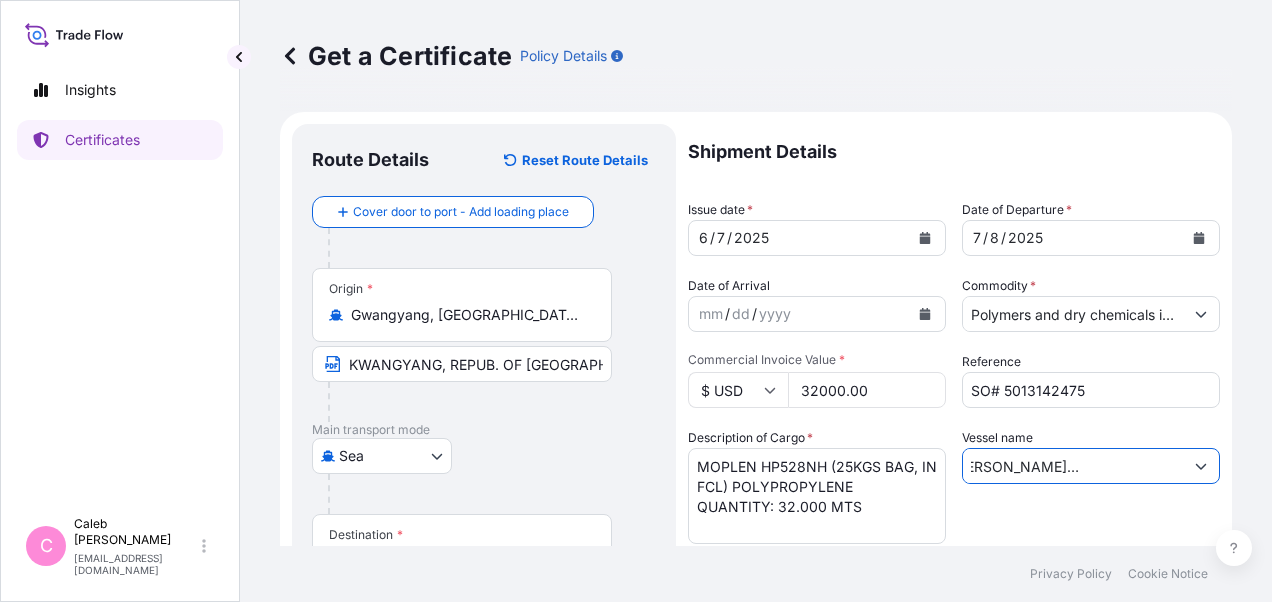 scroll, scrollTop: 0, scrollLeft: 239, axis: horizontal 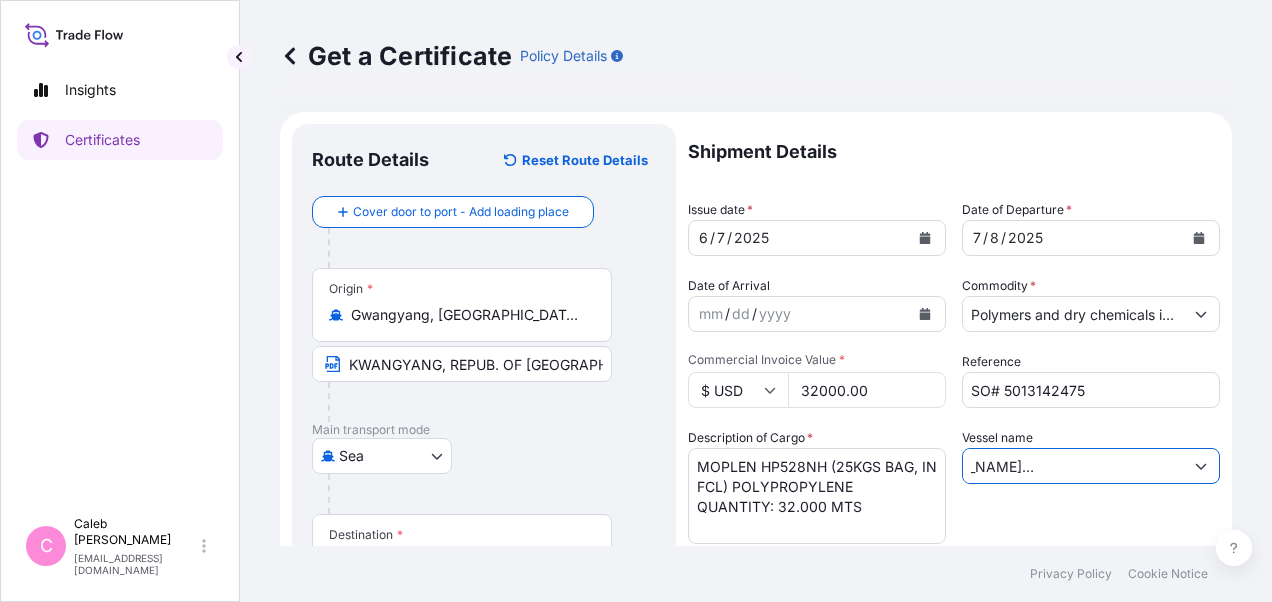 drag, startPoint x: 959, startPoint y: 464, endPoint x: 1193, endPoint y: 466, distance: 234.00854 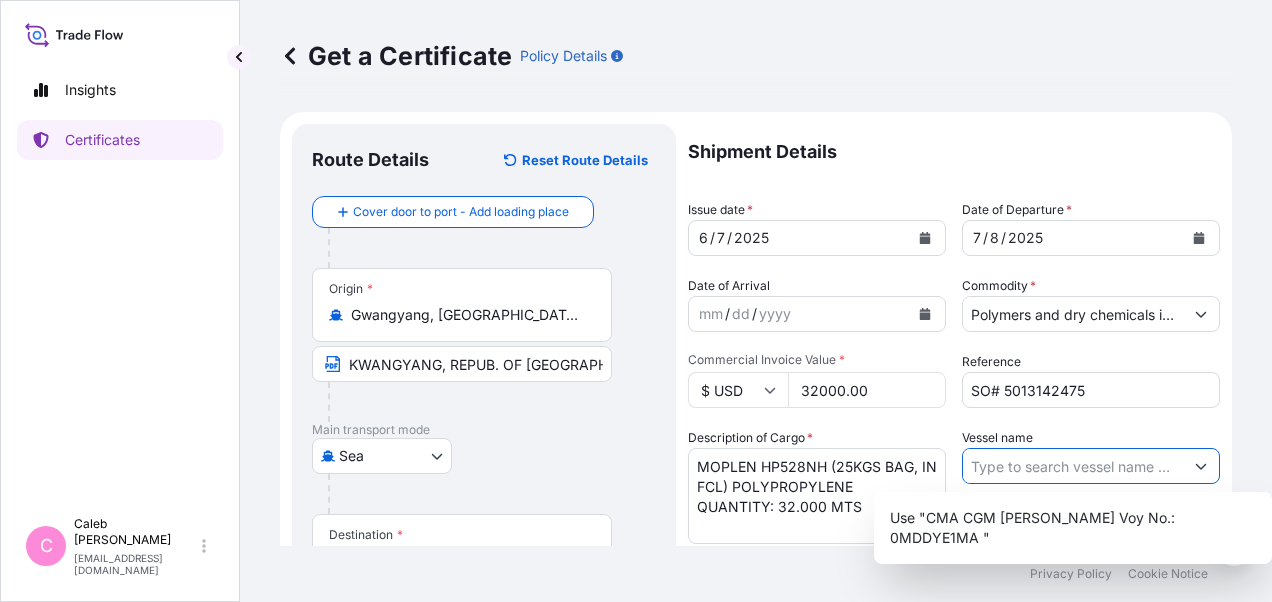 scroll, scrollTop: 0, scrollLeft: 0, axis: both 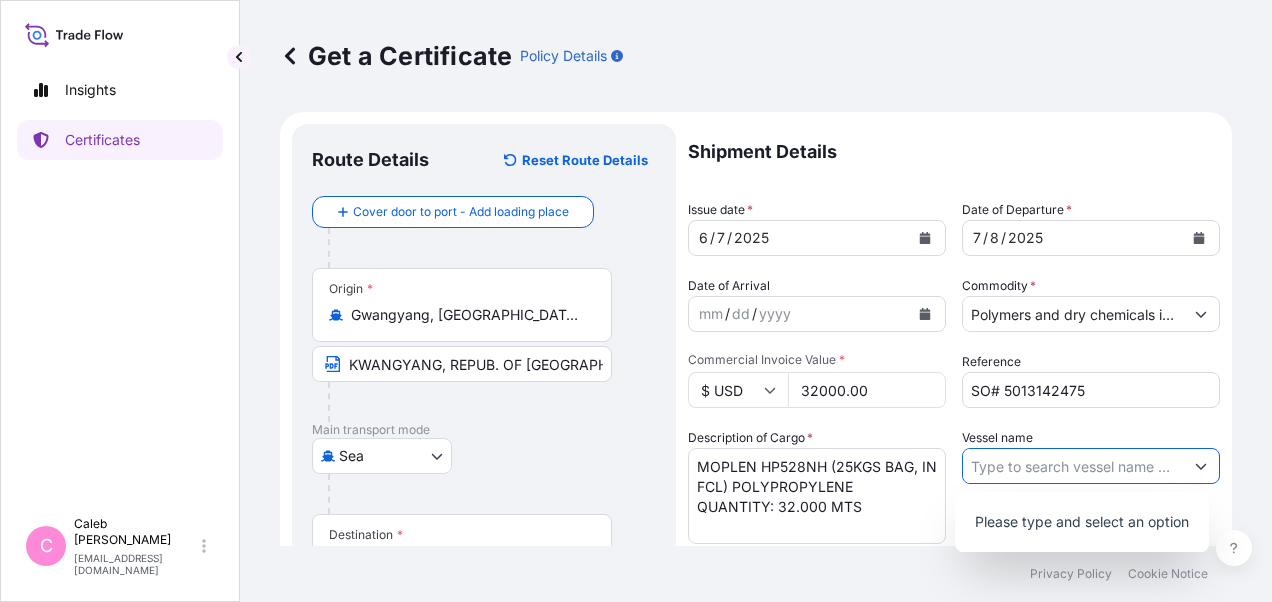 paste on "KMTC KEELUNG 2506S" 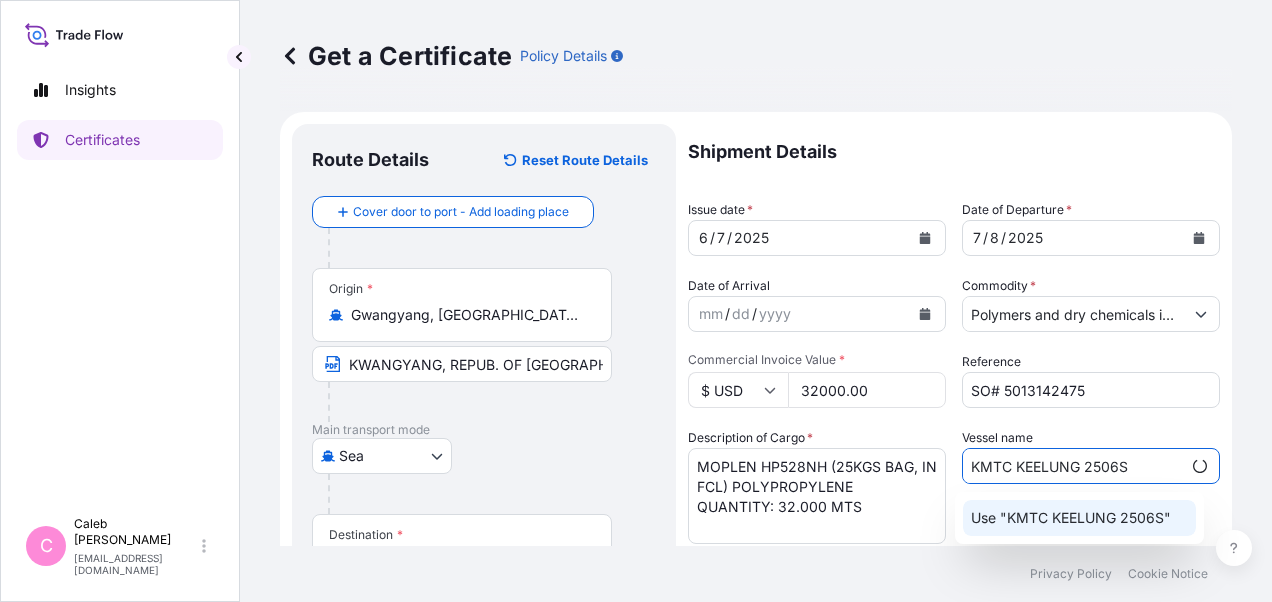 click on "Use "KMTC KEELUNG 2506S"" 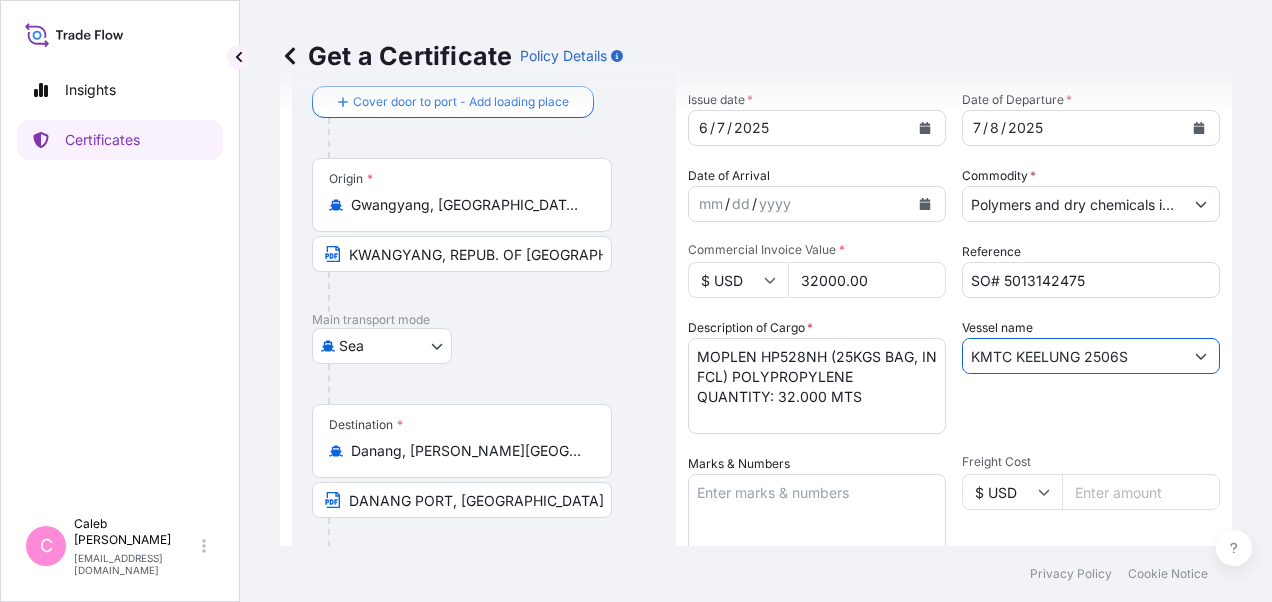 scroll, scrollTop: 200, scrollLeft: 0, axis: vertical 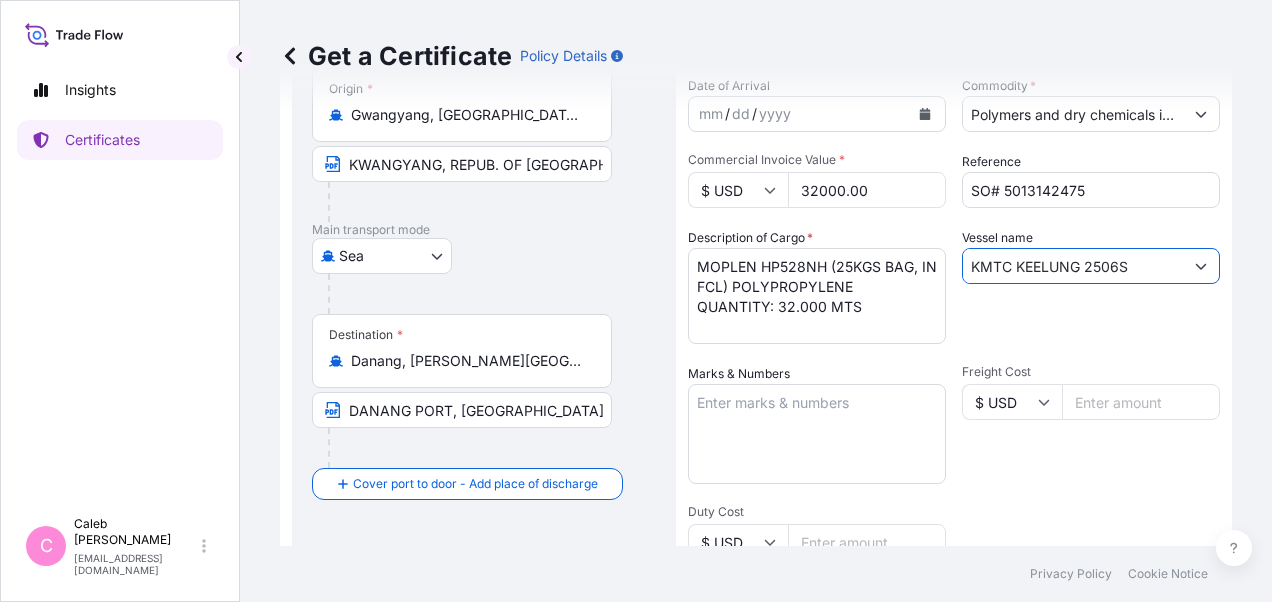 type on "KMTC KEELUNG 2506S" 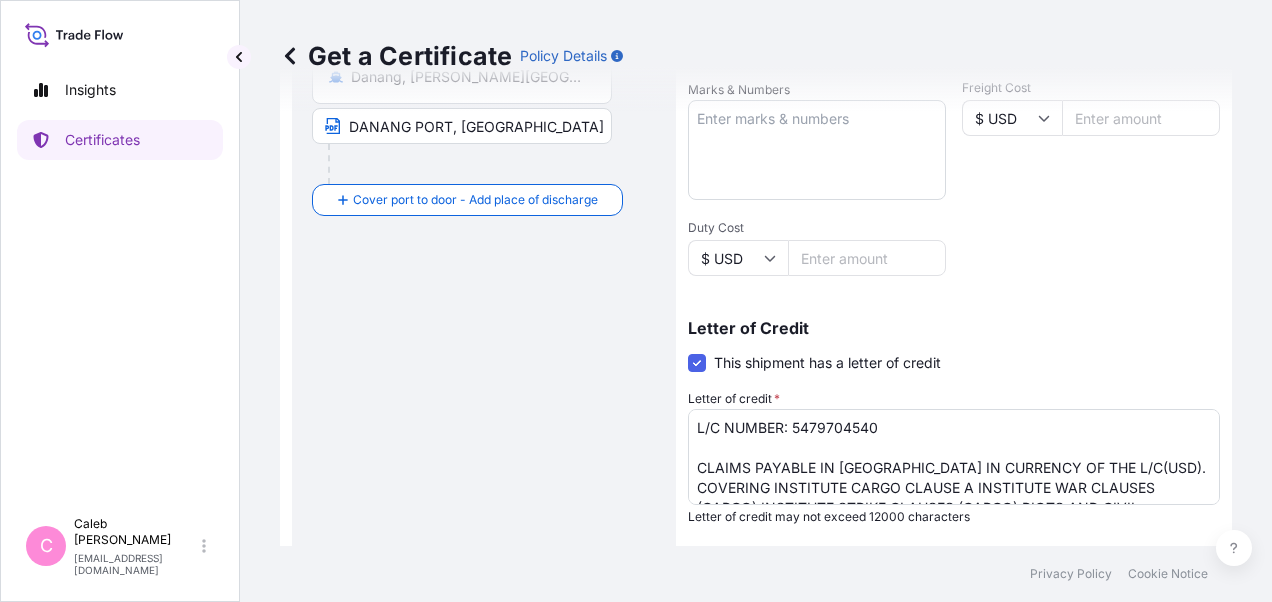 scroll, scrollTop: 600, scrollLeft: 0, axis: vertical 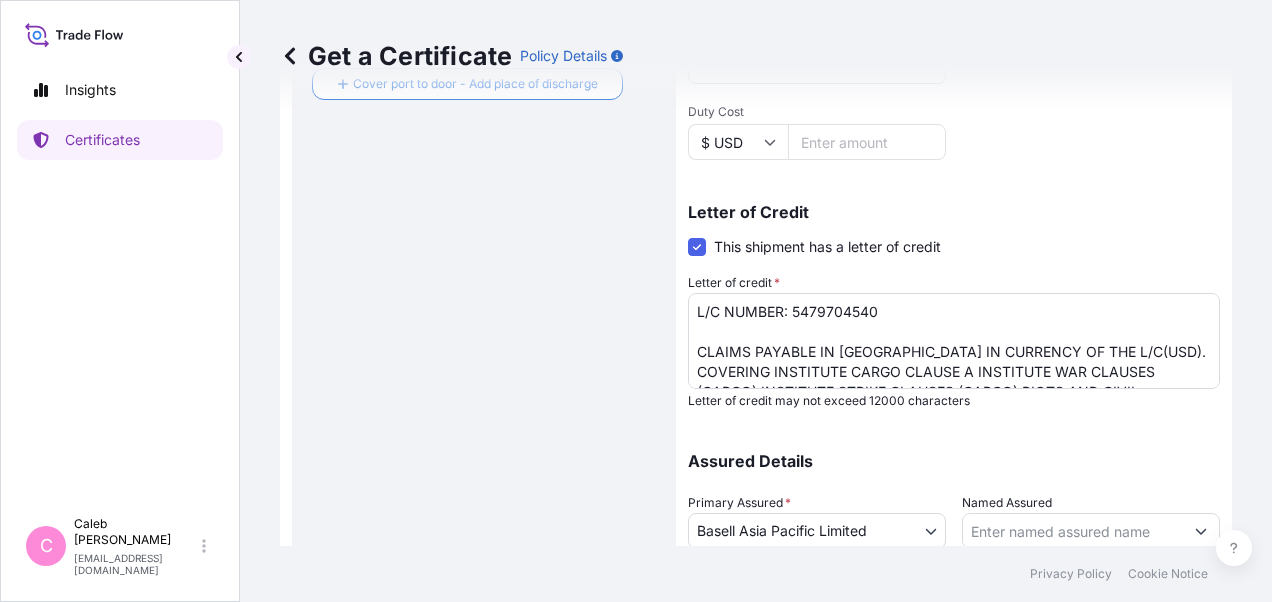 click on "Route Details Reset Route Details   Cover door to port - Add loading place Place of loading Road / [GEOGRAPHIC_DATA] / Inland Origin * [GEOGRAPHIC_DATA], [GEOGRAPHIC_DATA], [GEOGRAPHIC_DATA] [GEOGRAPHIC_DATA], [GEOGRAPHIC_DATA]. OF KOREA Main transport mode [GEOGRAPHIC_DATA] Sea Destination * [GEOGRAPHIC_DATA], [PERSON_NAME][GEOGRAPHIC_DATA], [GEOGRAPHIC_DATA], [GEOGRAPHIC_DATA] [GEOGRAPHIC_DATA], [GEOGRAPHIC_DATA] Cover port to door - Add place of discharge Road / [GEOGRAPHIC_DATA] / Inland Place of Discharge" at bounding box center (484, 104) 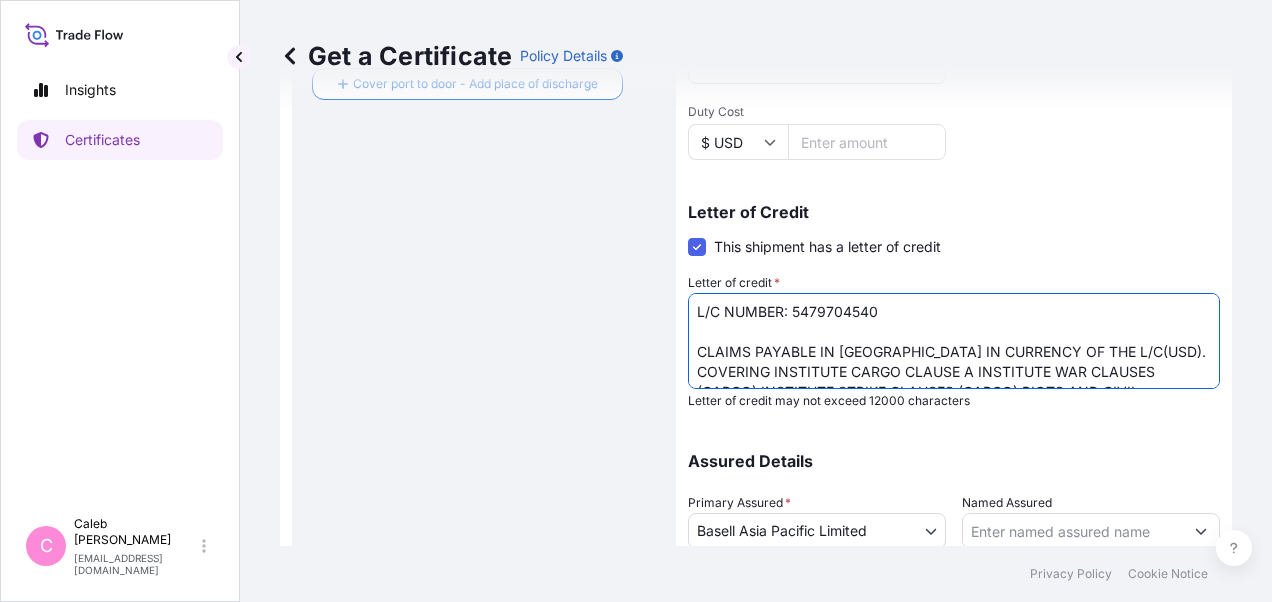 drag, startPoint x: 791, startPoint y: 306, endPoint x: 891, endPoint y: 309, distance: 100.04499 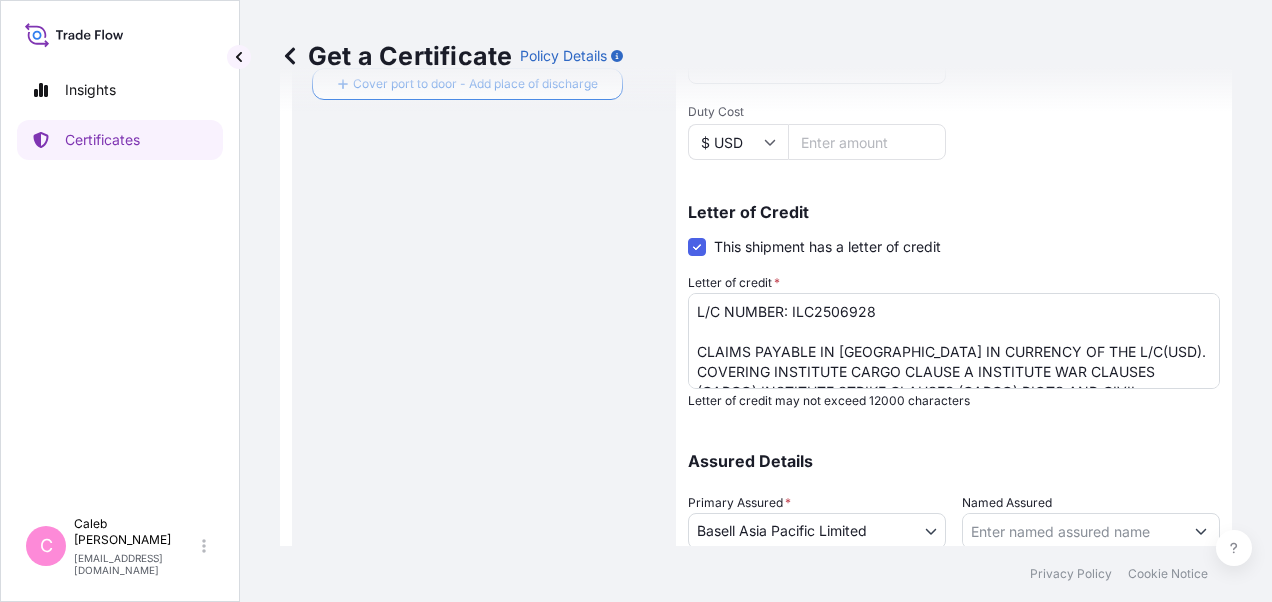click on "Route Details Reset Route Details   Cover door to port - Add loading place Place of loading Road / [GEOGRAPHIC_DATA] / Inland Origin * [GEOGRAPHIC_DATA], [GEOGRAPHIC_DATA], [GEOGRAPHIC_DATA] [GEOGRAPHIC_DATA], [GEOGRAPHIC_DATA]. OF KOREA Main transport mode [GEOGRAPHIC_DATA] Sea Destination * [GEOGRAPHIC_DATA], [PERSON_NAME][GEOGRAPHIC_DATA], [GEOGRAPHIC_DATA], [GEOGRAPHIC_DATA] [GEOGRAPHIC_DATA], [GEOGRAPHIC_DATA] Cover port to door - Add place of discharge Road / [GEOGRAPHIC_DATA] / Inland Place of Discharge" at bounding box center [484, 104] 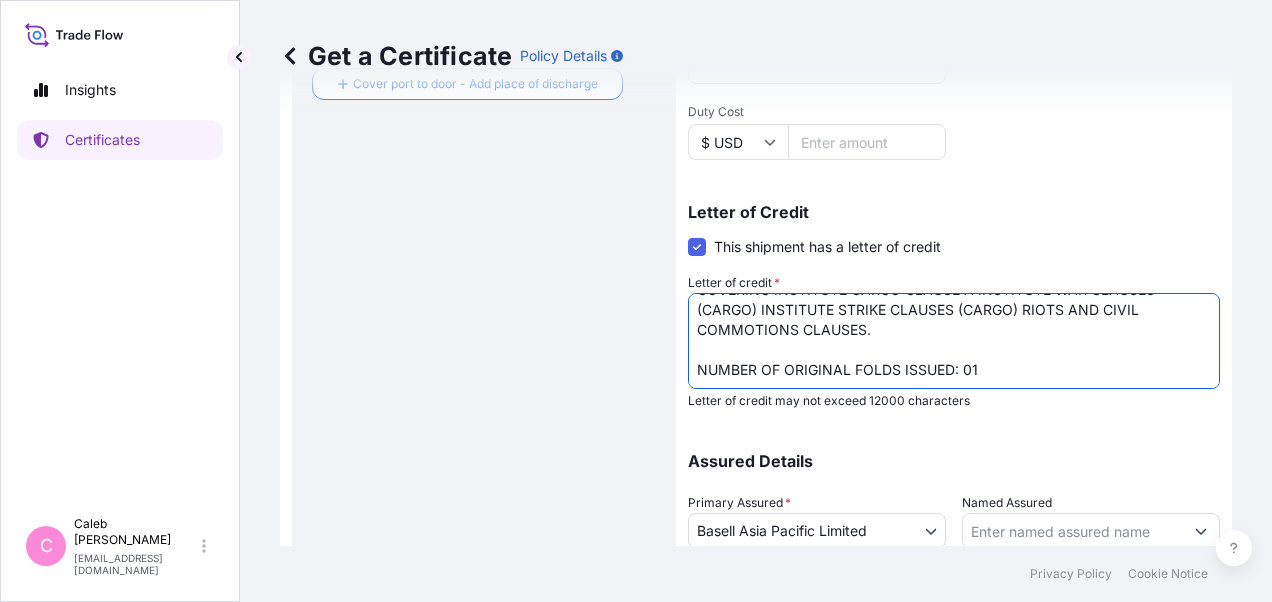 scroll, scrollTop: 101, scrollLeft: 0, axis: vertical 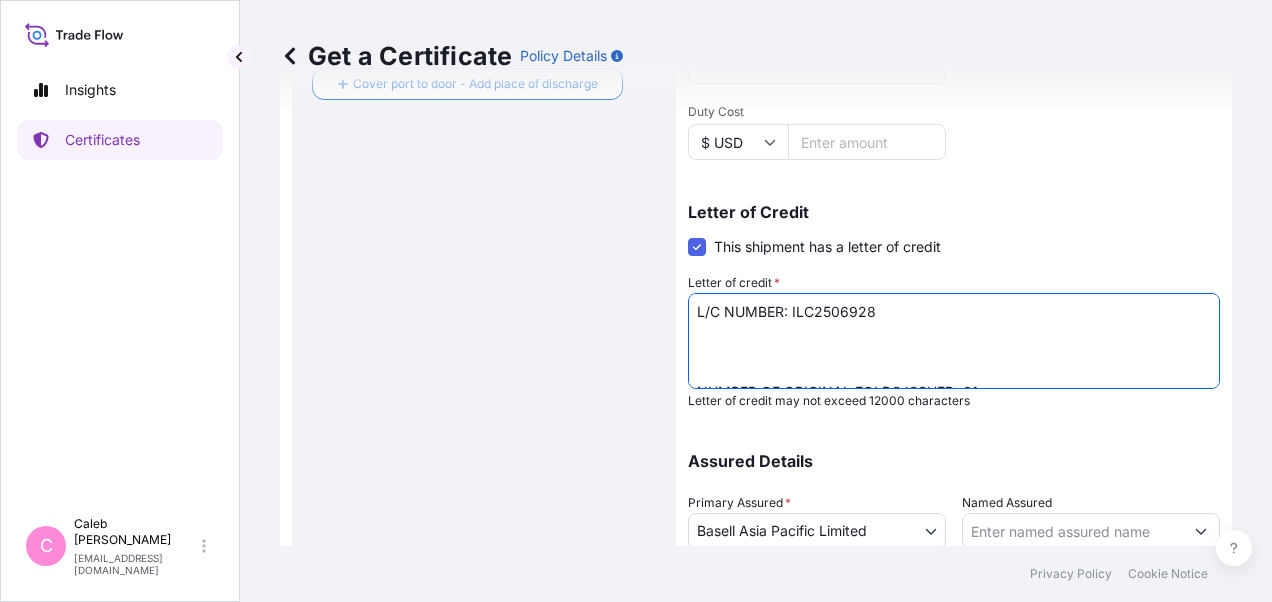 click on "L/C NUMBER: 5479704540
CLAIMS PAYABLE IN [GEOGRAPHIC_DATA] IN CURRENCY OF THE L/C(USD).
COVERING INSTITUTE CARGO CLAUSE A INSTITUTE WAR CLAUSES (CARGO) INSTITUTE STRIKE CLAUSES (CARGO) RIOTS AND CIVIL COMMOTIONS CLAUSES.
NUMBER OF ORIGINAL FOLDS ISSUED: 01" at bounding box center [954, 341] 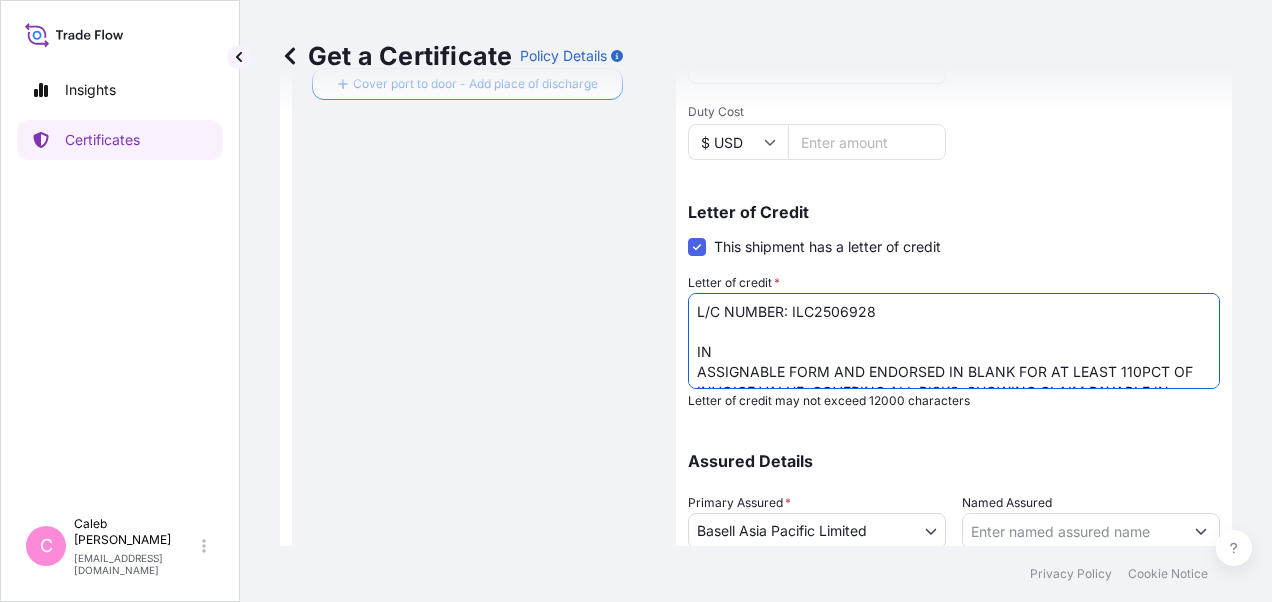 scroll, scrollTop: 131, scrollLeft: 0, axis: vertical 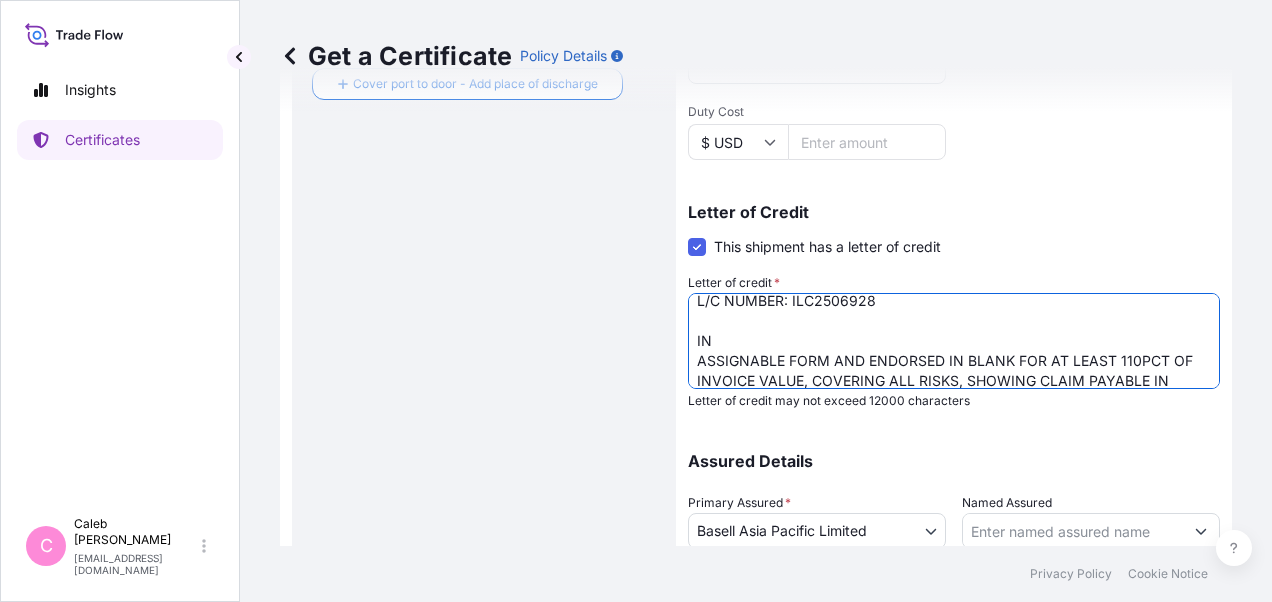click on "L/C NUMBER: 5479704540
CLAIMS PAYABLE IN [GEOGRAPHIC_DATA] IN CURRENCY OF THE L/C(USD).
COVERING INSTITUTE CARGO CLAUSE A INSTITUTE WAR CLAUSES (CARGO) INSTITUTE STRIKE CLAUSES (CARGO) RIOTS AND CIVIL COMMOTIONS CLAUSES.
NUMBER OF ORIGINAL FOLDS ISSUED: 01" at bounding box center (954, 341) 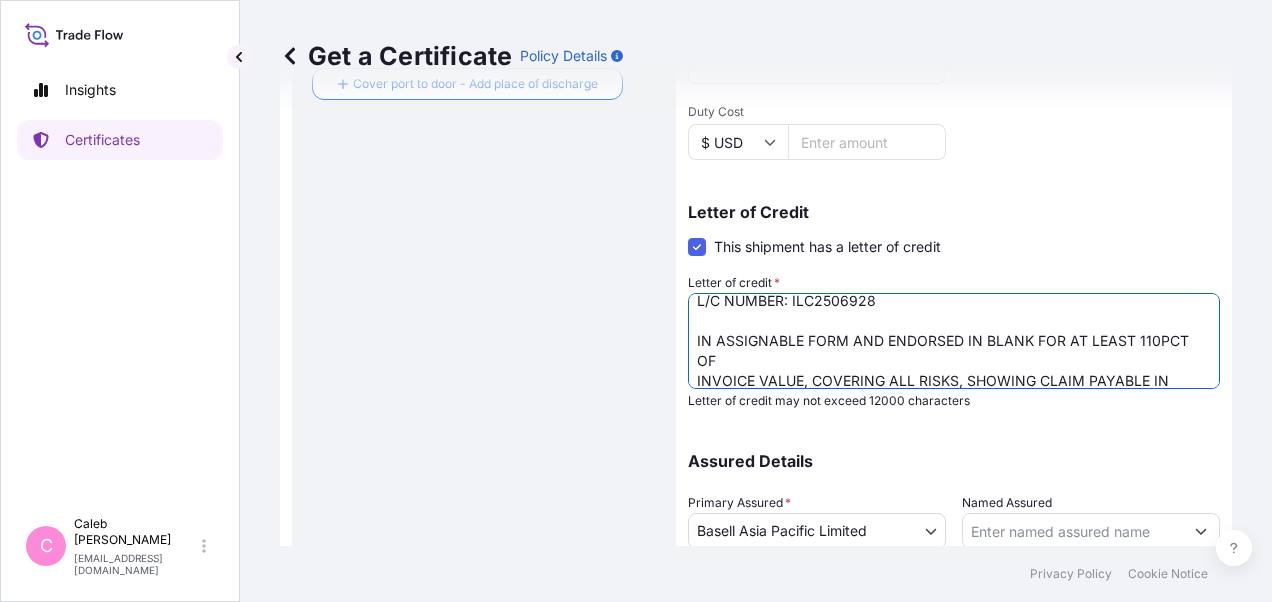 drag, startPoint x: 848, startPoint y: 338, endPoint x: 1000, endPoint y: 337, distance: 152.0033 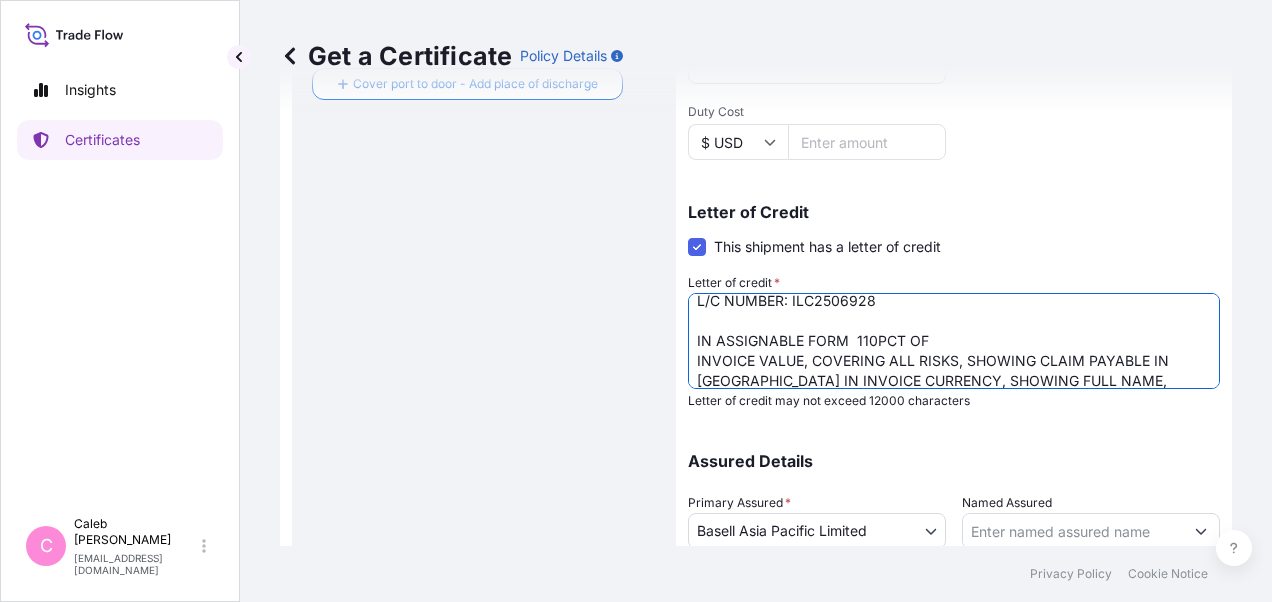 drag, startPoint x: 855, startPoint y: 338, endPoint x: 931, endPoint y: 336, distance: 76.02631 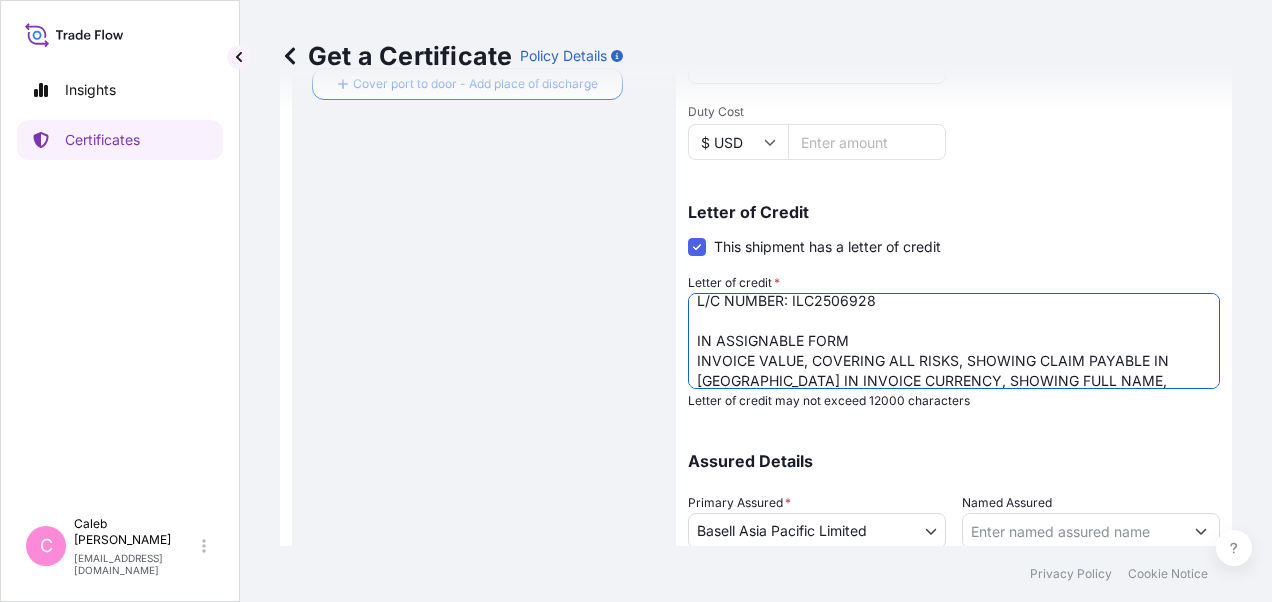 drag, startPoint x: 805, startPoint y: 358, endPoint x: 695, endPoint y: 359, distance: 110.00455 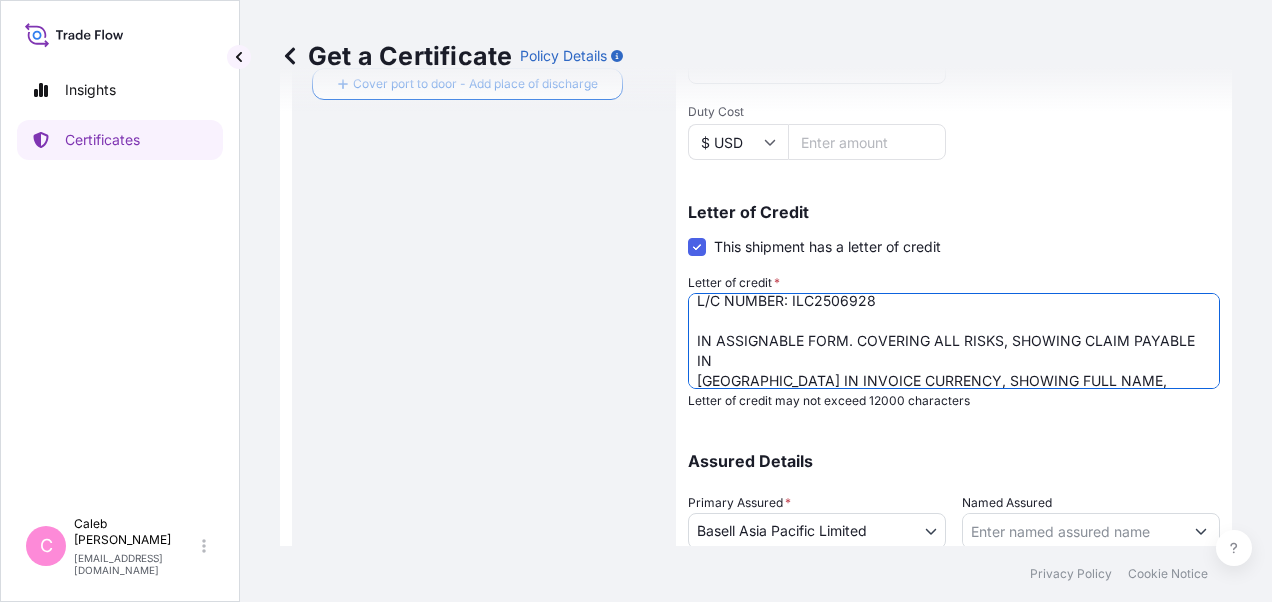 click on "L/C NUMBER: 5479704540
CLAIMS PAYABLE IN [GEOGRAPHIC_DATA] IN CURRENCY OF THE L/C(USD).
COVERING INSTITUTE CARGO CLAUSE A INSTITUTE WAR CLAUSES (CARGO) INSTITUTE STRIKE CLAUSES (CARGO) RIOTS AND CIVIL COMMOTIONS CLAUSES.
NUMBER OF ORIGINAL FOLDS ISSUED: 01" at bounding box center (954, 341) 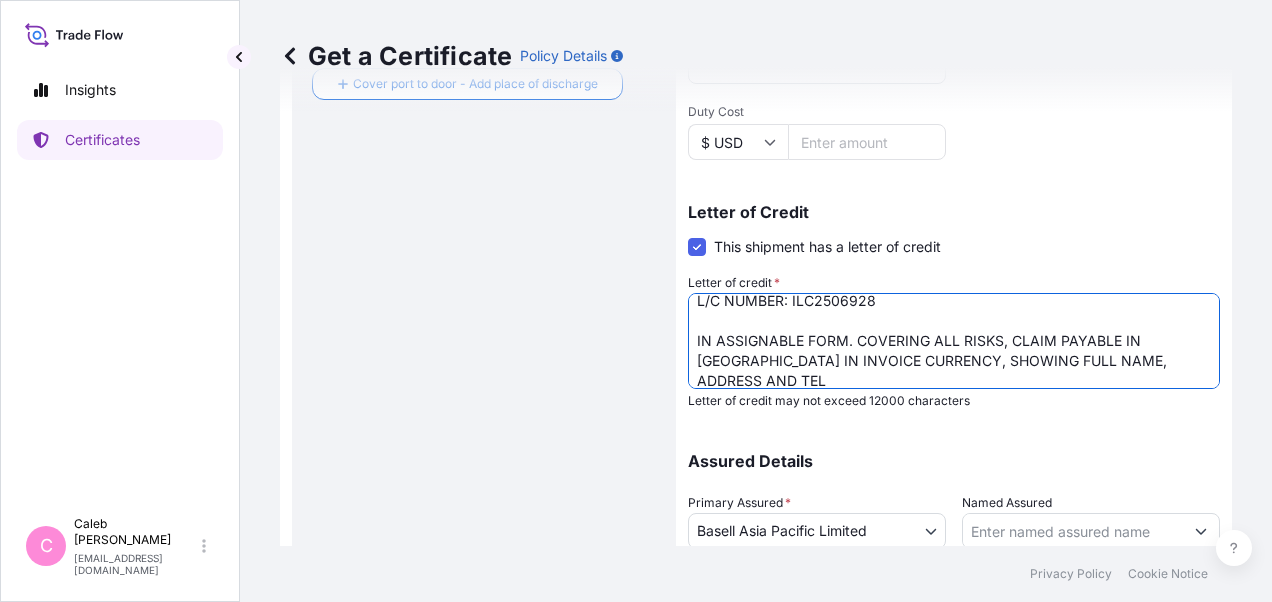click on "L/C NUMBER: 5479704540
CLAIMS PAYABLE IN [GEOGRAPHIC_DATA] IN CURRENCY OF THE L/C(USD).
COVERING INSTITUTE CARGO CLAUSE A INSTITUTE WAR CLAUSES (CARGO) INSTITUTE STRIKE CLAUSES (CARGO) RIOTS AND CIVIL COMMOTIONS CLAUSES.
NUMBER OF ORIGINAL FOLDS ISSUED: 01" at bounding box center (954, 341) 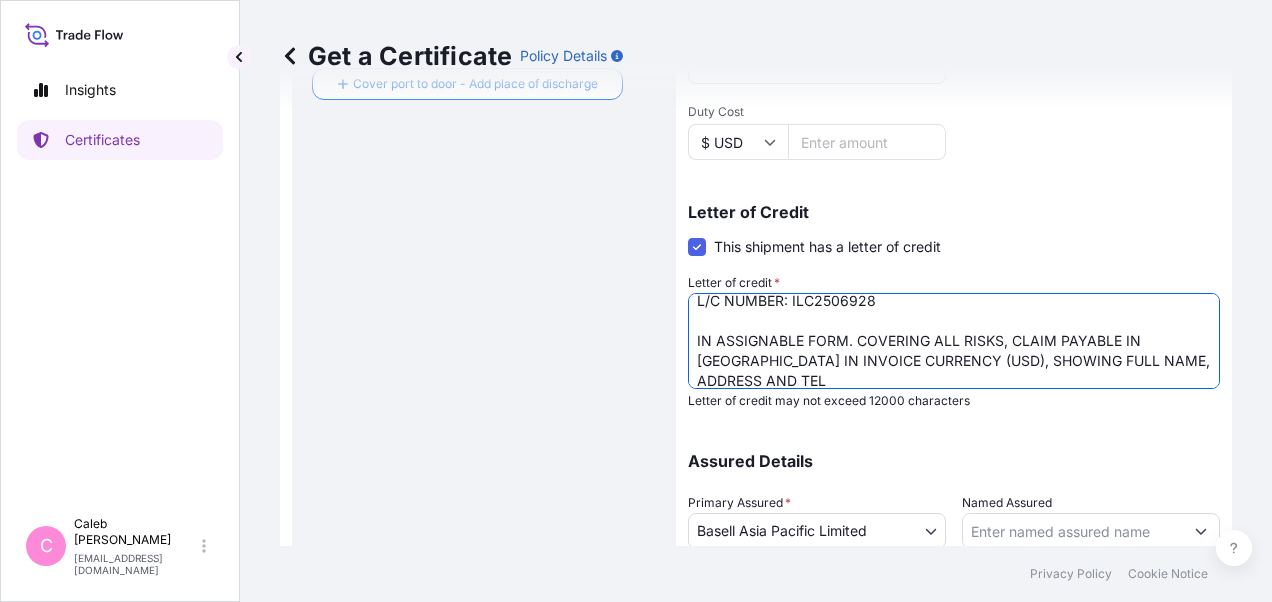 click on "L/C NUMBER: 5479704540
CLAIMS PAYABLE IN [GEOGRAPHIC_DATA] IN CURRENCY OF THE L/C(USD).
COVERING INSTITUTE CARGO CLAUSE A INSTITUTE WAR CLAUSES (CARGO) INSTITUTE STRIKE CLAUSES (CARGO) RIOTS AND CIVIL COMMOTIONS CLAUSES.
NUMBER OF ORIGINAL FOLDS ISSUED: 01" at bounding box center (954, 341) 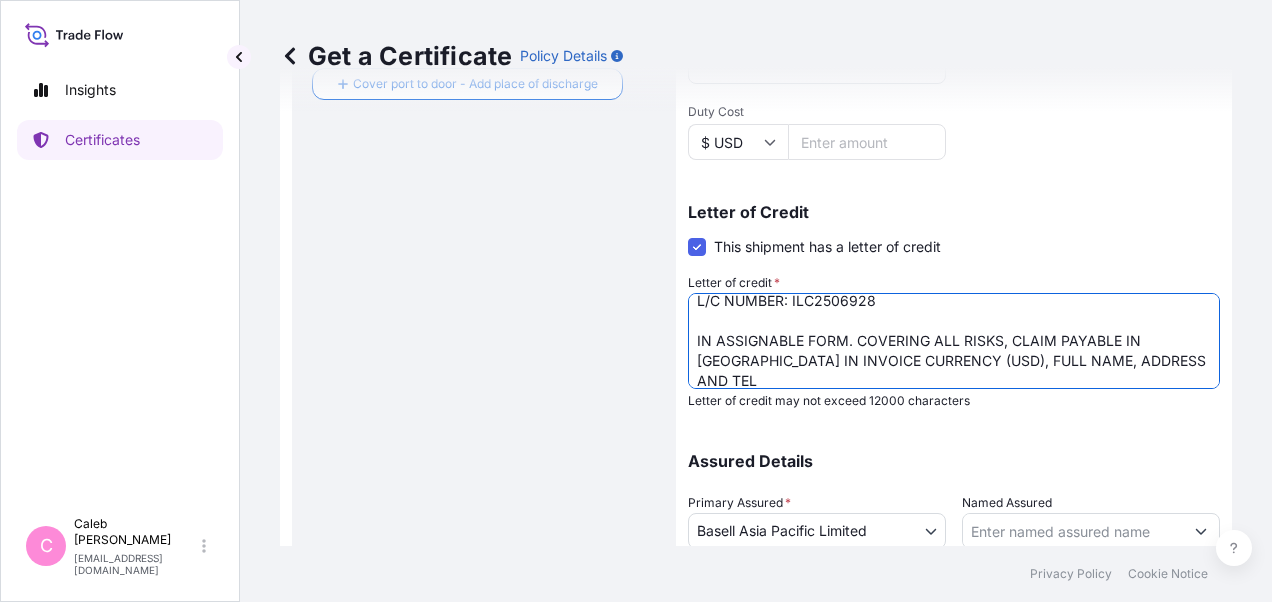 scroll, scrollTop: 51, scrollLeft: 0, axis: vertical 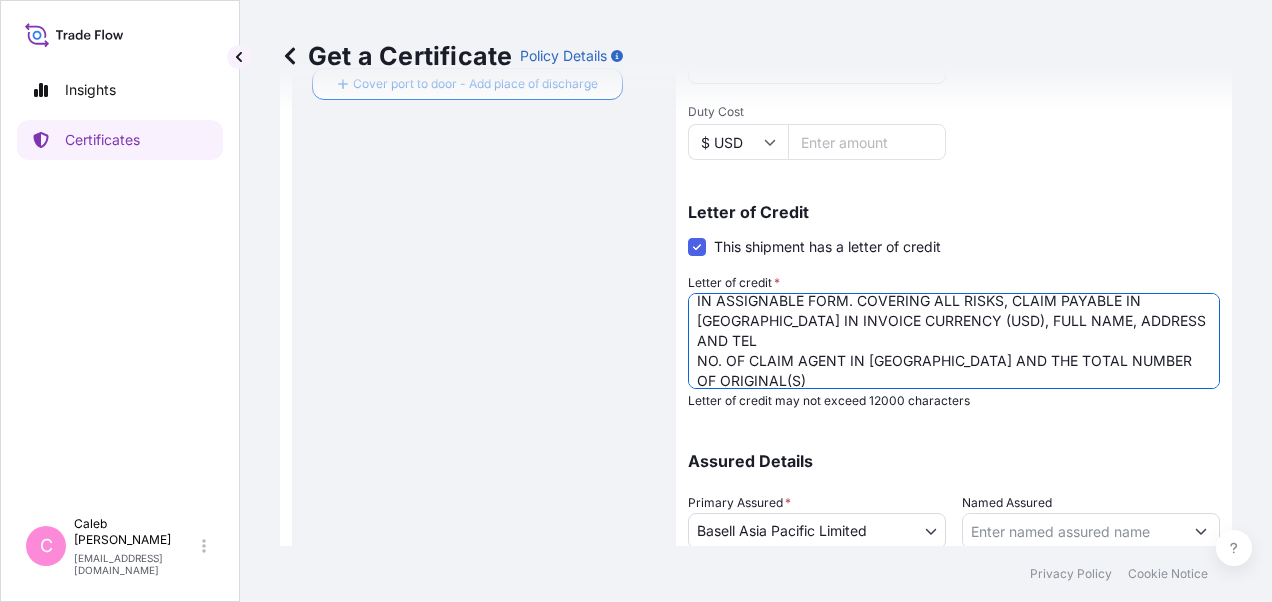 click on "L/C NUMBER: 5479704540
CLAIMS PAYABLE IN [GEOGRAPHIC_DATA] IN CURRENCY OF THE L/C(USD).
COVERING INSTITUTE CARGO CLAUSE A INSTITUTE WAR CLAUSES (CARGO) INSTITUTE STRIKE CLAUSES (CARGO) RIOTS AND CIVIL COMMOTIONS CLAUSES.
NUMBER OF ORIGINAL FOLDS ISSUED: 01" at bounding box center (954, 341) 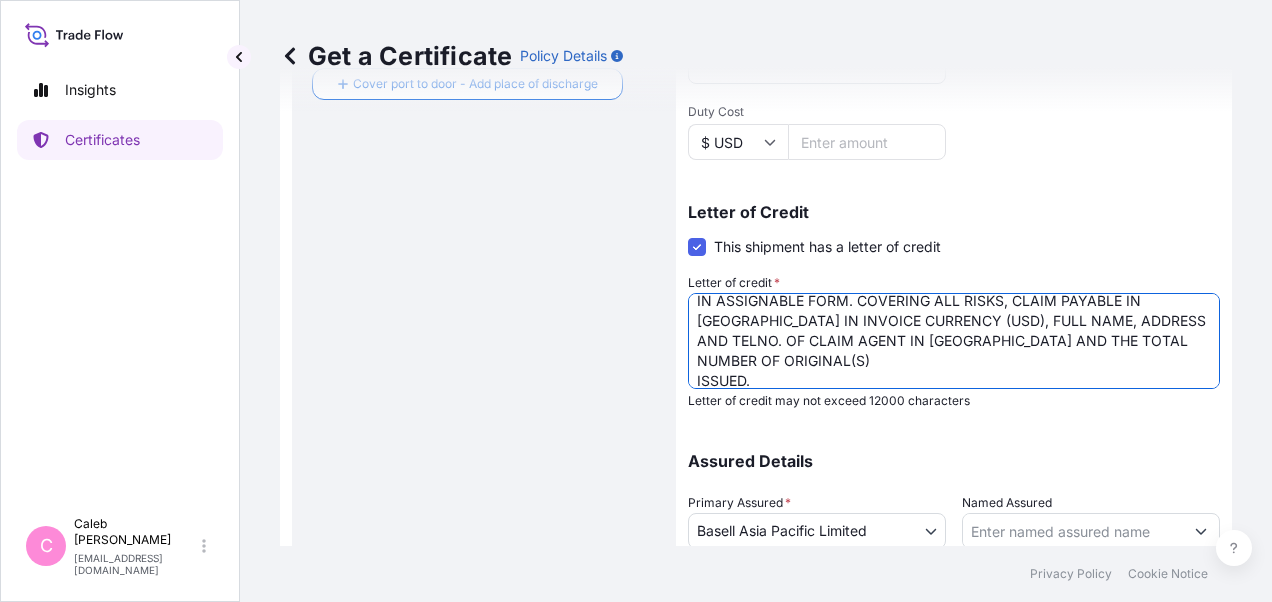 scroll, scrollTop: 31, scrollLeft: 0, axis: vertical 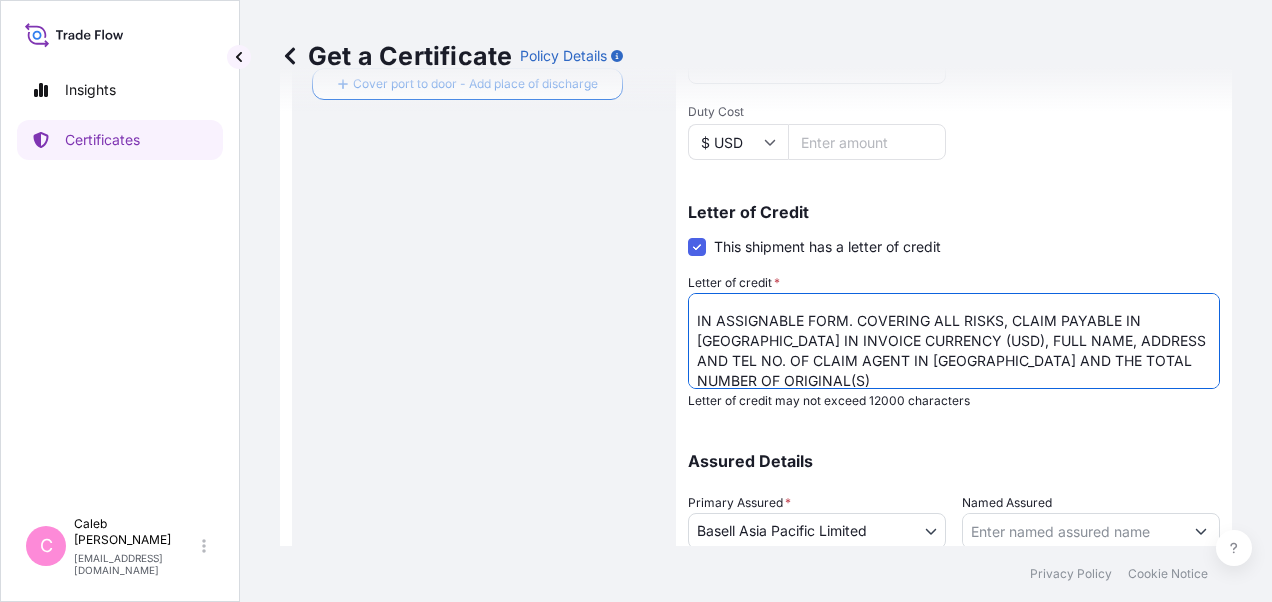 click on "L/C NUMBER: 5479704540
CLAIMS PAYABLE IN [GEOGRAPHIC_DATA] IN CURRENCY OF THE L/C(USD).
COVERING INSTITUTE CARGO CLAUSE A INSTITUTE WAR CLAUSES (CARGO) INSTITUTE STRIKE CLAUSES (CARGO) RIOTS AND CIVIL COMMOTIONS CLAUSES.
NUMBER OF ORIGINAL FOLDS ISSUED: 01" at bounding box center (954, 341) 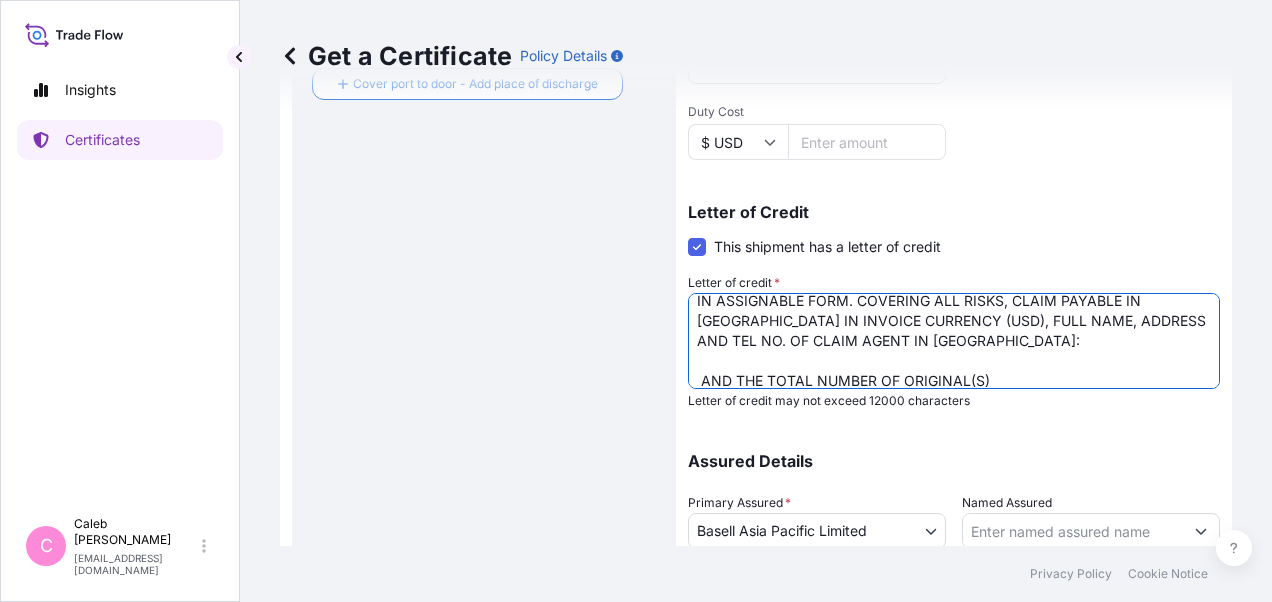 scroll, scrollTop: 71, scrollLeft: 0, axis: vertical 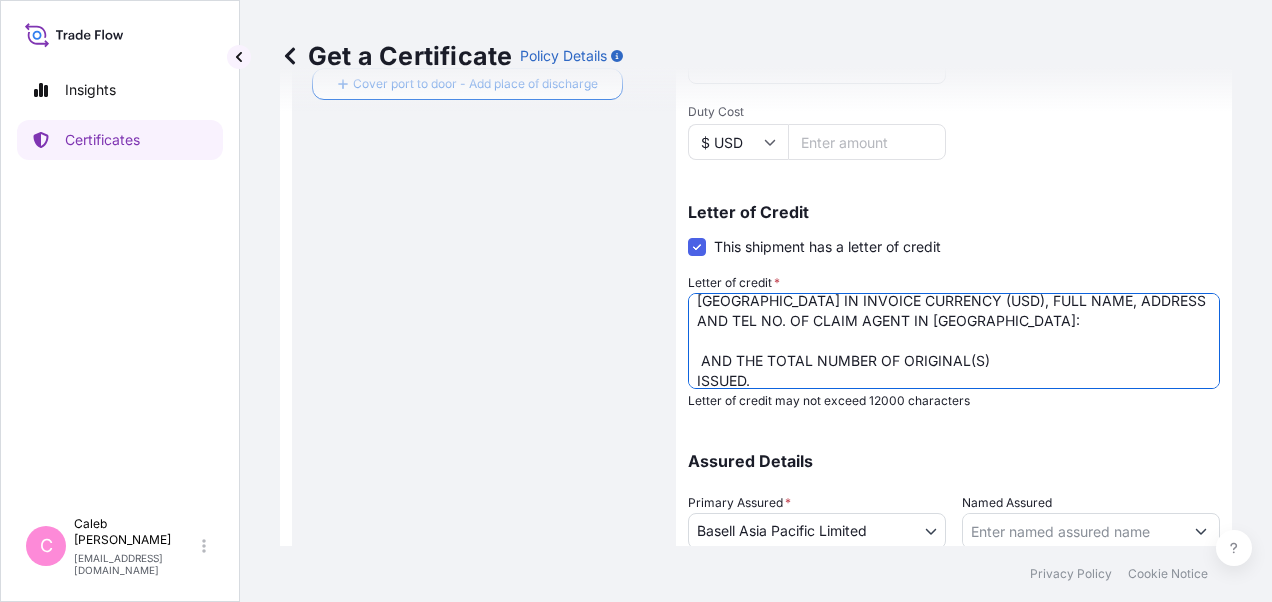 click on "L/C NUMBER: 5479704540
CLAIMS PAYABLE IN [GEOGRAPHIC_DATA] IN CURRENCY OF THE L/C(USD).
COVERING INSTITUTE CARGO CLAUSE A INSTITUTE WAR CLAUSES (CARGO) INSTITUTE STRIKE CLAUSES (CARGO) RIOTS AND CIVIL COMMOTIONS CLAUSES.
NUMBER OF ORIGINAL FOLDS ISSUED: 01" at bounding box center [954, 341] 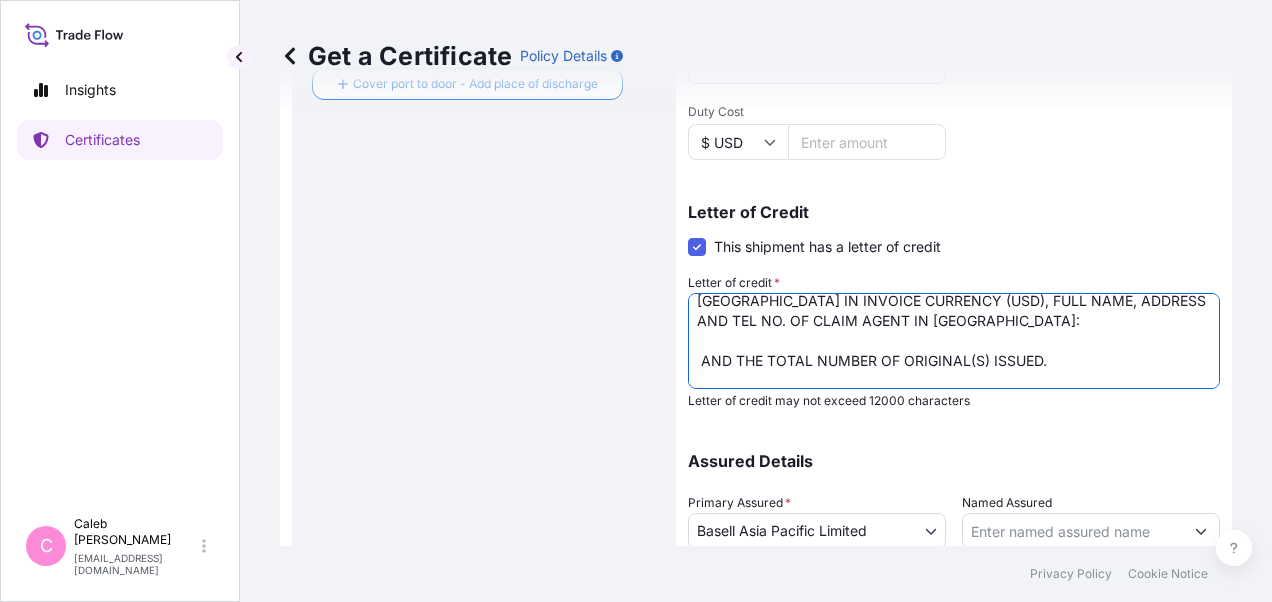 click on "L/C NUMBER: 5479704540
CLAIMS PAYABLE IN [GEOGRAPHIC_DATA] IN CURRENCY OF THE L/C(USD).
COVERING INSTITUTE CARGO CLAUSE A INSTITUTE WAR CLAUSES (CARGO) INSTITUTE STRIKE CLAUSES (CARGO) RIOTS AND CIVIL COMMOTIONS CLAUSES.
NUMBER OF ORIGINAL FOLDS ISSUED: 01" at bounding box center [954, 341] 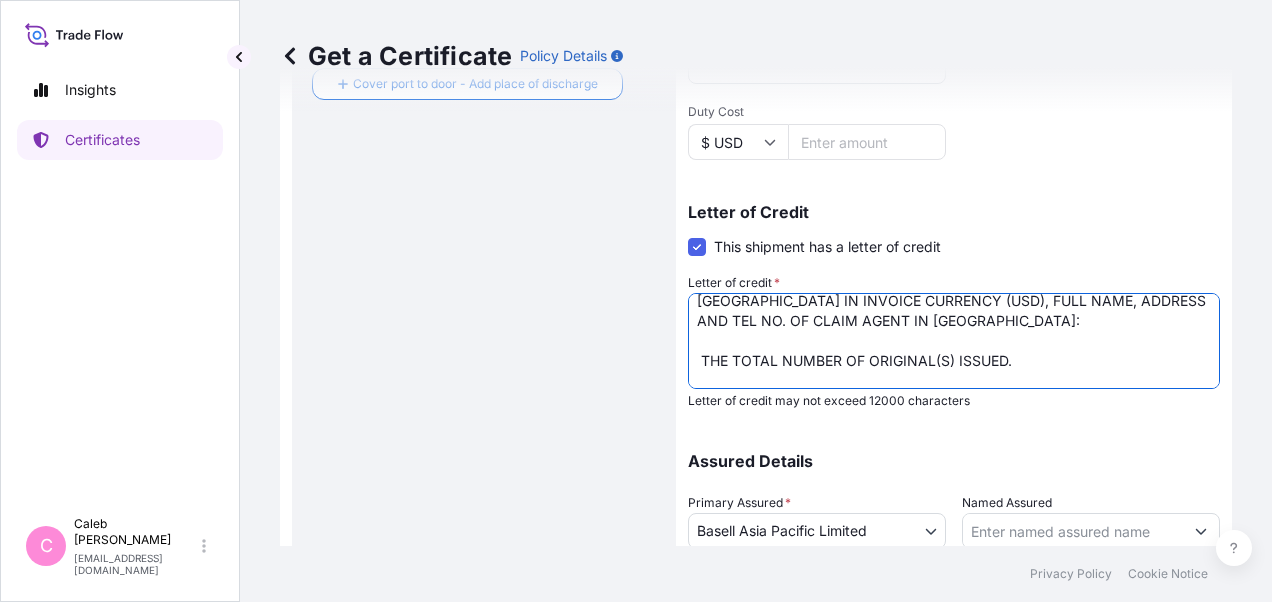 drag, startPoint x: 696, startPoint y: 357, endPoint x: 1020, endPoint y: 359, distance: 324.00616 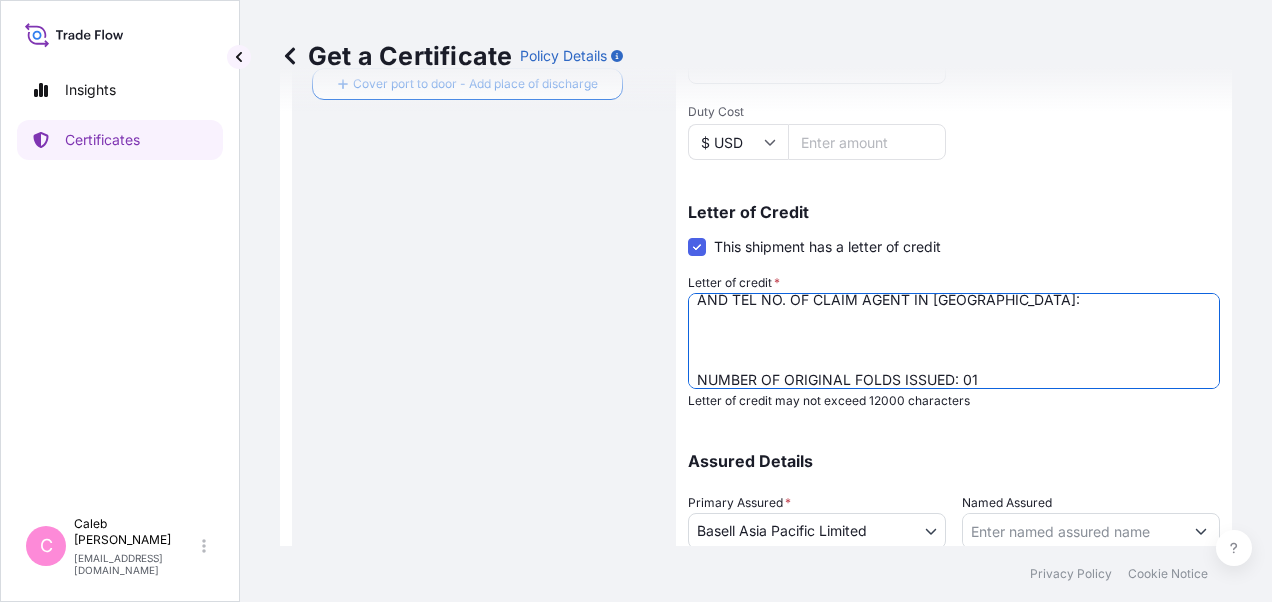 scroll, scrollTop: 111, scrollLeft: 0, axis: vertical 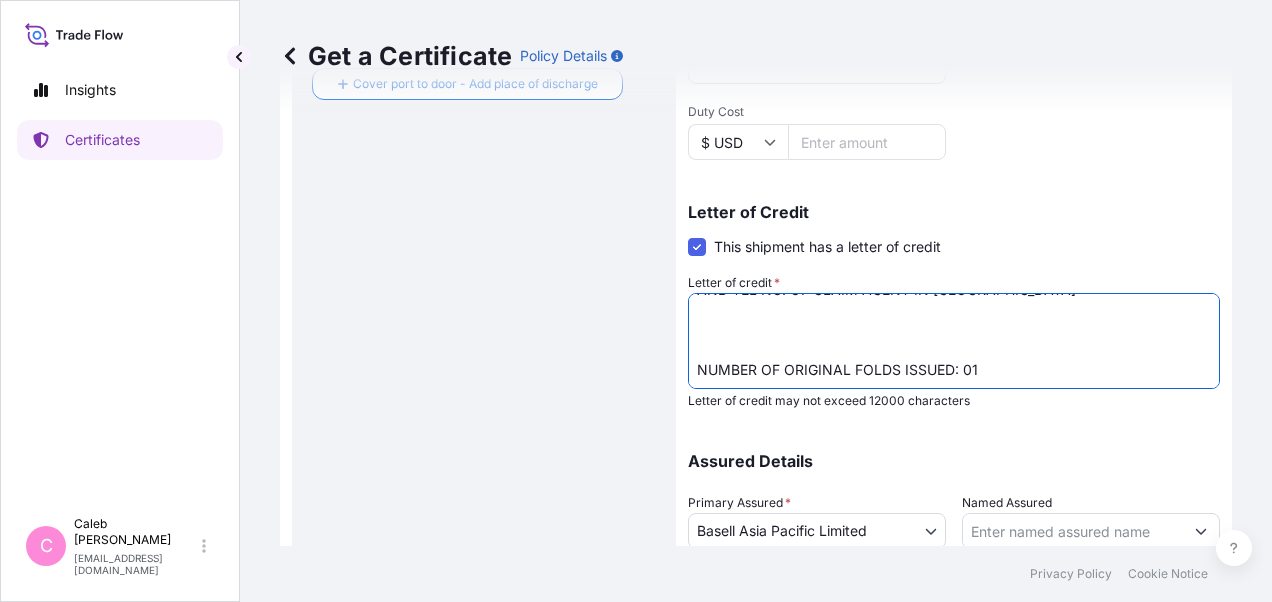 click on "L/C NUMBER: 5479704540
CLAIMS PAYABLE IN [GEOGRAPHIC_DATA] IN CURRENCY OF THE L/C(USD).
COVERING INSTITUTE CARGO CLAUSE A INSTITUTE WAR CLAUSES (CARGO) INSTITUTE STRIKE CLAUSES (CARGO) RIOTS AND CIVIL COMMOTIONS CLAUSES.
NUMBER OF ORIGINAL FOLDS ISSUED: 01" at bounding box center [954, 341] 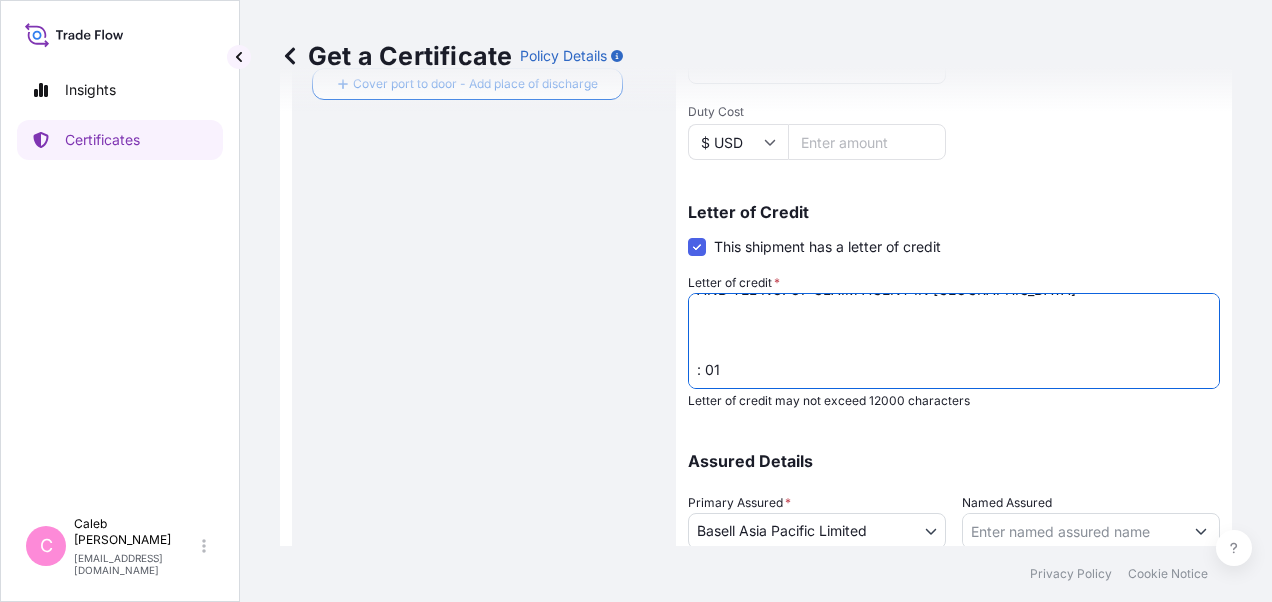 paste on "THE TOTAL NUMBER OF ORIGINAL(S) ISSUED." 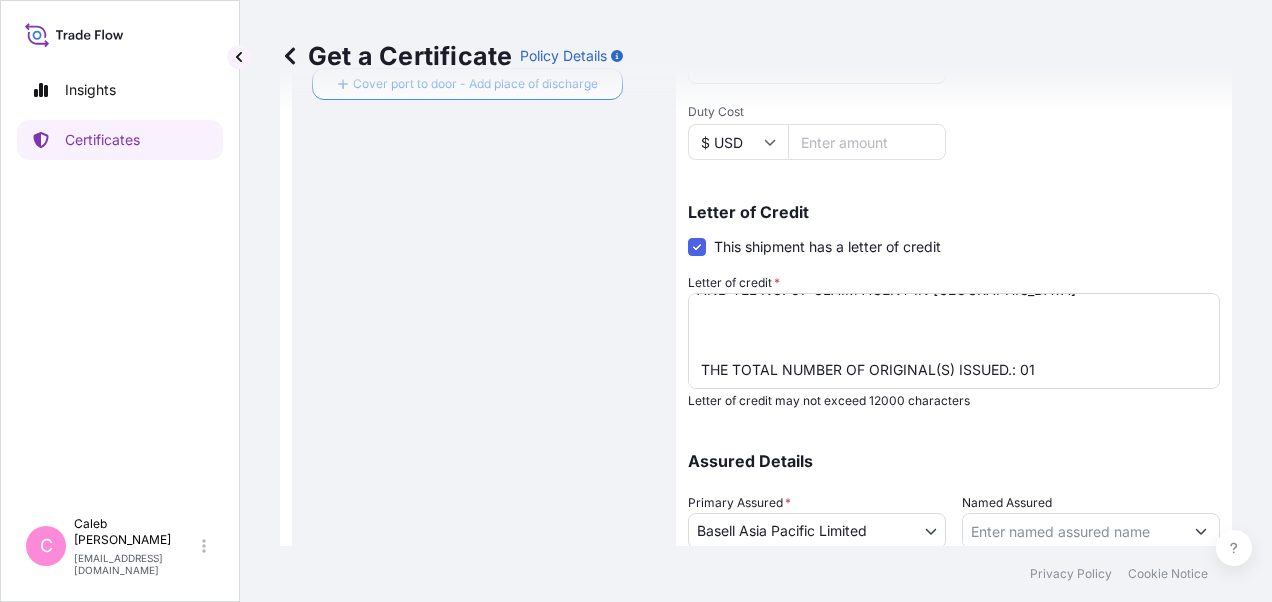 click on "Route Details Reset Route Details   Cover door to port - Add loading place Place of loading Road / [GEOGRAPHIC_DATA] / Inland Origin * [GEOGRAPHIC_DATA], [GEOGRAPHIC_DATA], [GEOGRAPHIC_DATA] [GEOGRAPHIC_DATA], [GEOGRAPHIC_DATA]. OF KOREA Main transport mode [GEOGRAPHIC_DATA] Sea Destination * [GEOGRAPHIC_DATA], [PERSON_NAME][GEOGRAPHIC_DATA], [GEOGRAPHIC_DATA], [GEOGRAPHIC_DATA] [GEOGRAPHIC_DATA], [GEOGRAPHIC_DATA] Cover port to door - Add place of discharge Road / [GEOGRAPHIC_DATA] / Inland Place of Discharge" at bounding box center [484, 104] 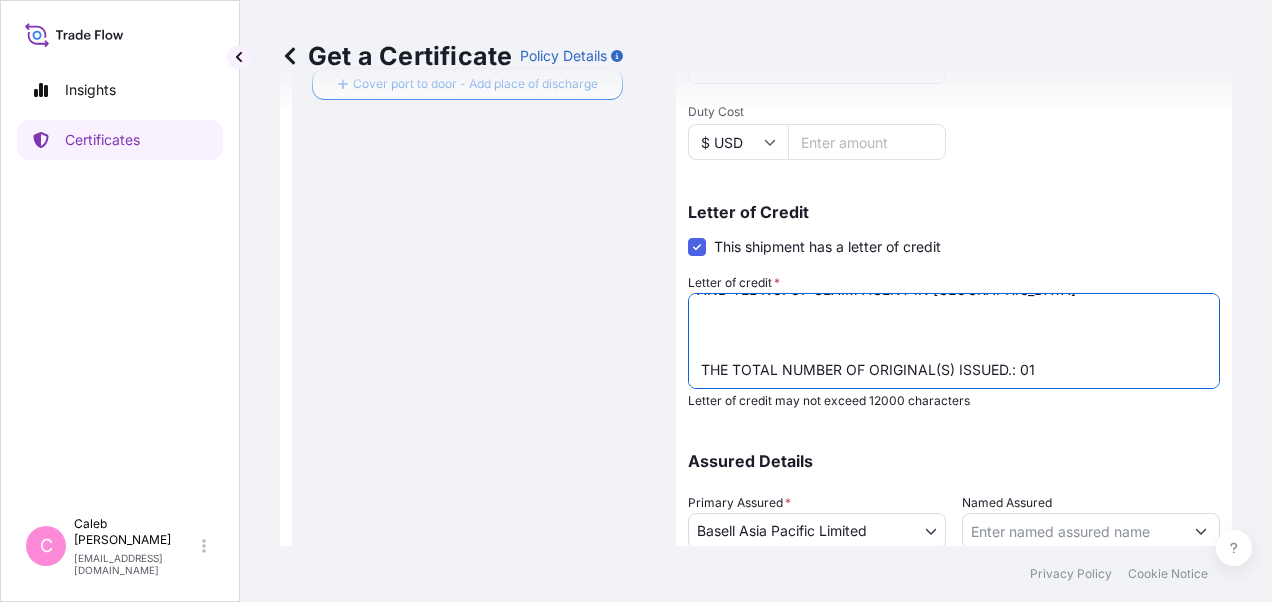 drag, startPoint x: 1017, startPoint y: 358, endPoint x: 1045, endPoint y: 358, distance: 28 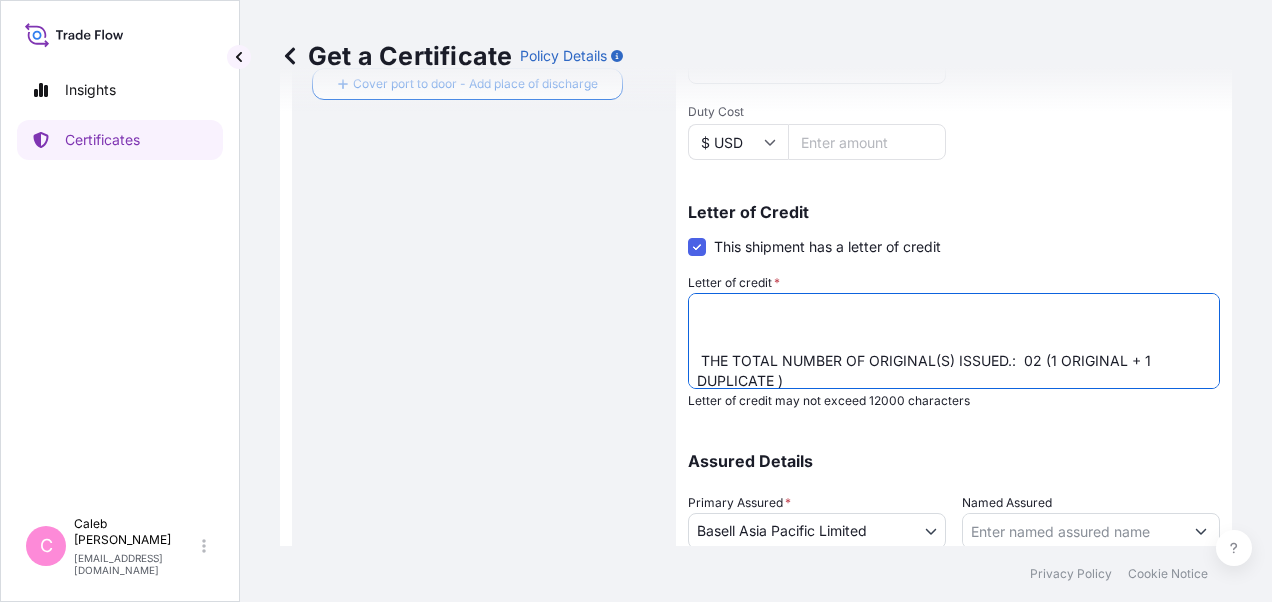 click on "L/C NUMBER: 5479704540
CLAIMS PAYABLE IN [GEOGRAPHIC_DATA] IN CURRENCY OF THE L/C(USD).
COVERING INSTITUTE CARGO CLAUSE A INSTITUTE WAR CLAUSES (CARGO) INSTITUTE STRIKE CLAUSES (CARGO) RIOTS AND CIVIL COMMOTIONS CLAUSES.
NUMBER OF ORIGINAL FOLDS ISSUED: 01" at bounding box center [954, 341] 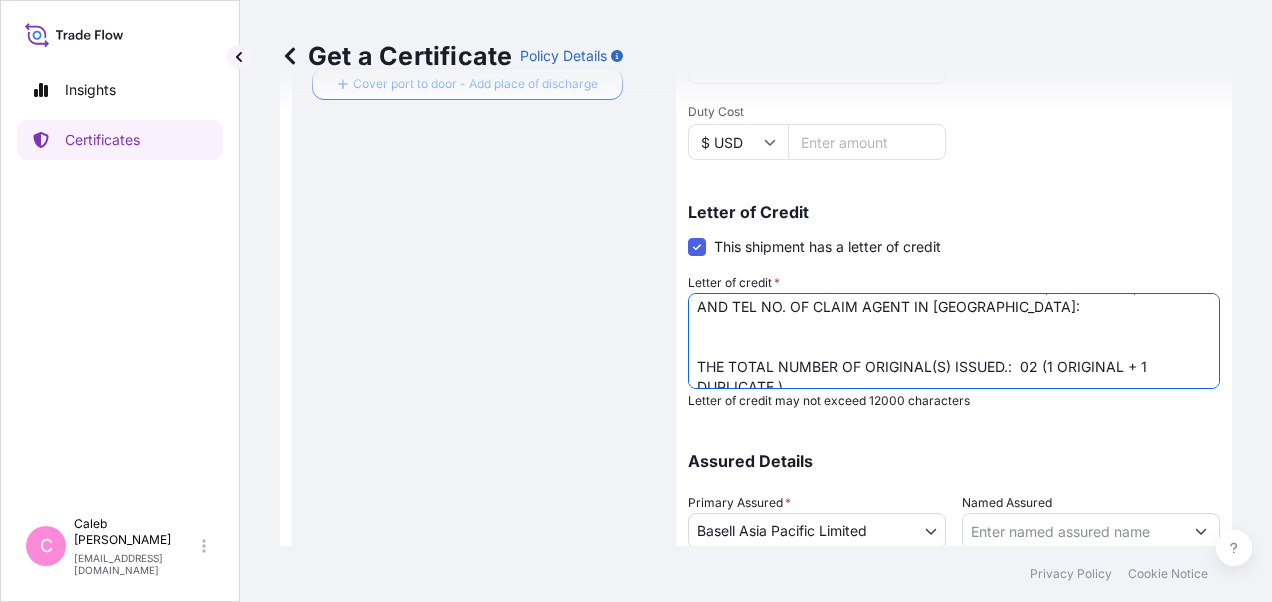 scroll, scrollTop: 71, scrollLeft: 0, axis: vertical 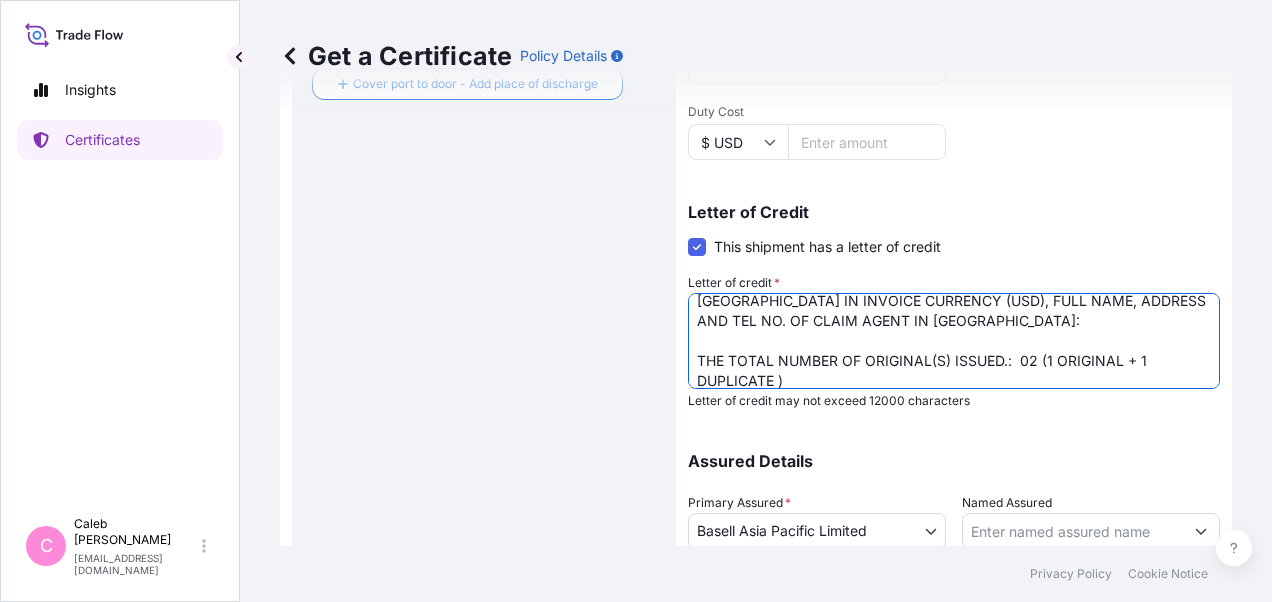 click on "L/C NUMBER: 5479704540
CLAIMS PAYABLE IN [GEOGRAPHIC_DATA] IN CURRENCY OF THE L/C(USD).
COVERING INSTITUTE CARGO CLAUSE A INSTITUTE WAR CLAUSES (CARGO) INSTITUTE STRIKE CLAUSES (CARGO) RIOTS AND CIVIL COMMOTIONS CLAUSES.
NUMBER OF ORIGINAL FOLDS ISSUED: 01" at bounding box center [954, 341] 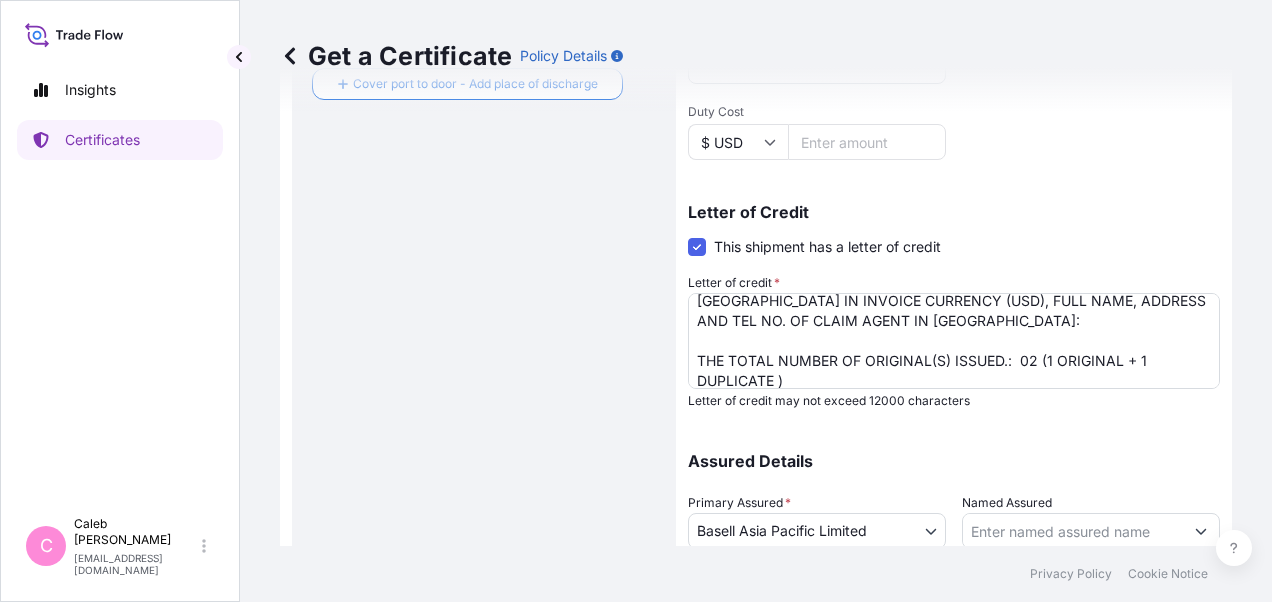 click on "Route Details Reset Route Details   Cover door to port - Add loading place Place of loading Road / [GEOGRAPHIC_DATA] / Inland Origin * [GEOGRAPHIC_DATA], [GEOGRAPHIC_DATA], [GEOGRAPHIC_DATA] [GEOGRAPHIC_DATA], [GEOGRAPHIC_DATA]. OF KOREA Main transport mode [GEOGRAPHIC_DATA] Sea Destination * [GEOGRAPHIC_DATA], [PERSON_NAME][GEOGRAPHIC_DATA], [GEOGRAPHIC_DATA], [GEOGRAPHIC_DATA] [GEOGRAPHIC_DATA], [GEOGRAPHIC_DATA] Cover port to door - Add place of discharge Road / [GEOGRAPHIC_DATA] / Inland Place of Discharge" at bounding box center [484, 104] 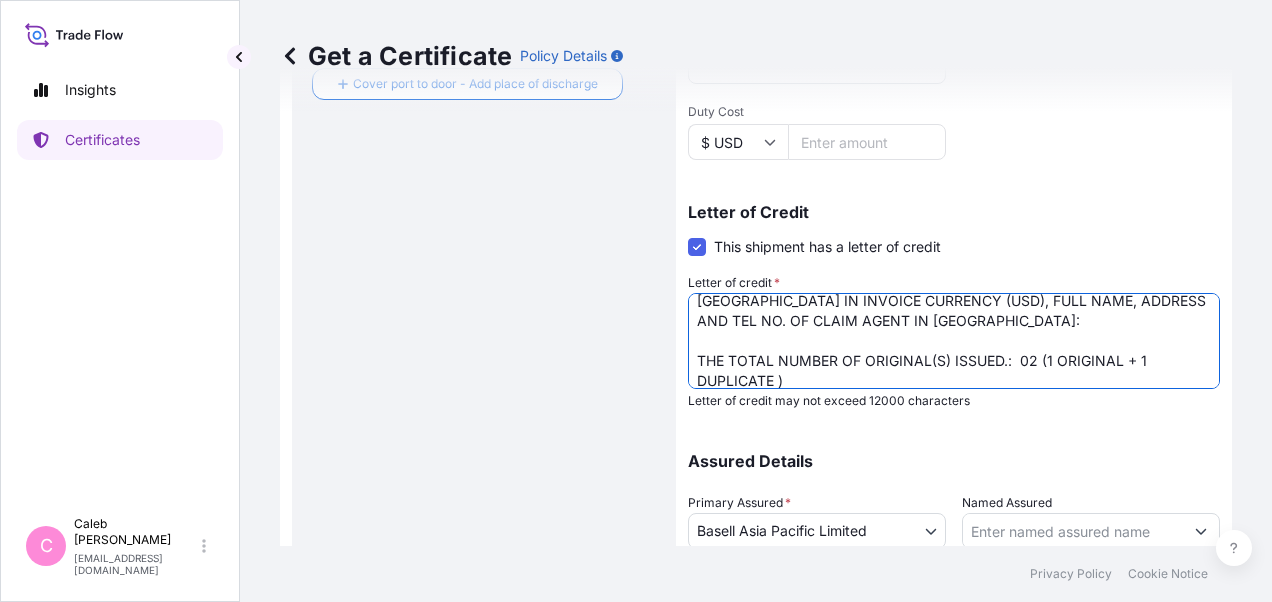 click on "L/C NUMBER: 5479704540
CLAIMS PAYABLE IN [GEOGRAPHIC_DATA] IN CURRENCY OF THE L/C(USD).
COVERING INSTITUTE CARGO CLAUSE A INSTITUTE WAR CLAUSES (CARGO) INSTITUTE STRIKE CLAUSES (CARGO) RIOTS AND CIVIL COMMOTIONS CLAUSES.
NUMBER OF ORIGINAL FOLDS ISSUED: 01" at bounding box center [954, 341] 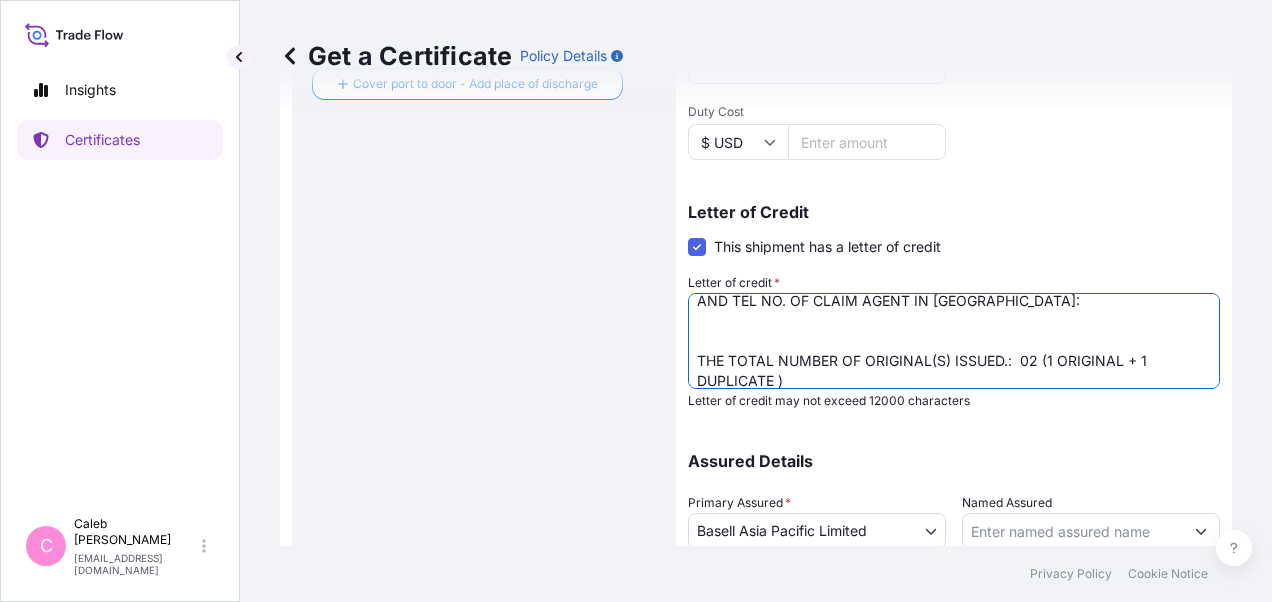 paste on "Baoviet Insurance
[STREET_ADDRESS][PERSON_NAME][PERSON_NAME][PERSON_NAME][PERSON_NAME]
Direct Line: [PHONE_NUMBER] (24 hours)" 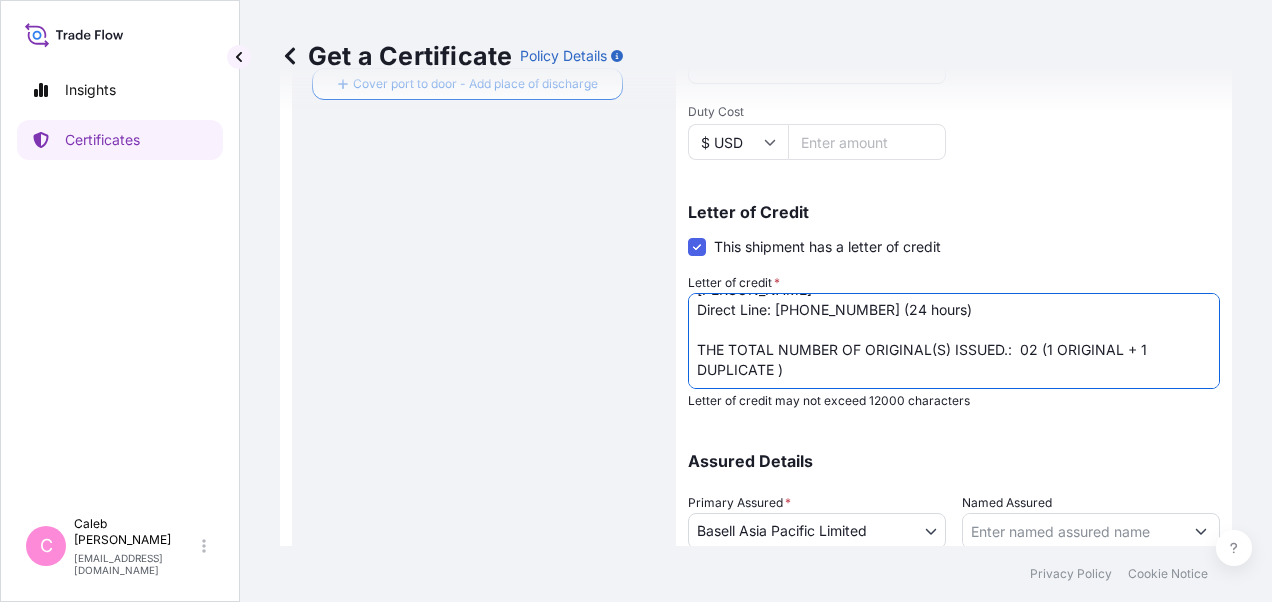 scroll, scrollTop: 181, scrollLeft: 0, axis: vertical 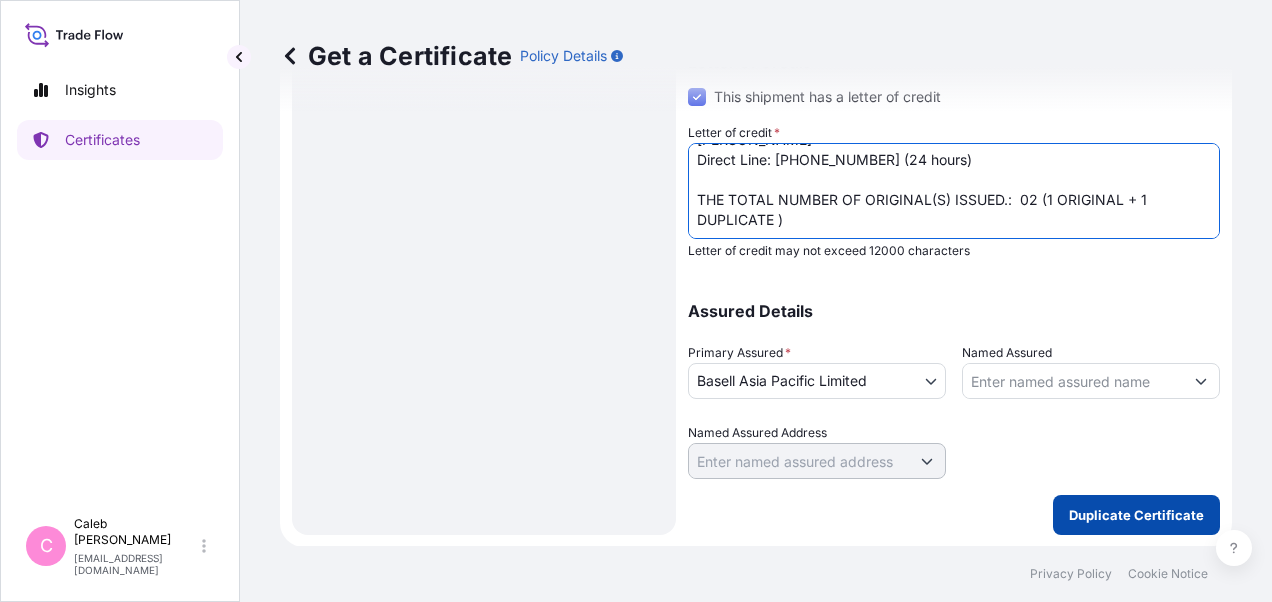 type on "L/C NUMBER: ILC2506928
IN ASSIGNABLE FORM. COVERING ALL RISKS, CLAIM PAYABLE IN [GEOGRAPHIC_DATA] IN INVOICE CURRENCY (USD), FULL NAME, ADDRESS AND TEL NO. OF CLAIM AGENT IN [GEOGRAPHIC_DATA]:
Baoviet Insurance
[STREET_ADDRESS][PERSON_NAME][PERSON_NAME][PERSON_NAME][PERSON_NAME]
Direct Line: [PHONE_NUMBER] (24 hours)
THE TOTAL NUMBER OF ORIGINAL(S) ISSUED.:  02 (1 ORIGINAL + 1 DUPLICATE )" 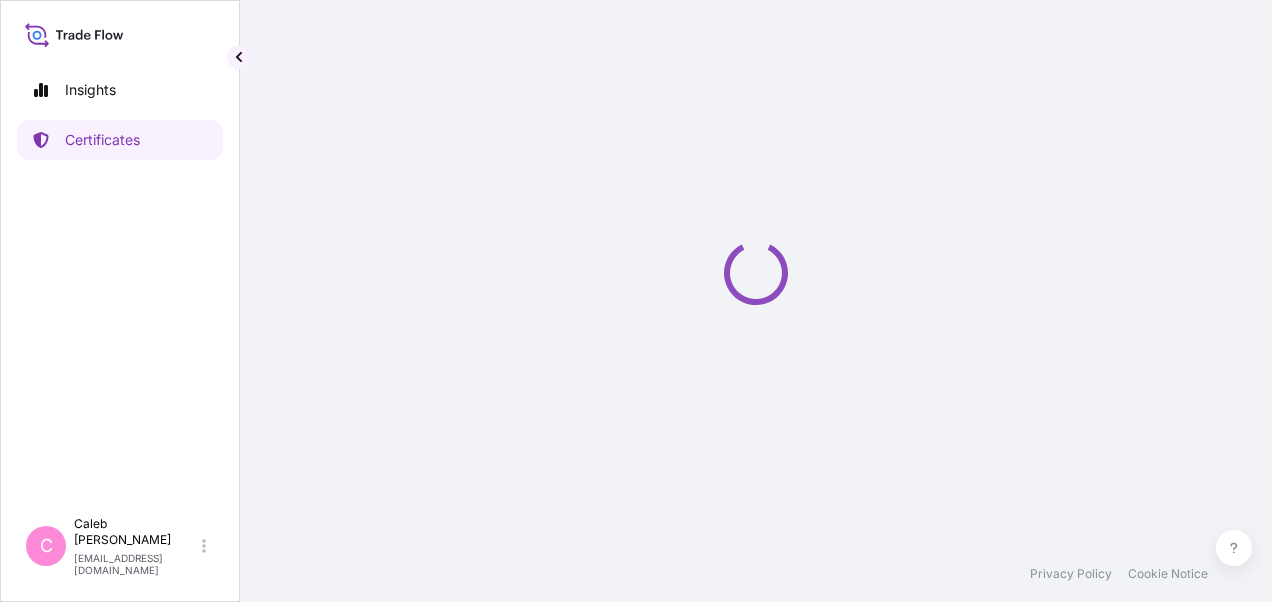 scroll, scrollTop: 0, scrollLeft: 0, axis: both 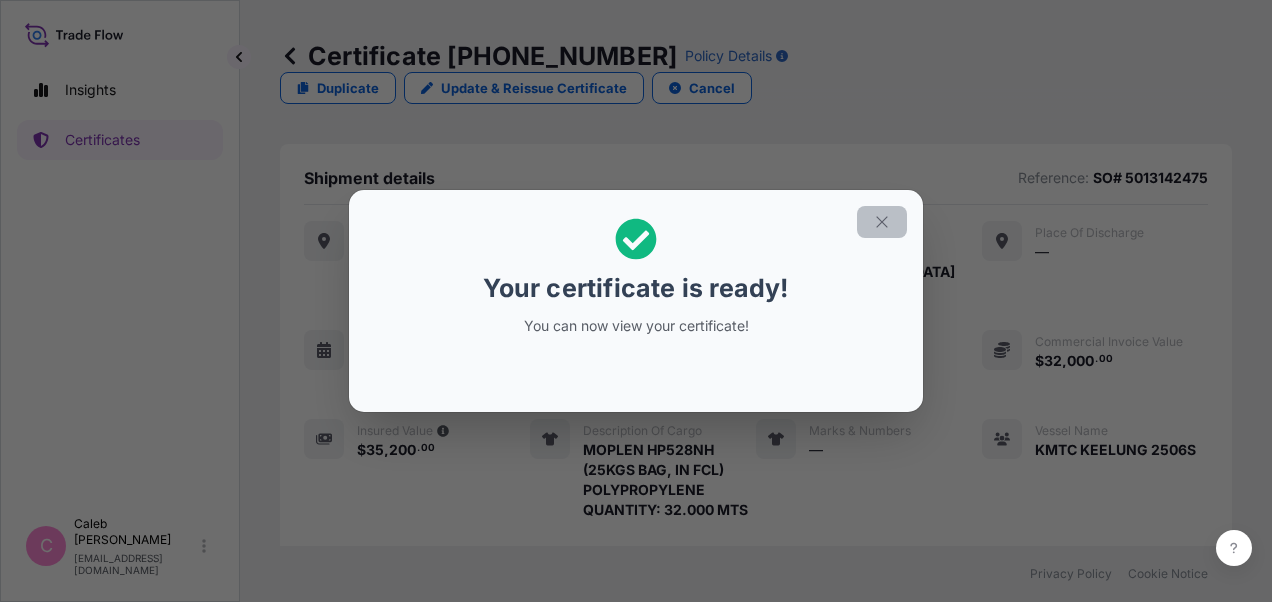 click 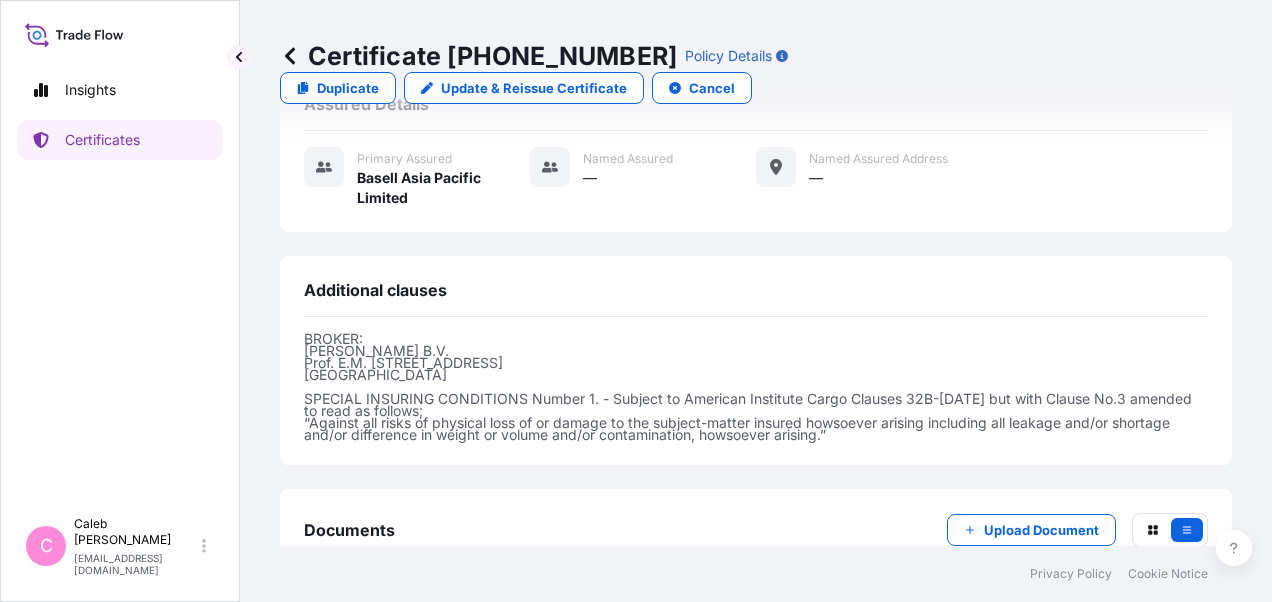 scroll, scrollTop: 994, scrollLeft: 0, axis: vertical 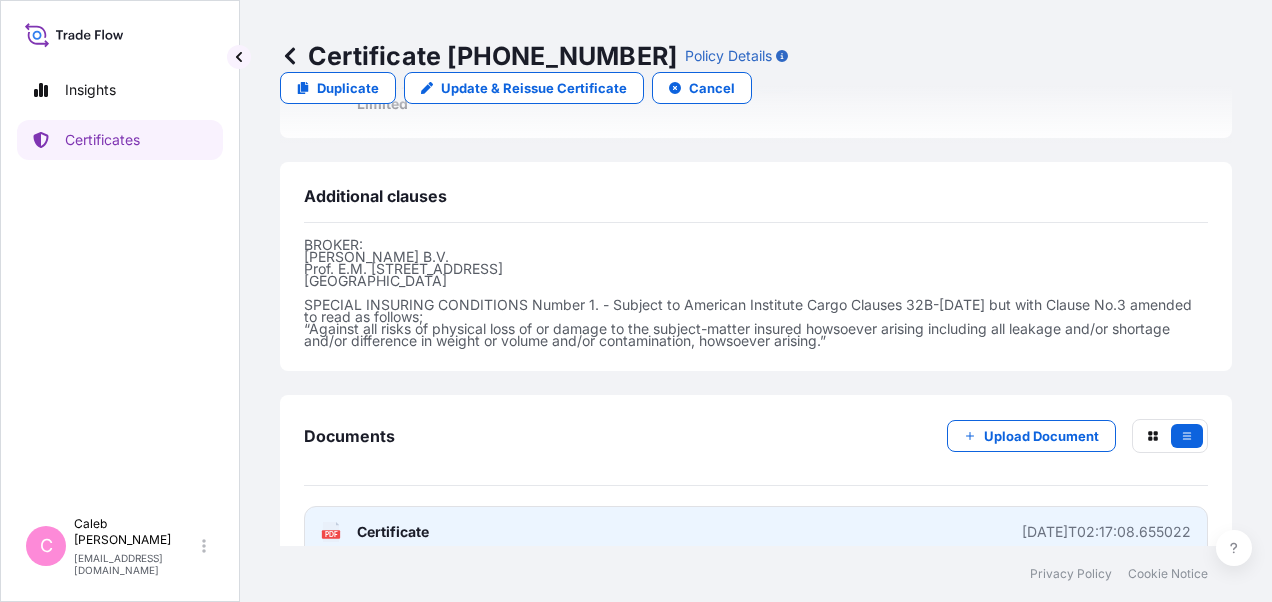 click on "Certificate" at bounding box center [393, 532] 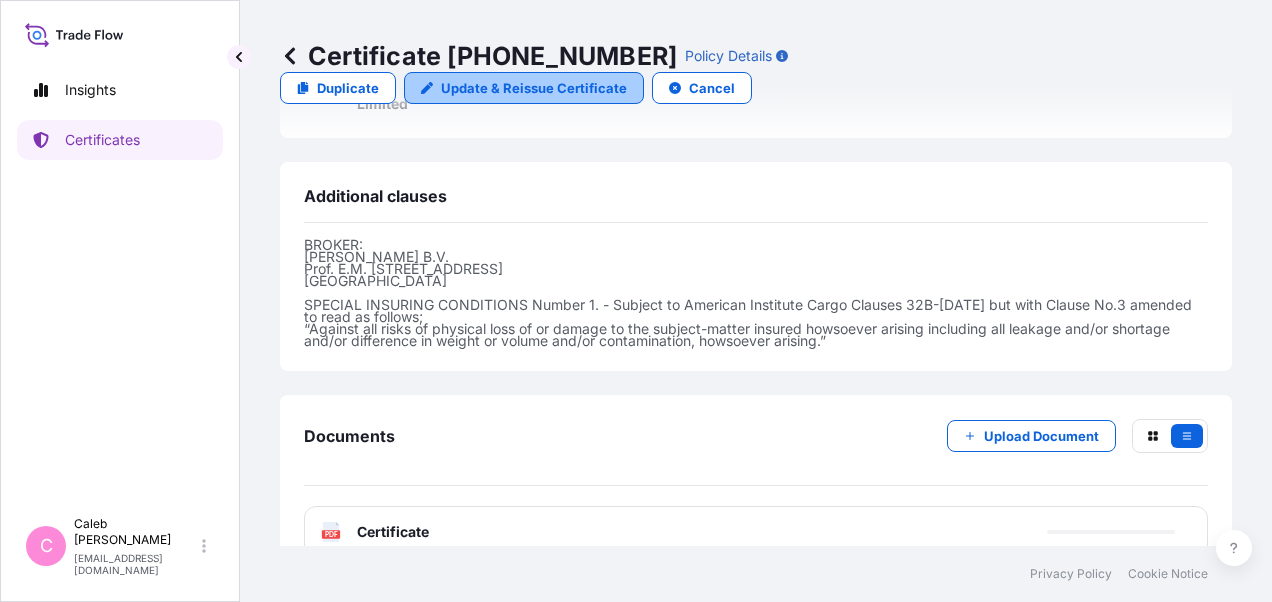 click on "Update & Reissue Certificate" at bounding box center (534, 88) 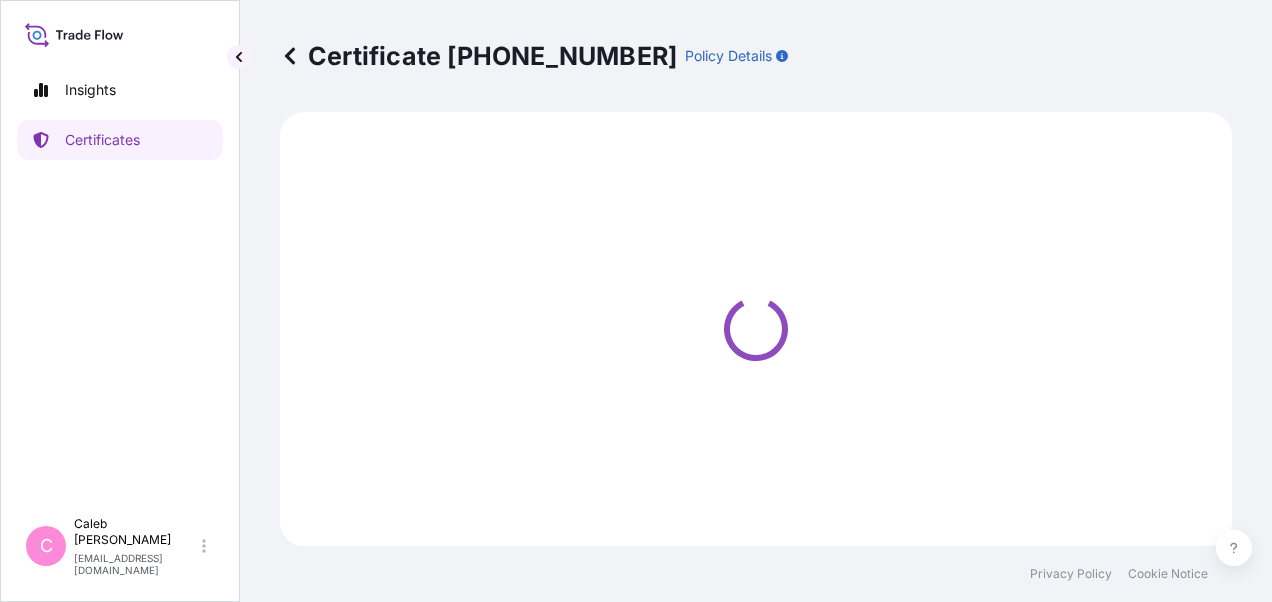 scroll, scrollTop: 0, scrollLeft: 0, axis: both 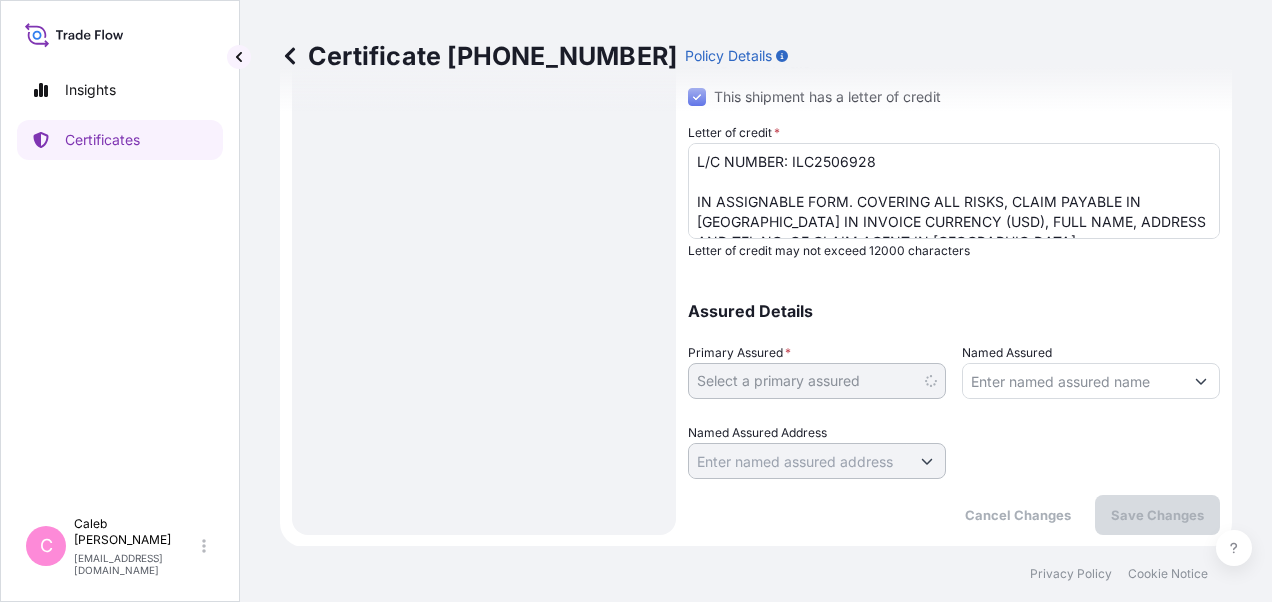select on "32034" 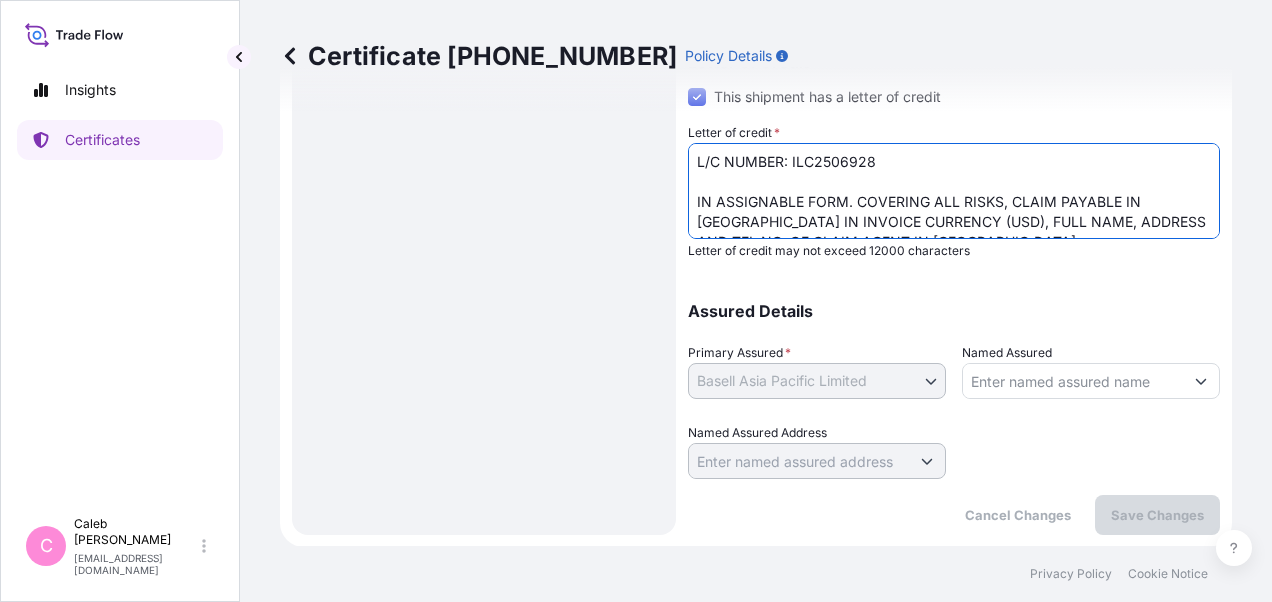 drag, startPoint x: 889, startPoint y: 159, endPoint x: 688, endPoint y: 164, distance: 201.06218 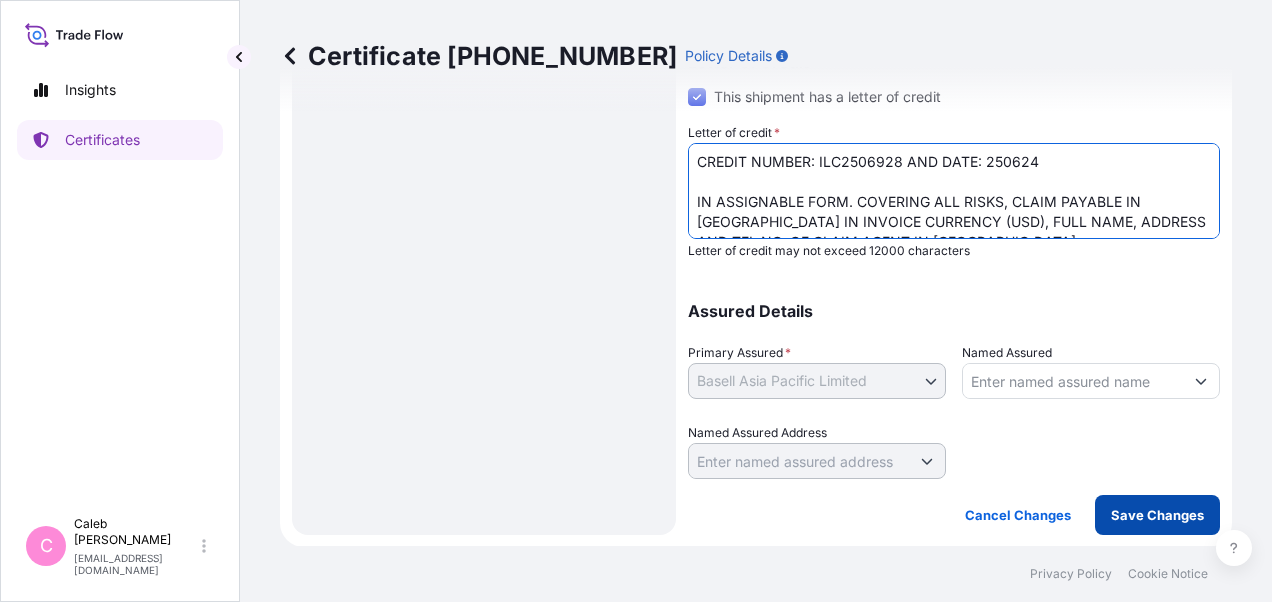 type on "CREDIT NUMBER: ILC2506928 AND DATE: 250624
IN ASSIGNABLE FORM. COVERING ALL RISKS, CLAIM PAYABLE IN [GEOGRAPHIC_DATA] IN INVOICE CURRENCY (USD), FULL NAME, ADDRESS AND TEL NO. OF CLAIM AGENT IN [GEOGRAPHIC_DATA]:
Baoviet Insurance
[STREET_ADDRESS][PERSON_NAME][PERSON_NAME][PERSON_NAME][PERSON_NAME]
Direct Line: [PHONE_NUMBER] (24 hours)
THE TOTAL NUMBER OF ORIGINAL(S) ISSUED.:  02 (1 ORIGINAL + 1 DUPLICATE )" 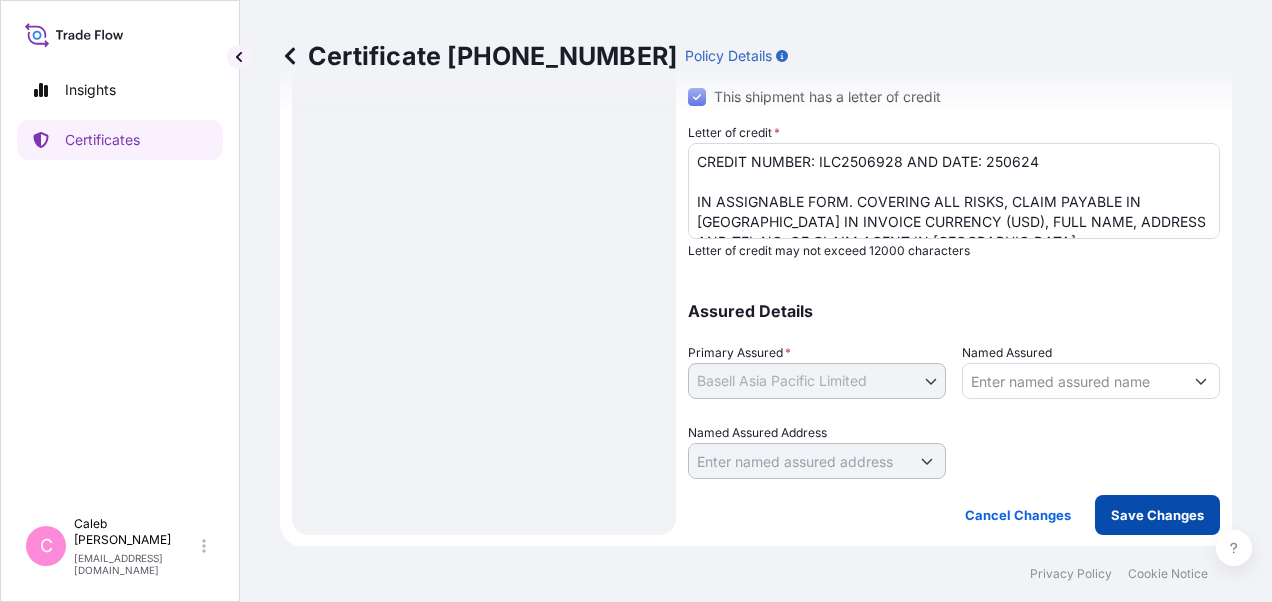 click on "Save Changes" at bounding box center [1157, 515] 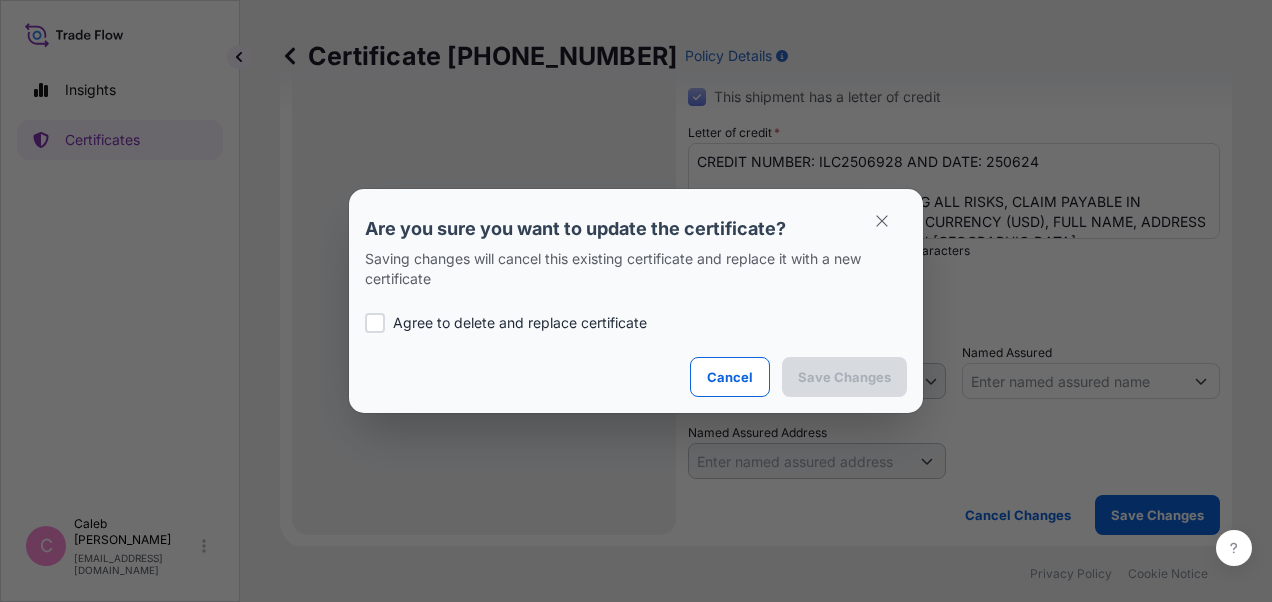 click at bounding box center (375, 323) 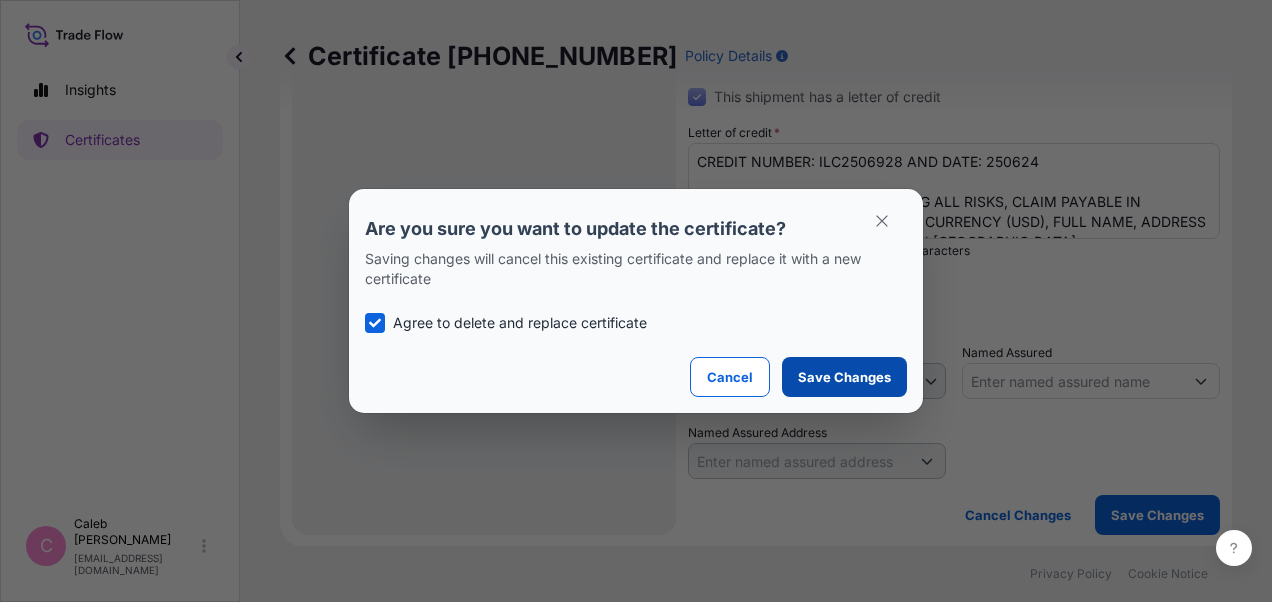 click on "Save Changes" at bounding box center (844, 377) 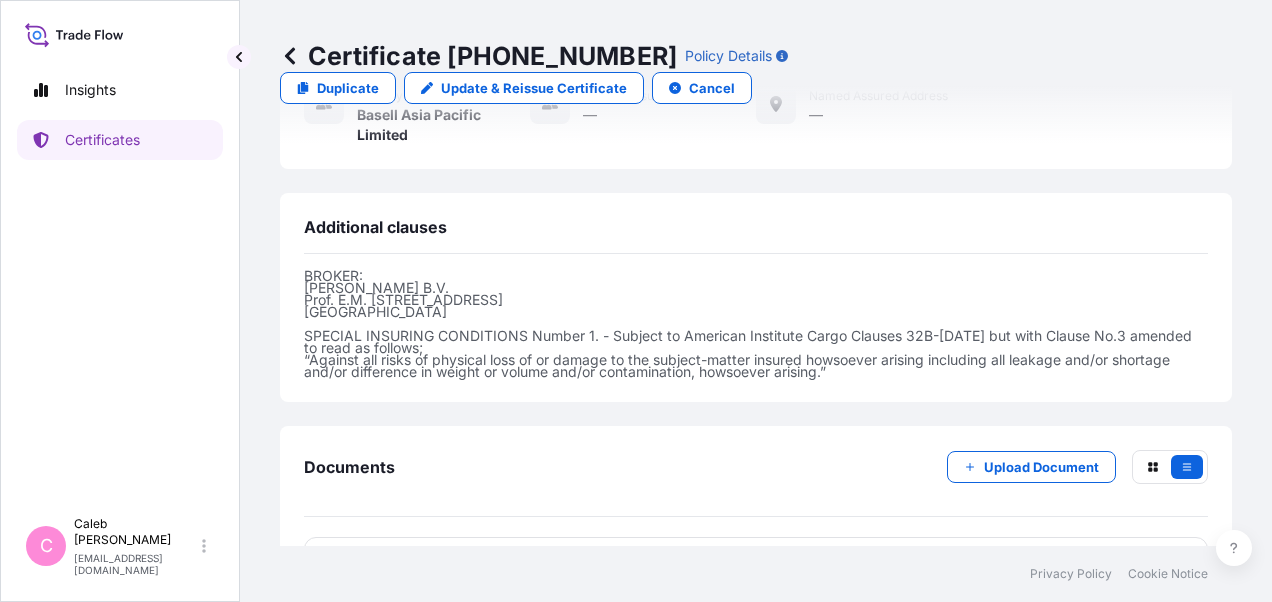 scroll, scrollTop: 994, scrollLeft: 0, axis: vertical 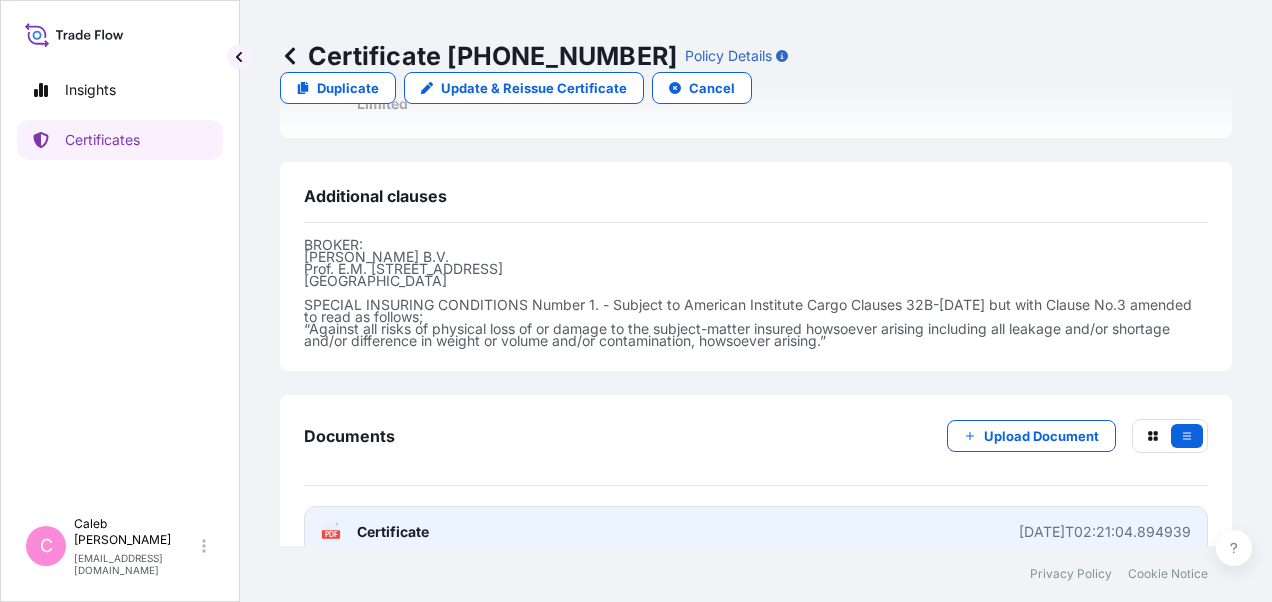 click on "PDF Certificate [DATE]T02:21:04.894939" at bounding box center (756, 532) 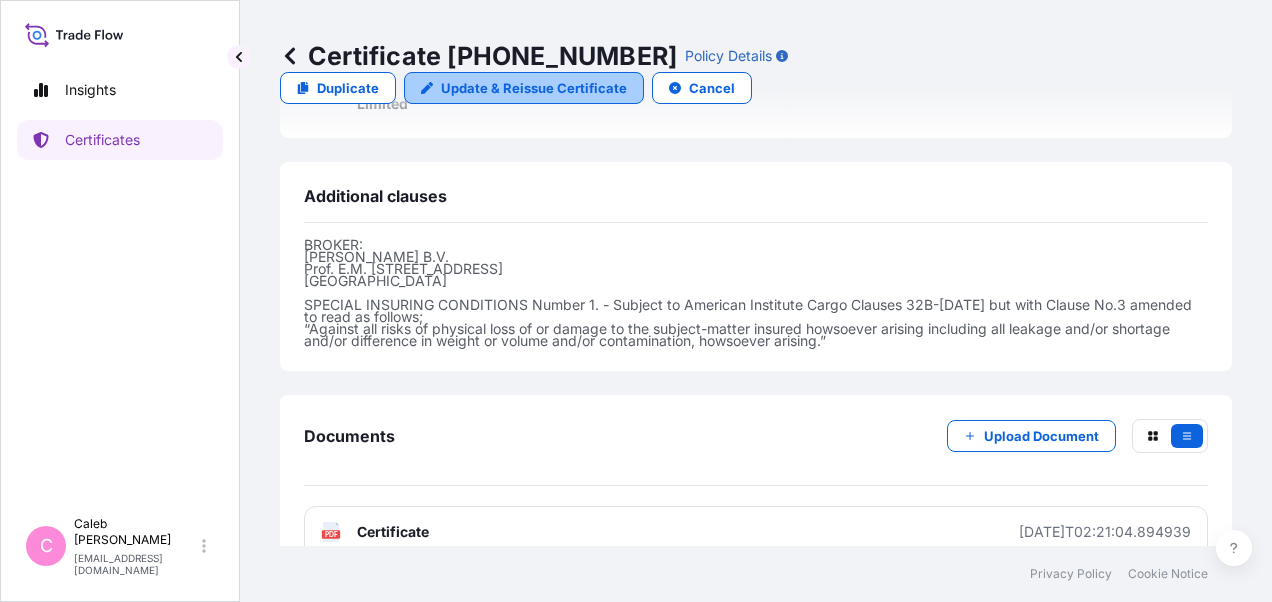 click on "Update & Reissue Certificate" at bounding box center [534, 88] 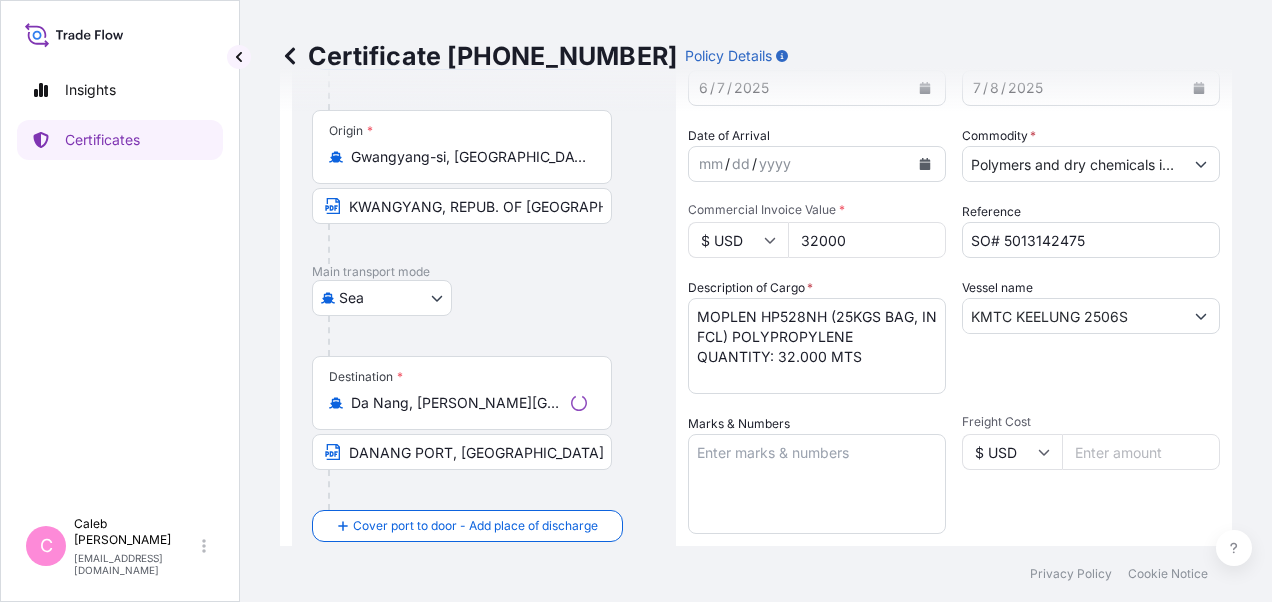 scroll, scrollTop: 0, scrollLeft: 0, axis: both 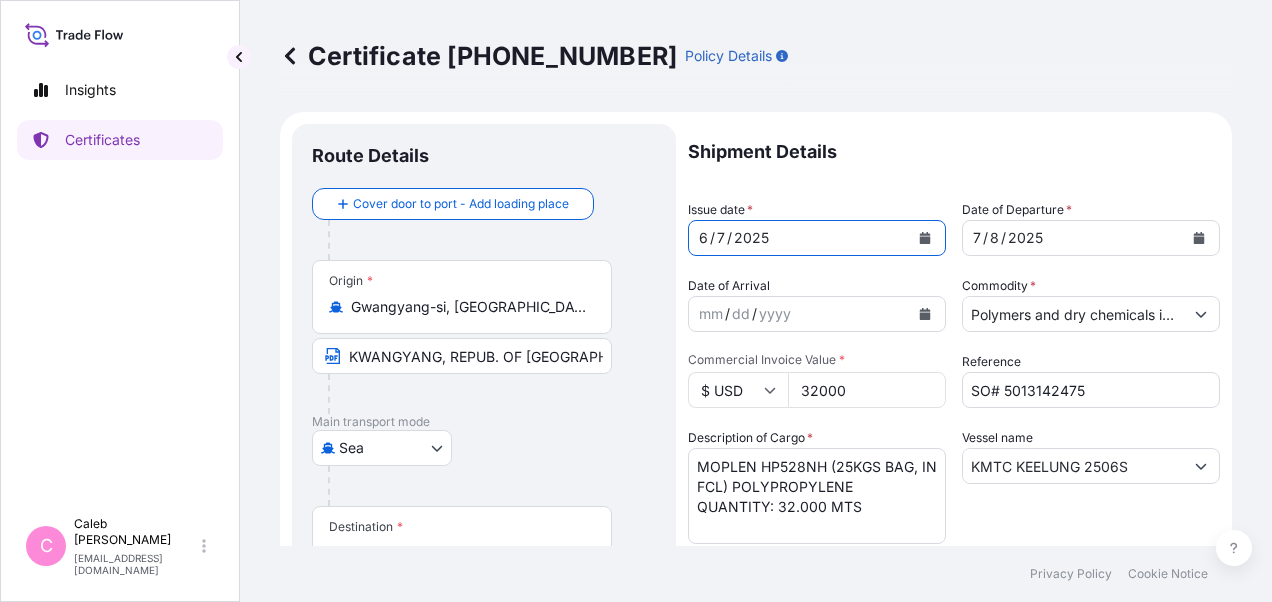 click 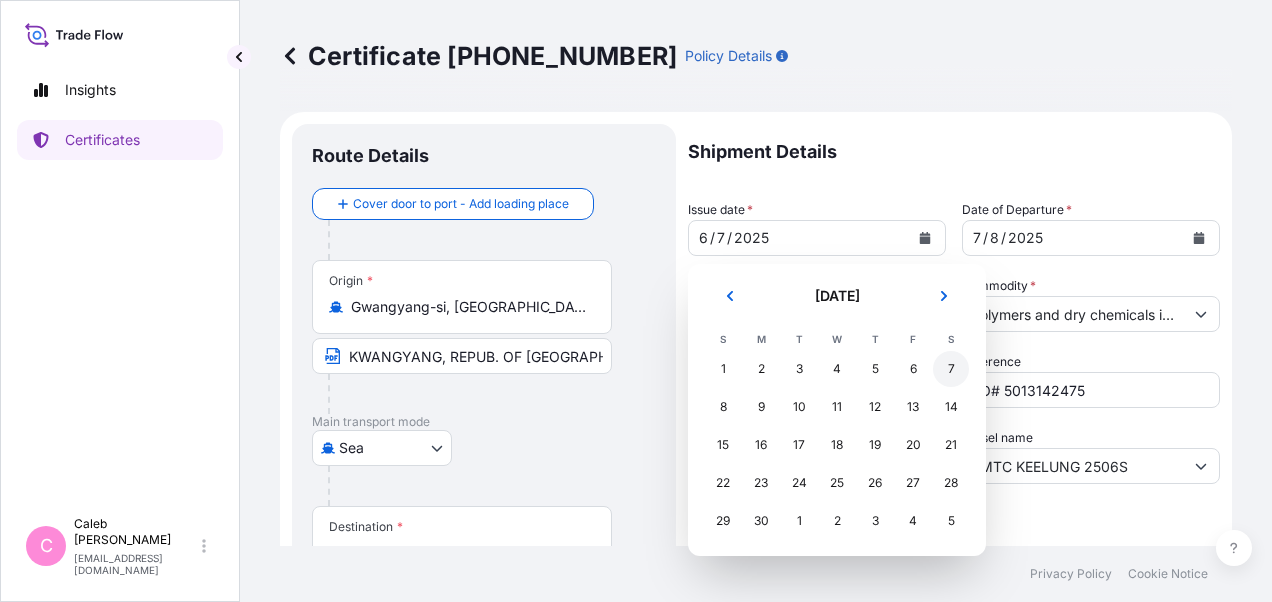 click on "7" at bounding box center [951, 369] 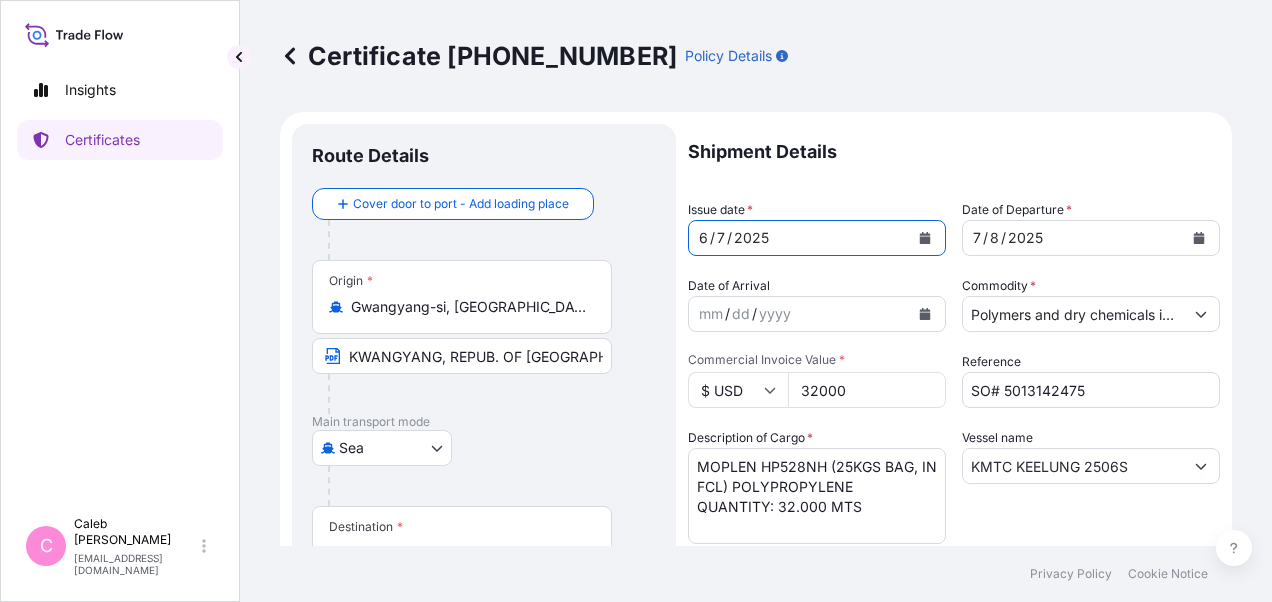 click 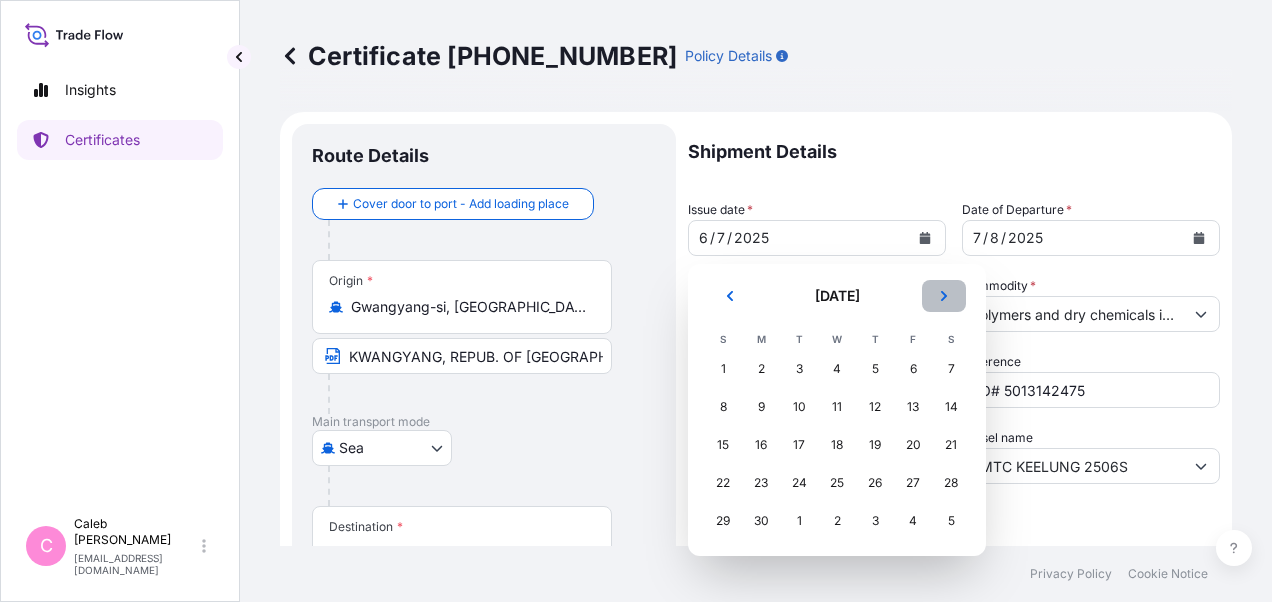 click at bounding box center [944, 296] 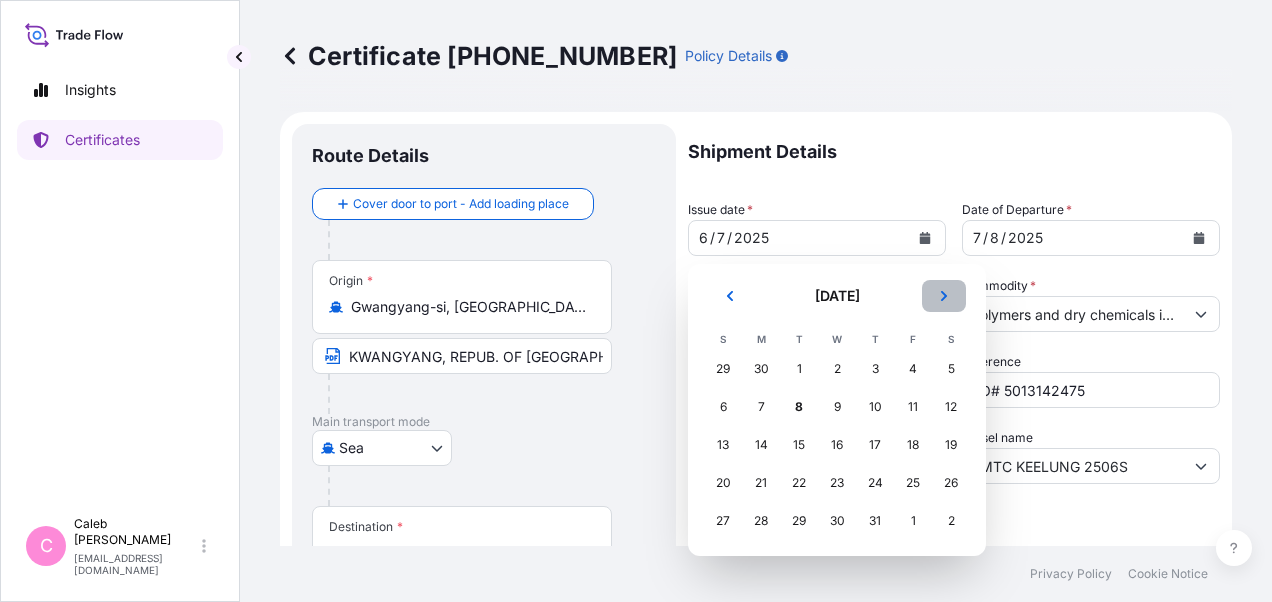 click 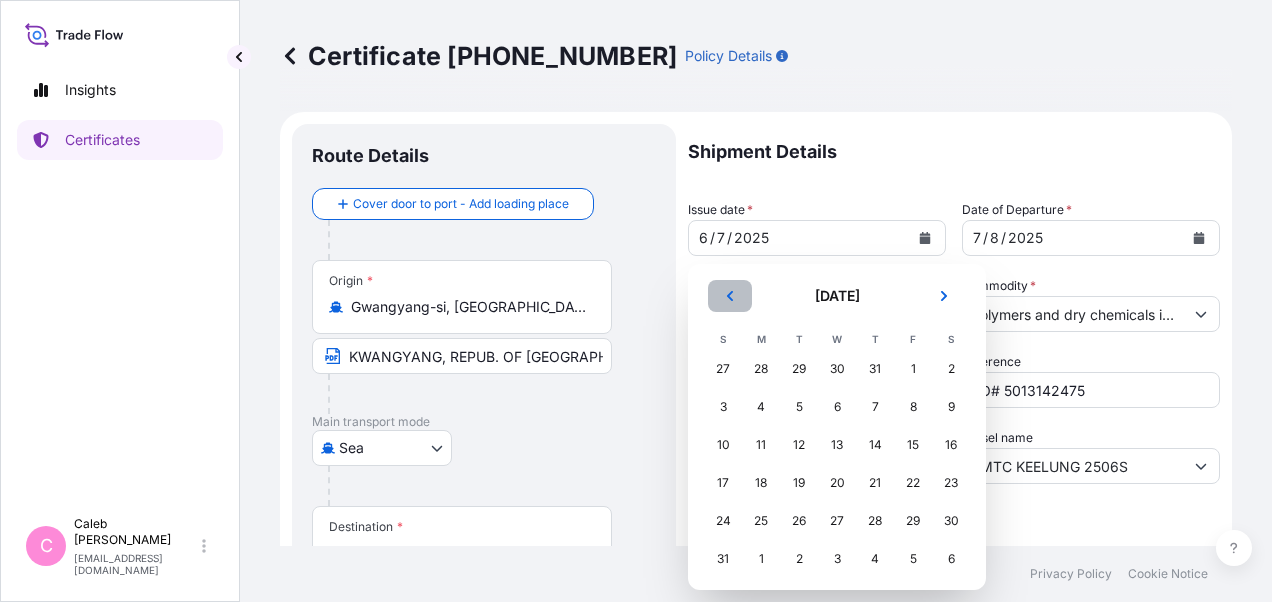 click 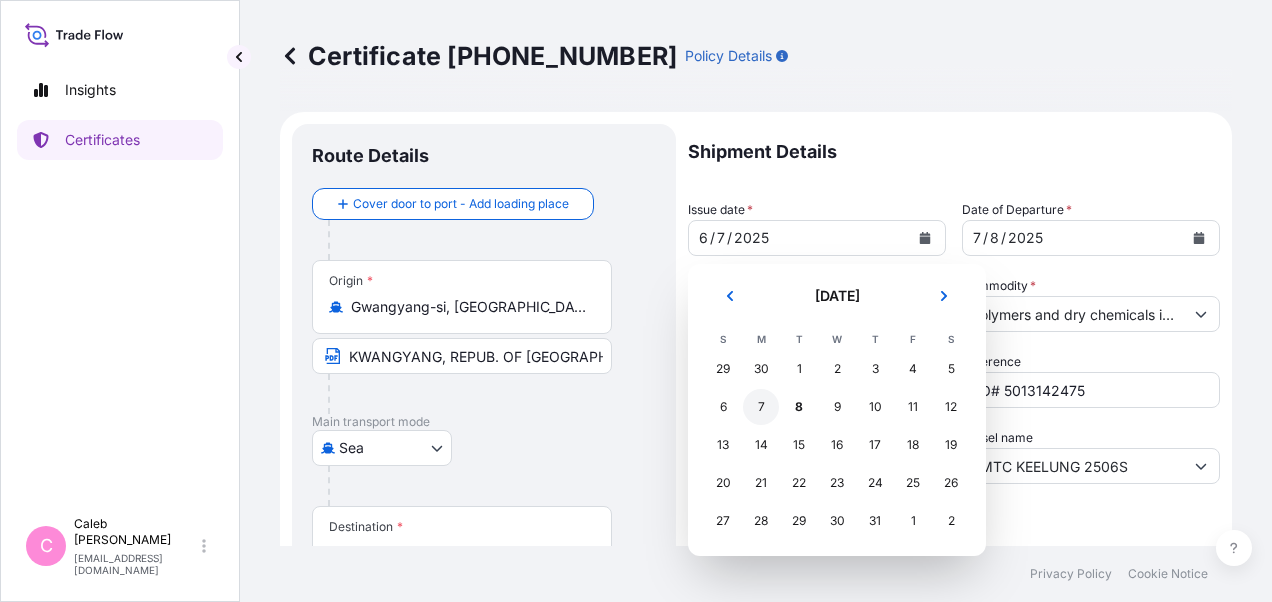 click on "7" at bounding box center (761, 407) 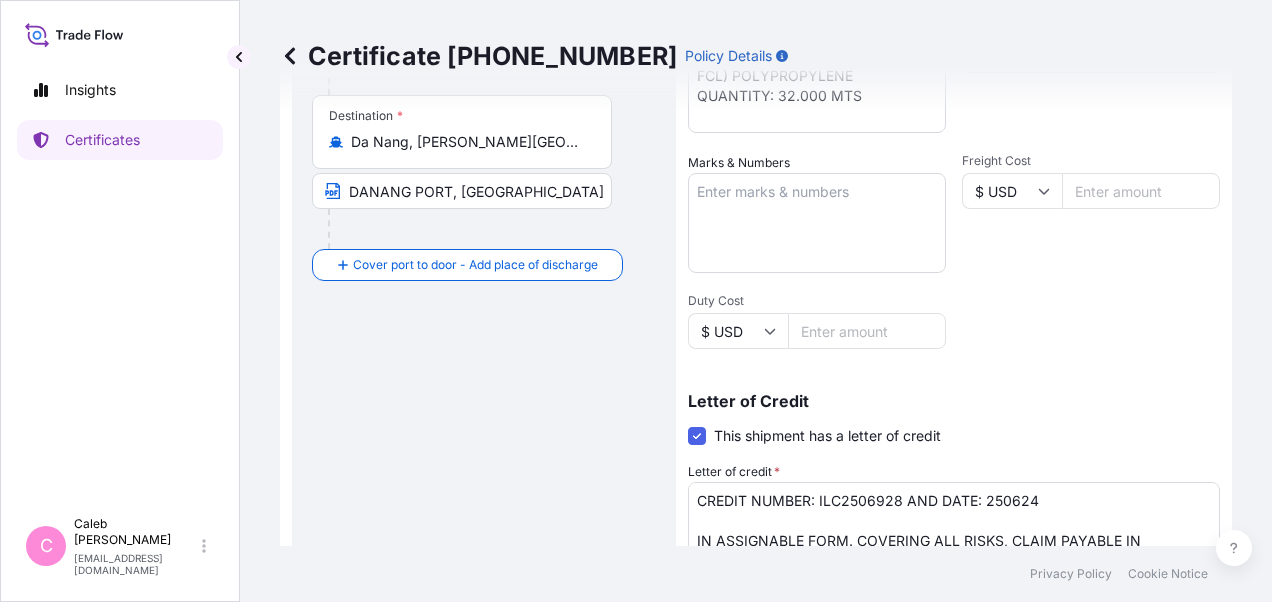 scroll, scrollTop: 750, scrollLeft: 0, axis: vertical 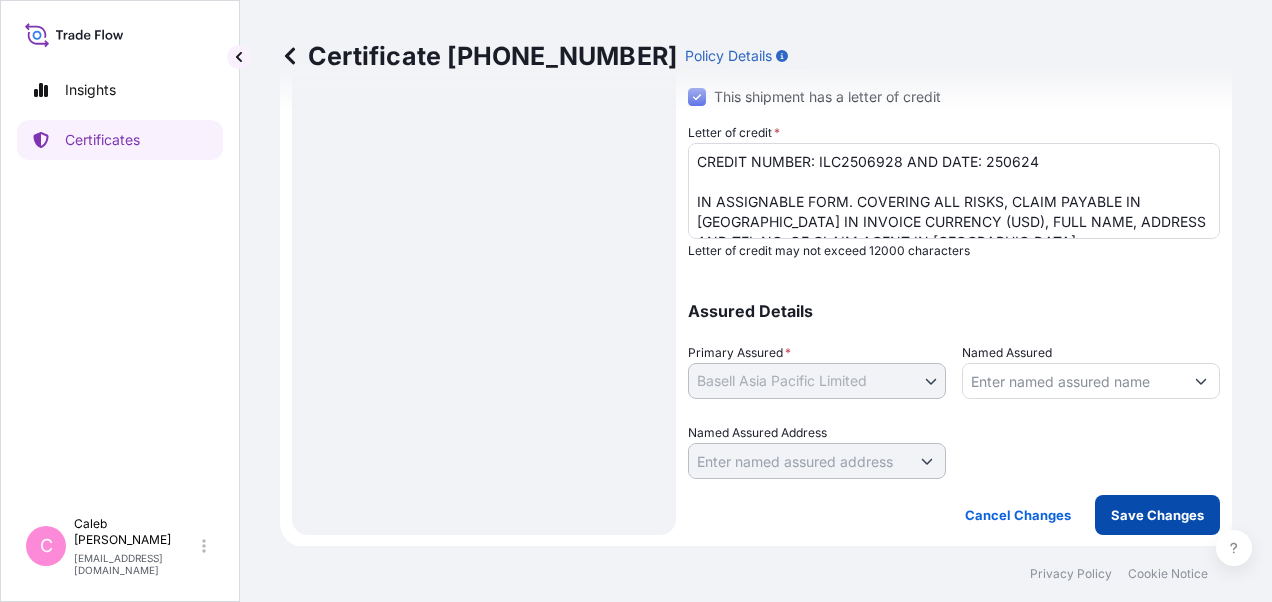 click on "Save Changes" at bounding box center (1157, 515) 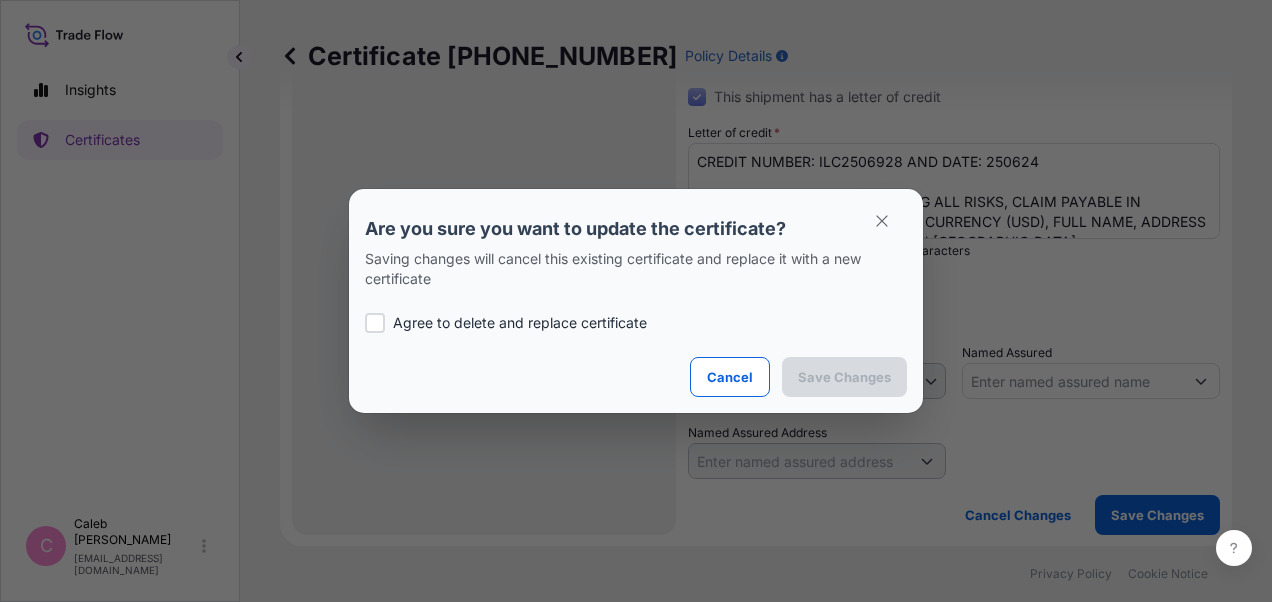 click at bounding box center [375, 323] 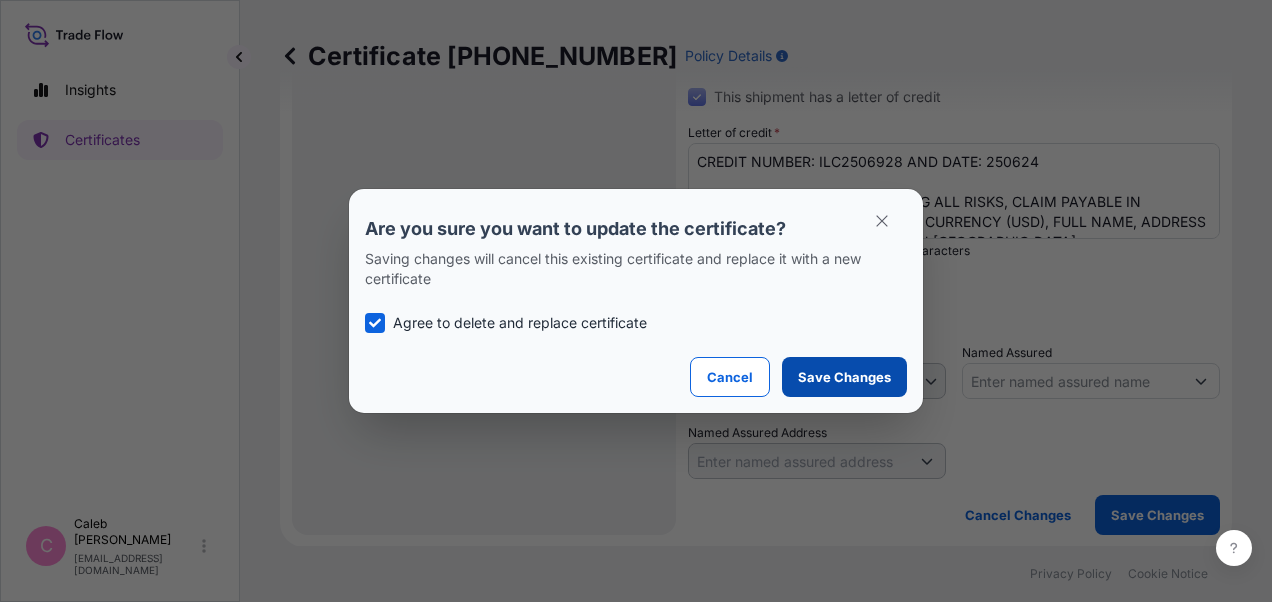 click on "Save Changes" at bounding box center (844, 377) 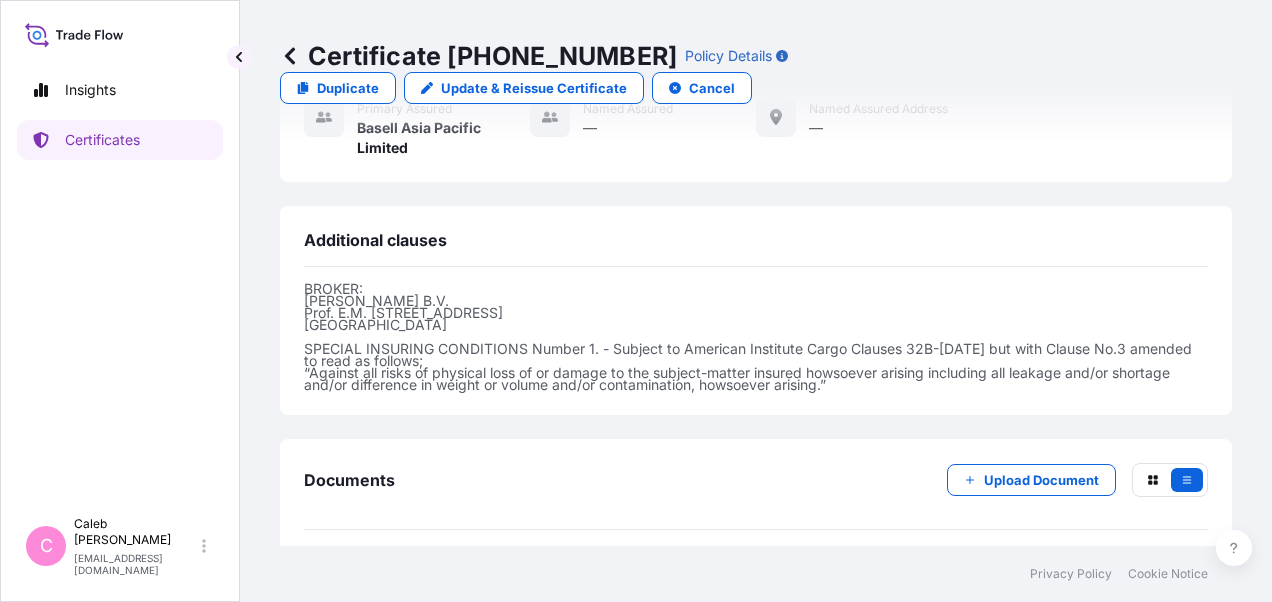 scroll, scrollTop: 994, scrollLeft: 0, axis: vertical 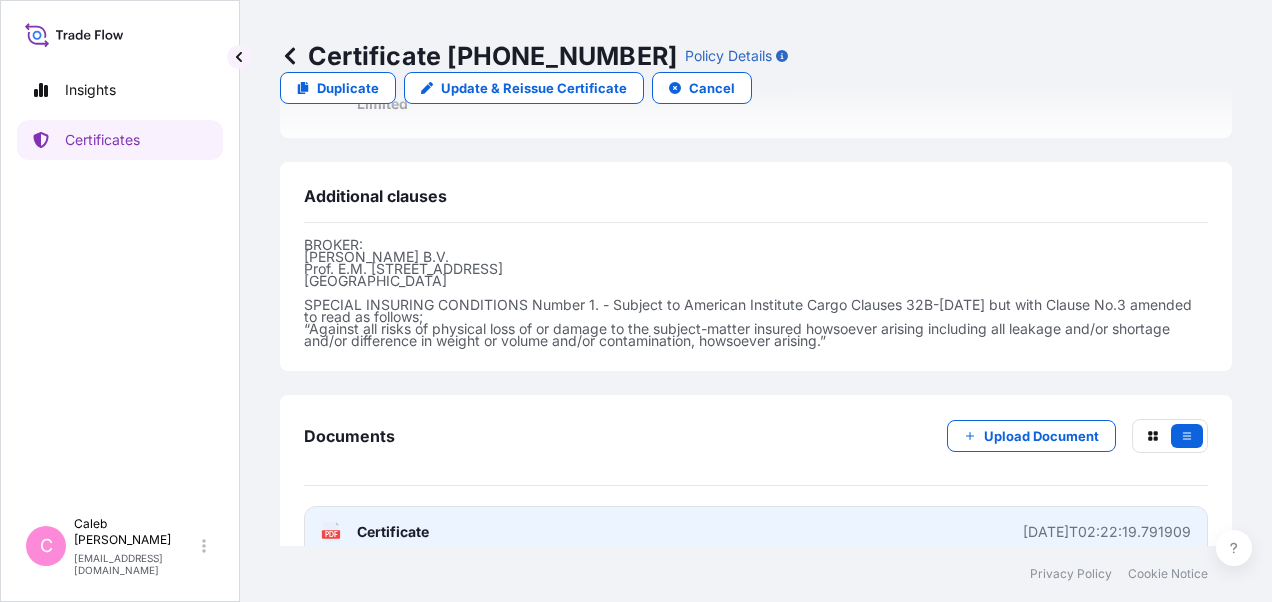 click on "Certificate" at bounding box center (393, 532) 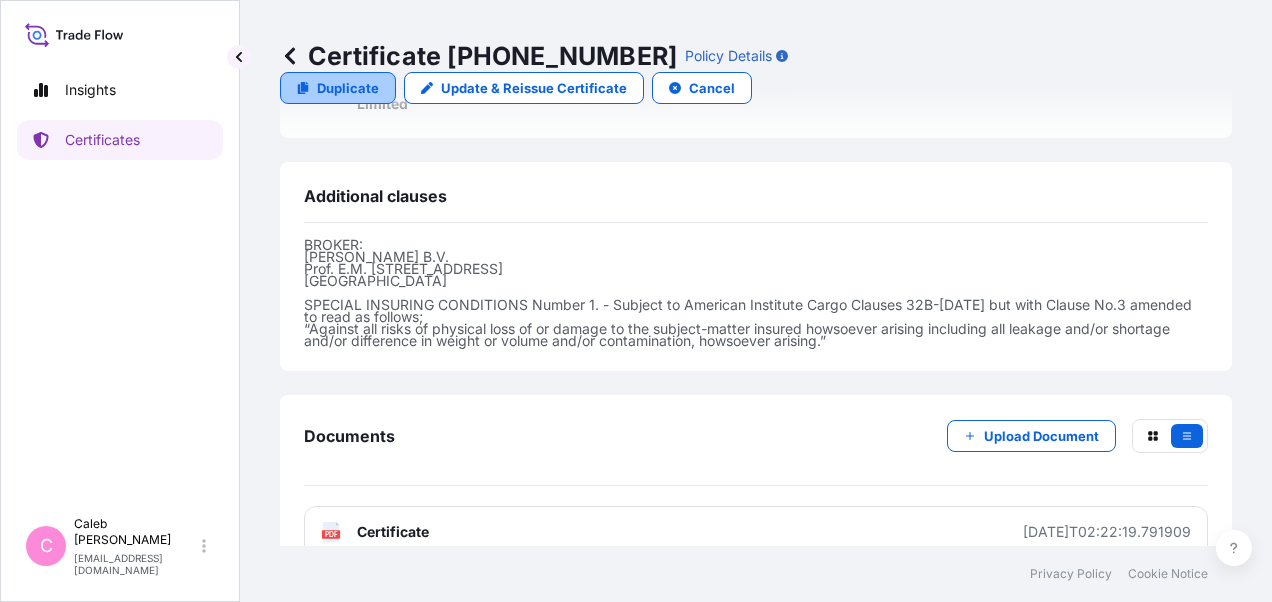click on "Duplicate" at bounding box center [348, 88] 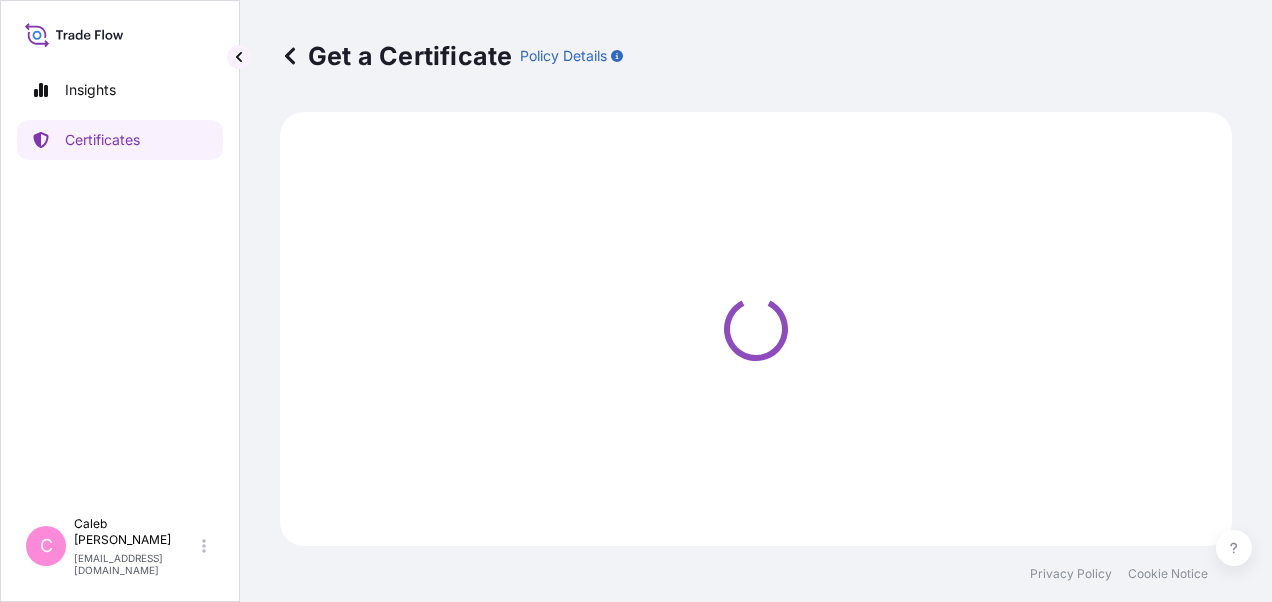 scroll, scrollTop: 0, scrollLeft: 0, axis: both 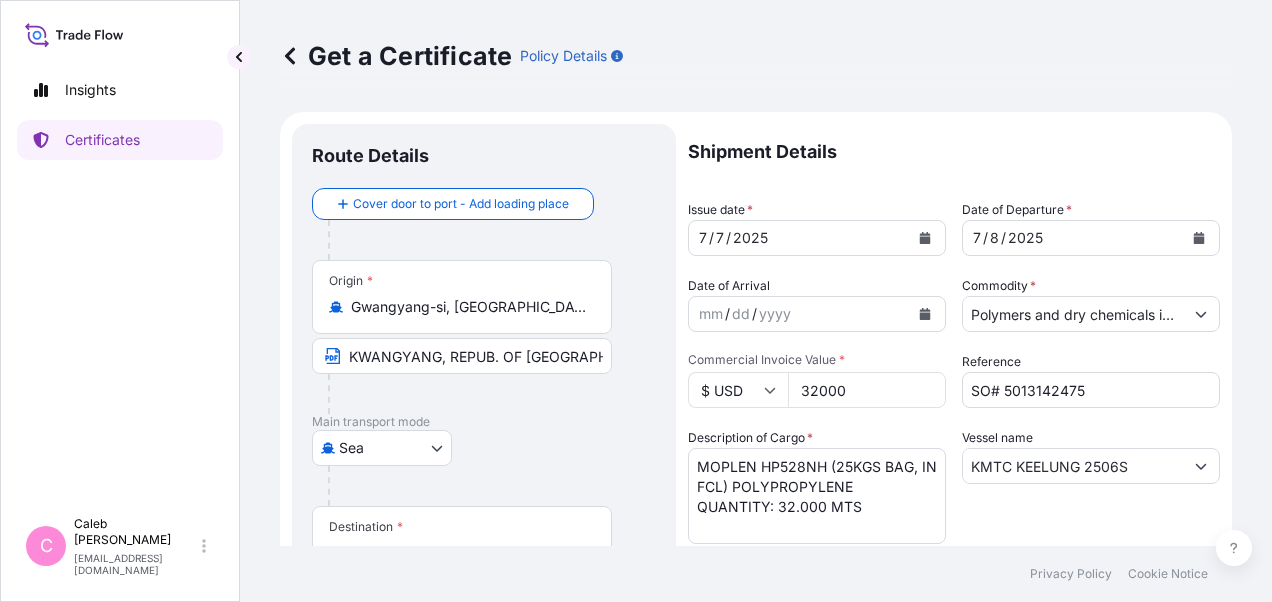 select on "32034" 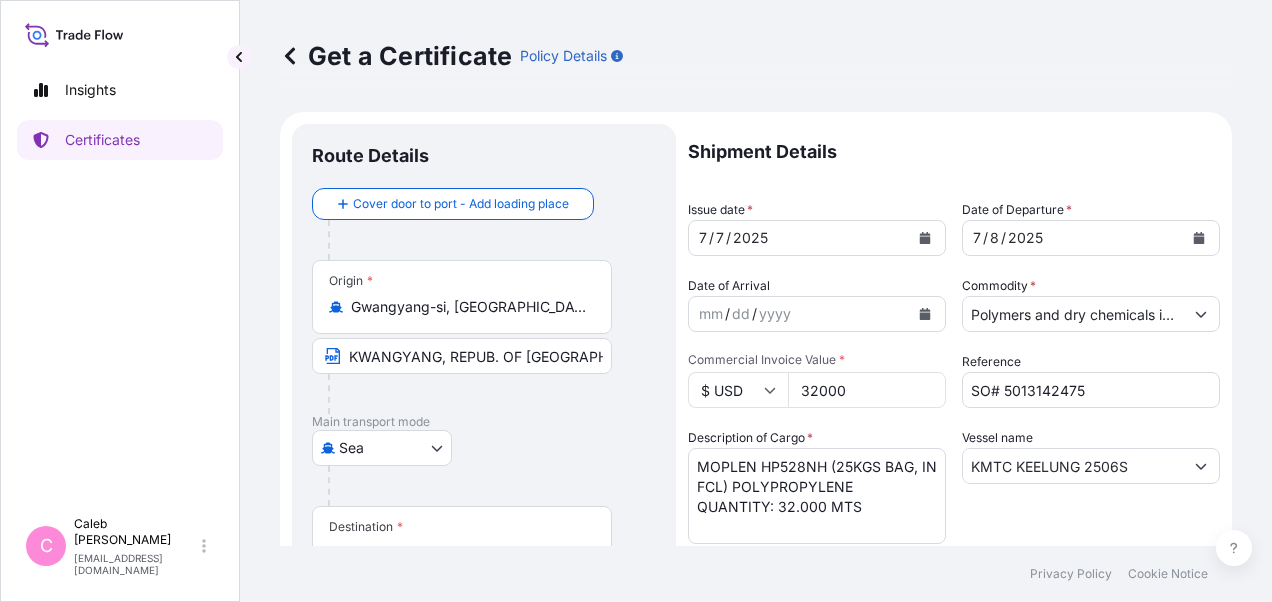 click at bounding box center (470, 394) 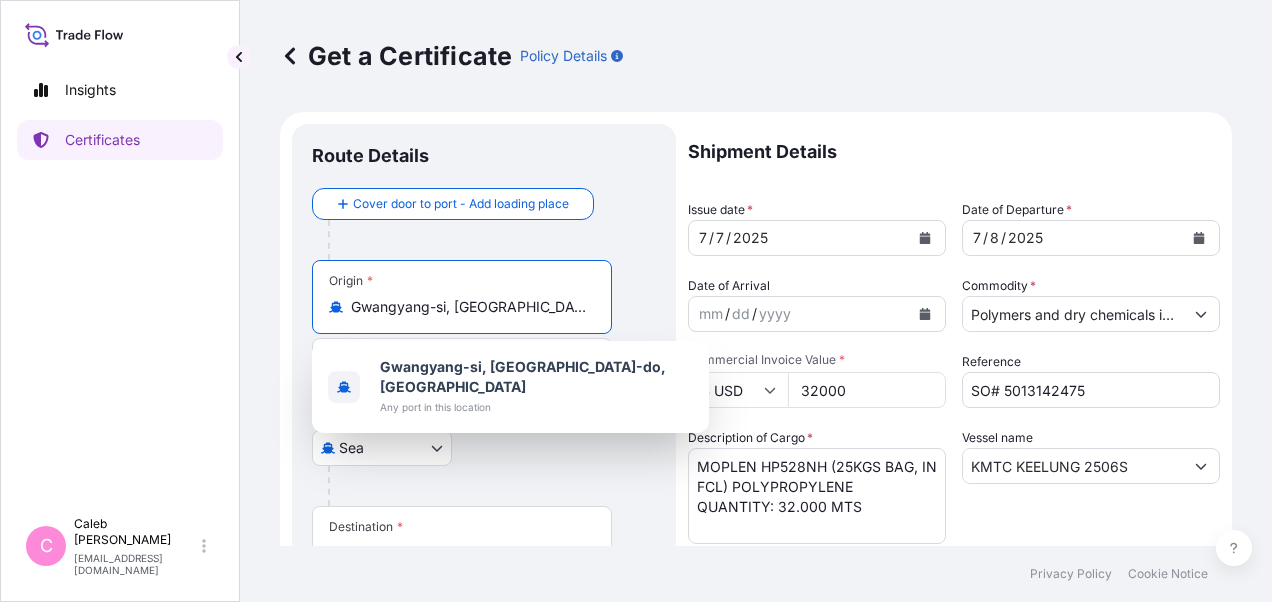 scroll, scrollTop: 0, scrollLeft: 47, axis: horizontal 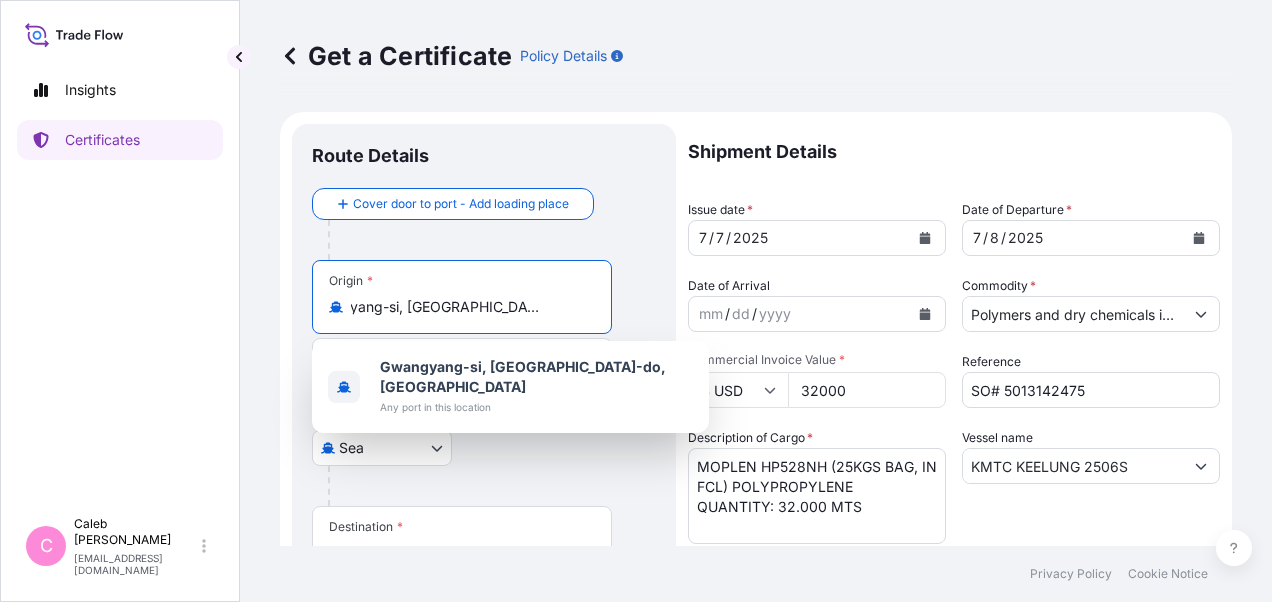 drag, startPoint x: 352, startPoint y: 304, endPoint x: 672, endPoint y: 310, distance: 320.05624 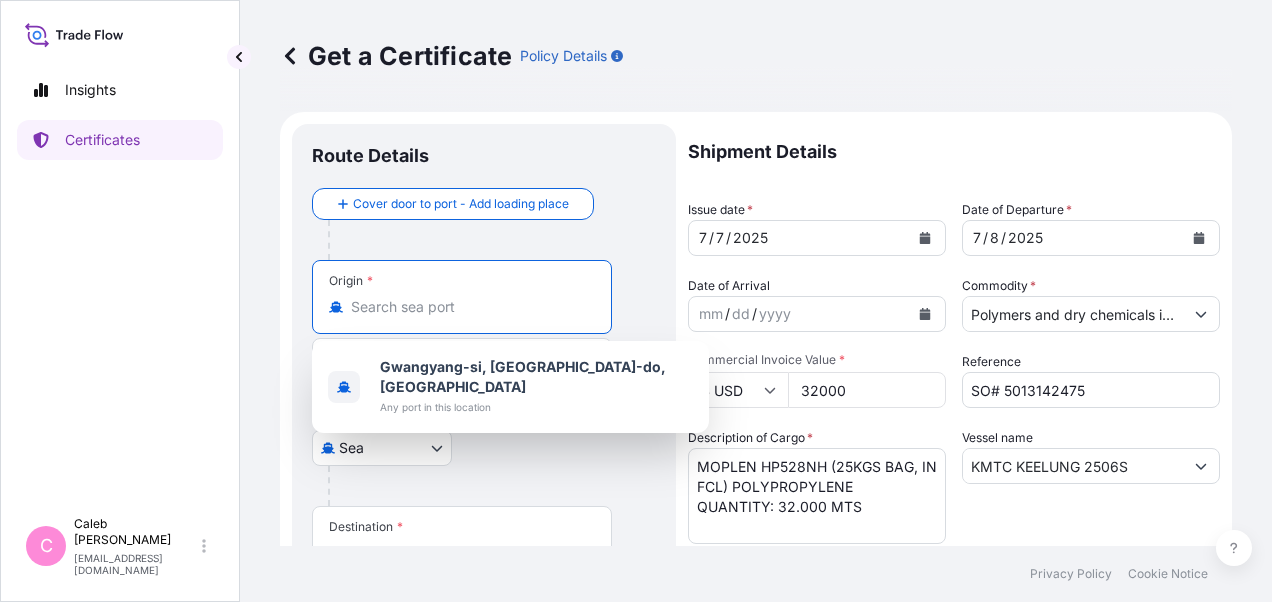scroll, scrollTop: 0, scrollLeft: 0, axis: both 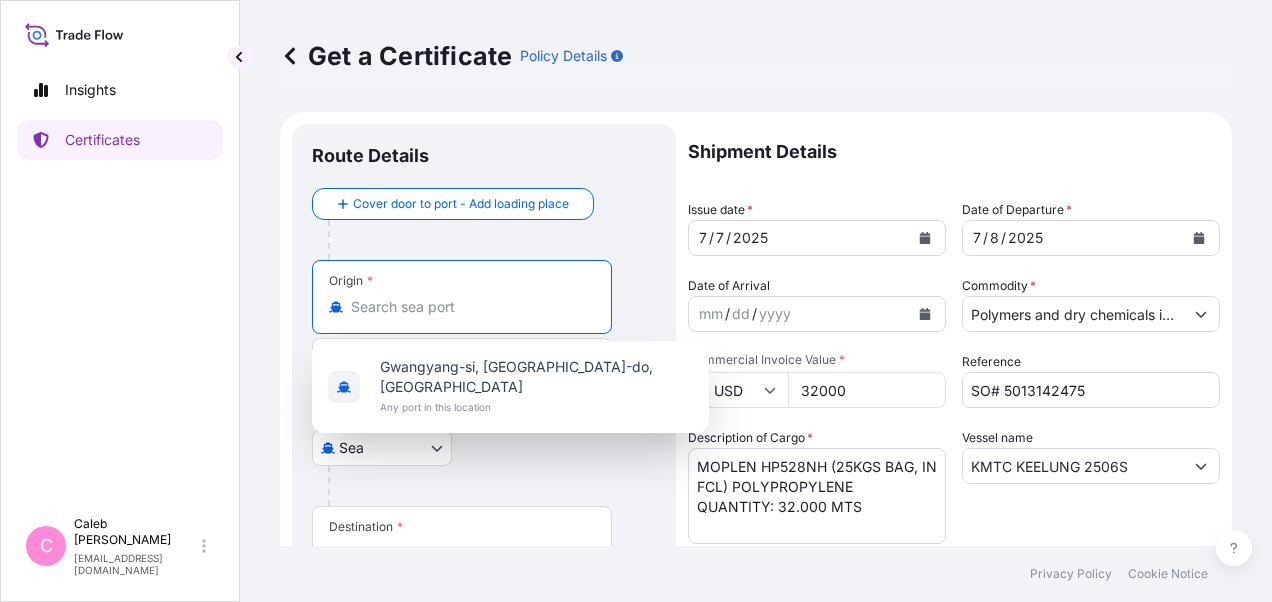 paste on "DAMMAM, [GEOGRAPHIC_DATA]" 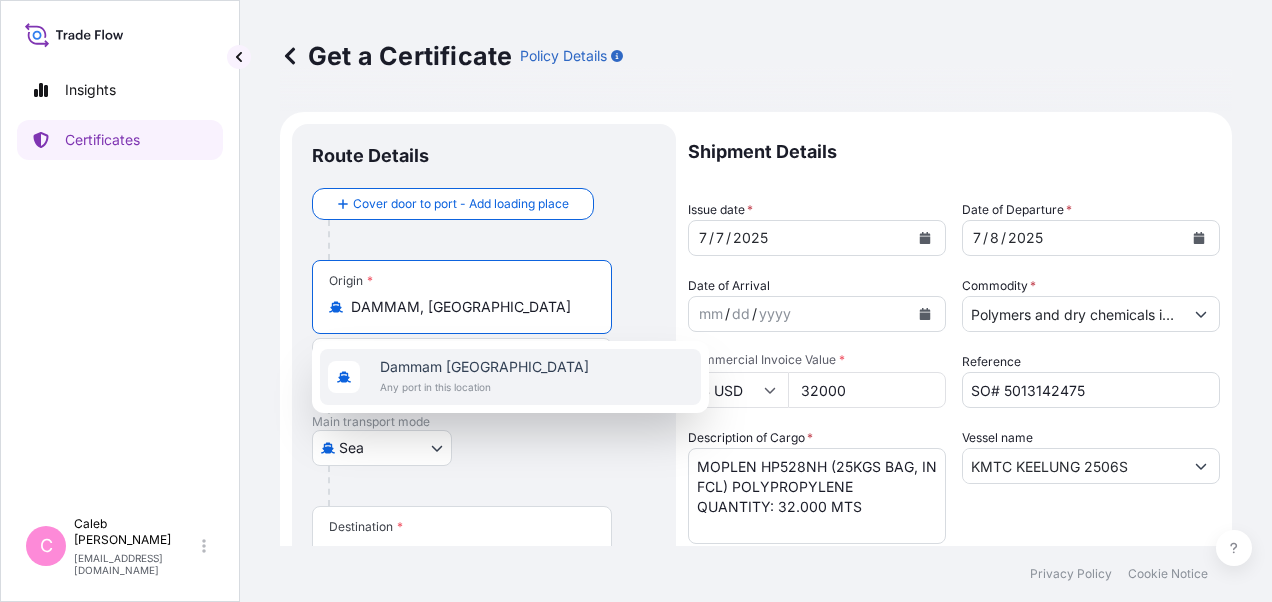 click on "Dammam [GEOGRAPHIC_DATA]" at bounding box center (484, 367) 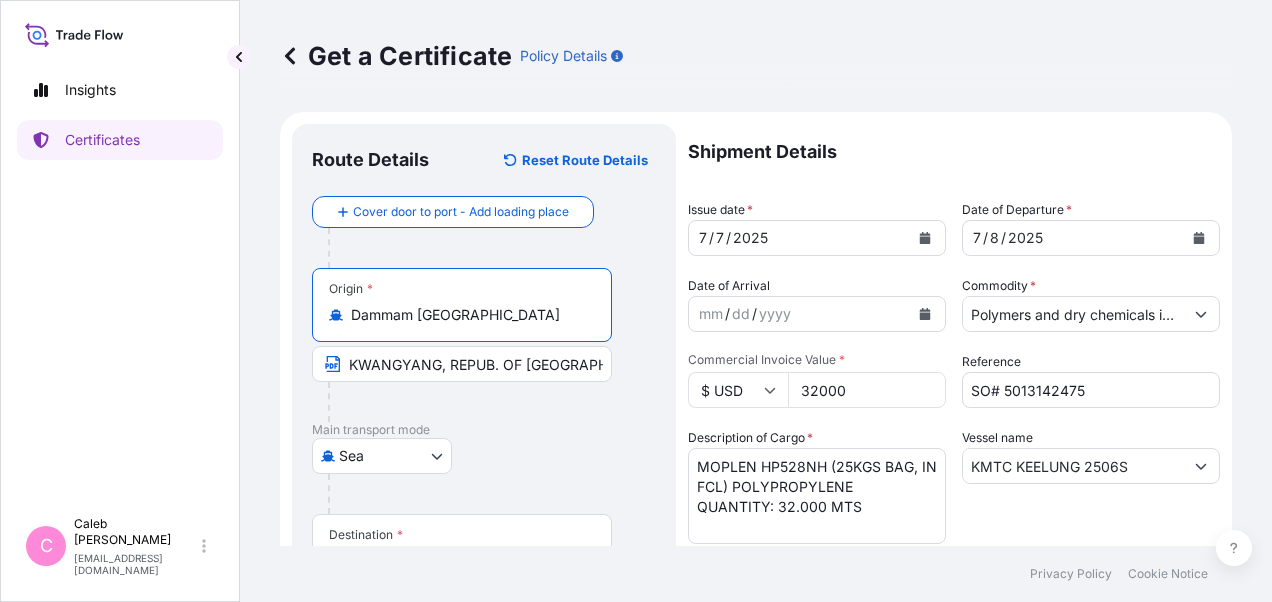 type on "Dammam [GEOGRAPHIC_DATA]" 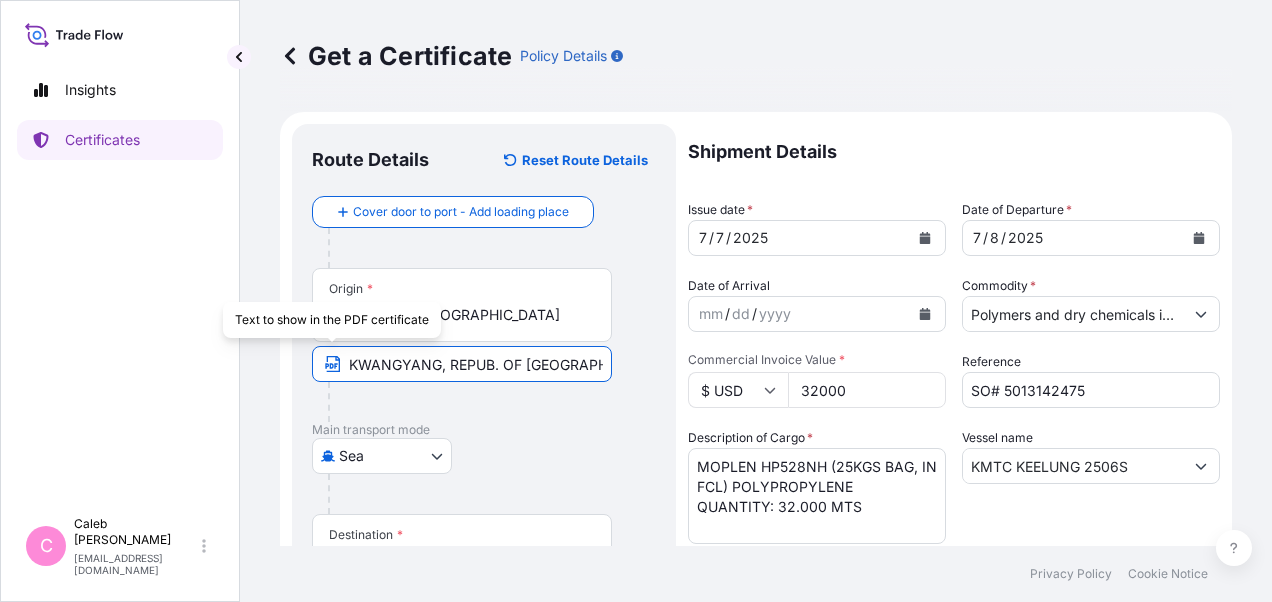 paste 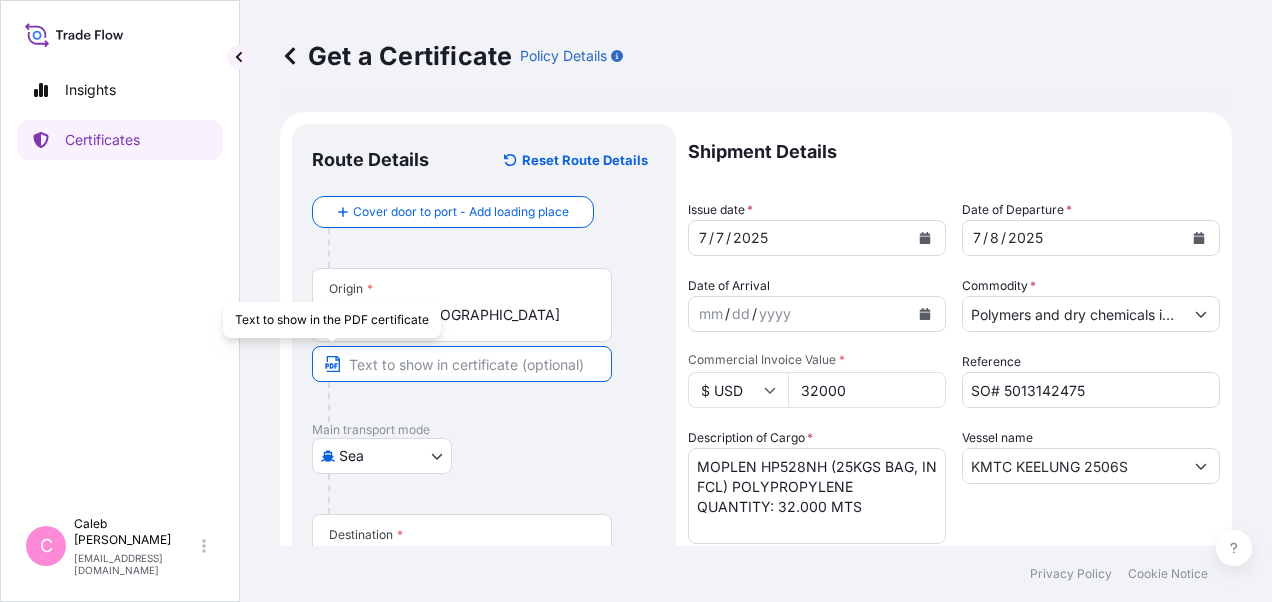 drag, startPoint x: 580, startPoint y: 362, endPoint x: 326, endPoint y: 360, distance: 254.00787 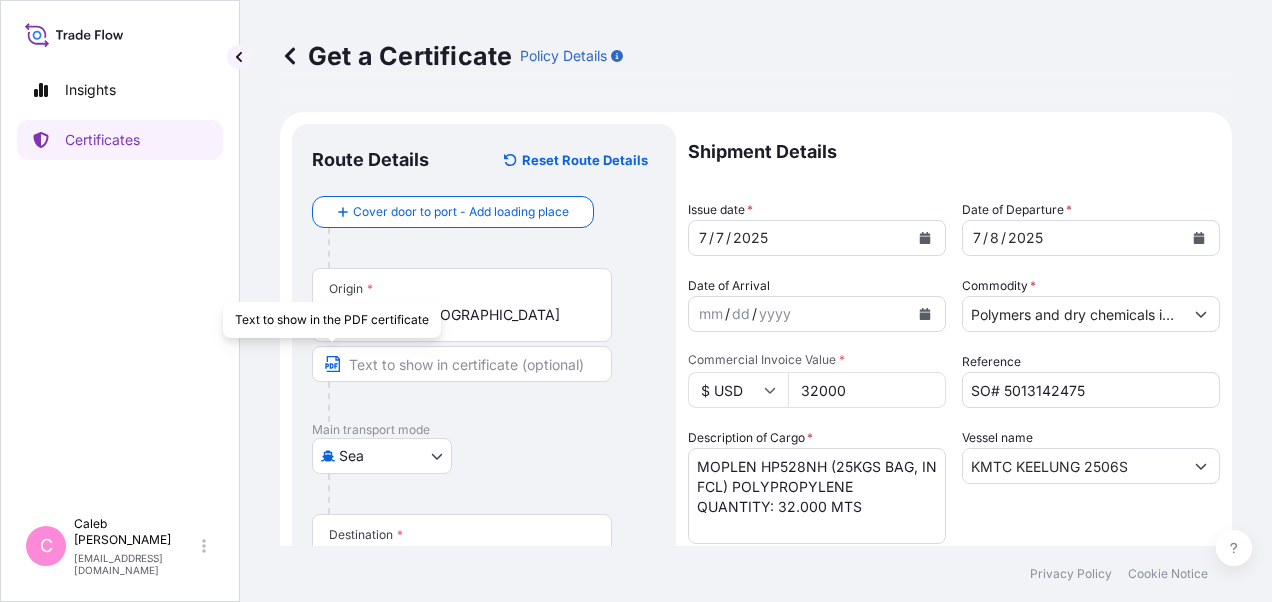 click on "Main transport mode" at bounding box center (484, 430) 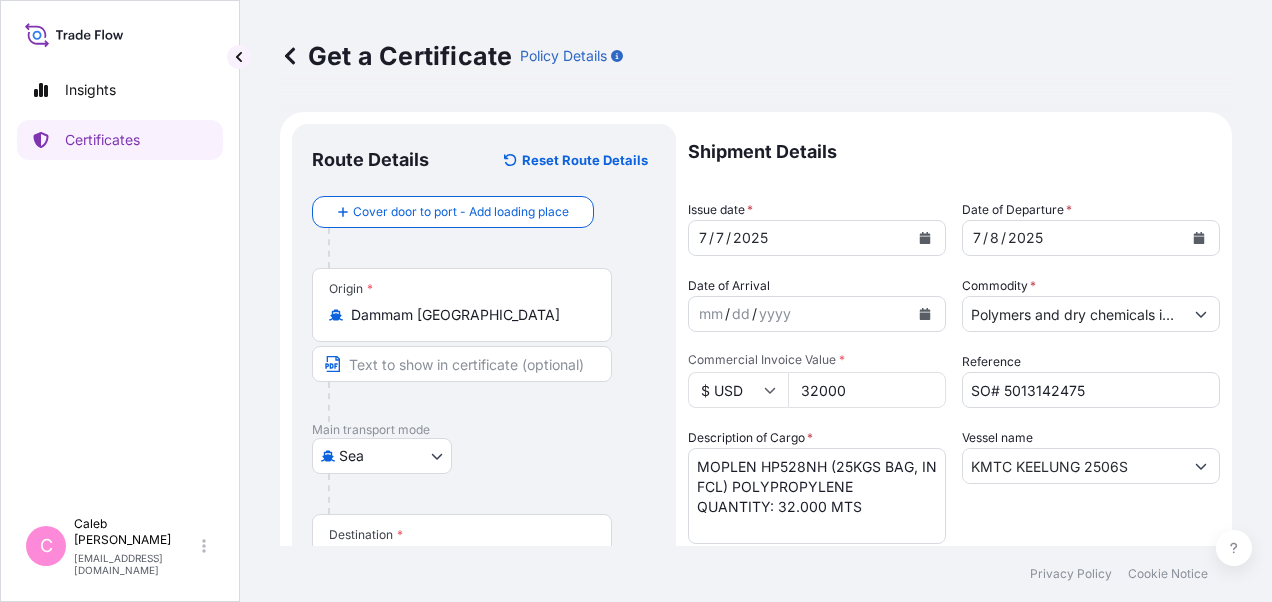 click at bounding box center [462, 364] 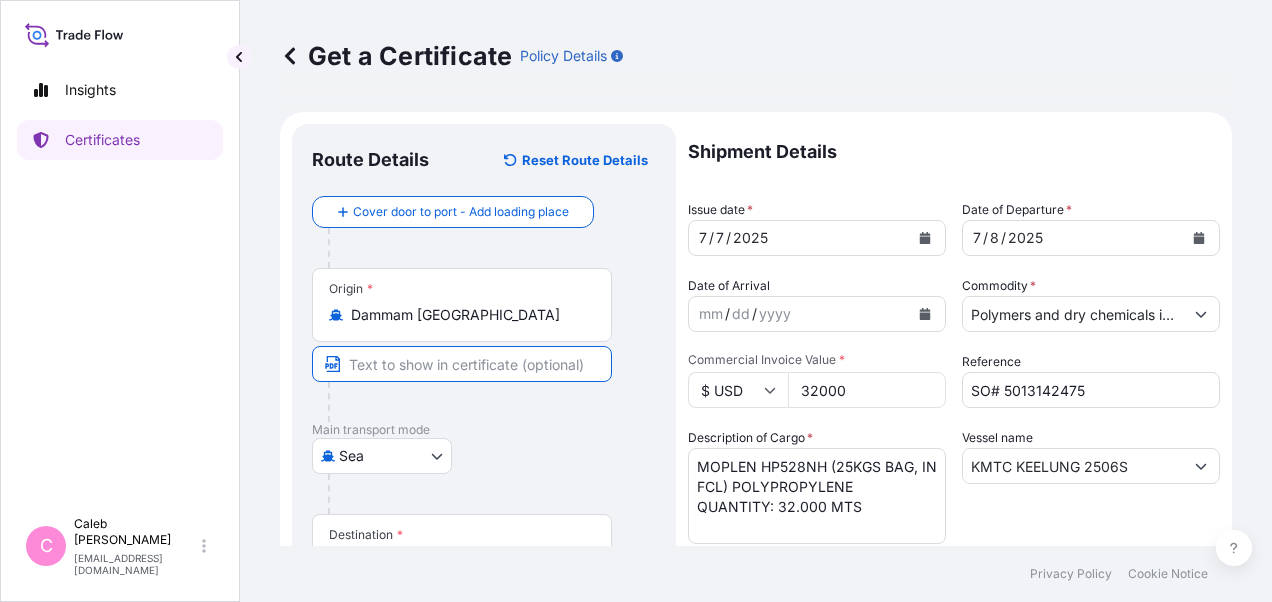 paste on "DAMMAM, [GEOGRAPHIC_DATA]" 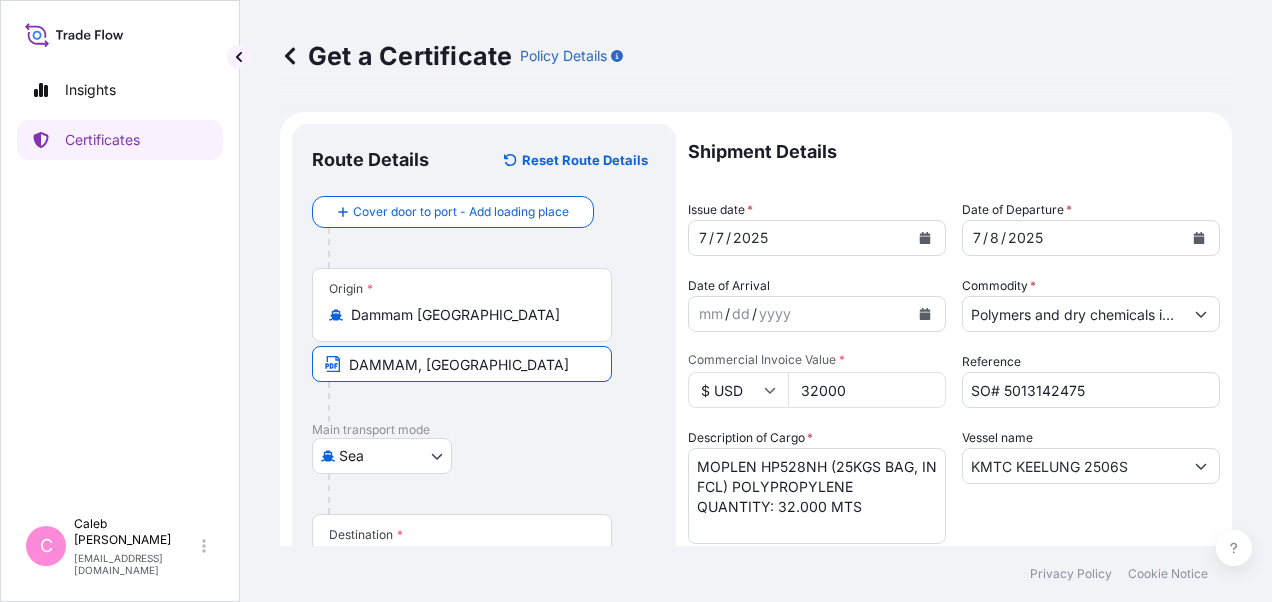 type on "DAMMAM, [GEOGRAPHIC_DATA]" 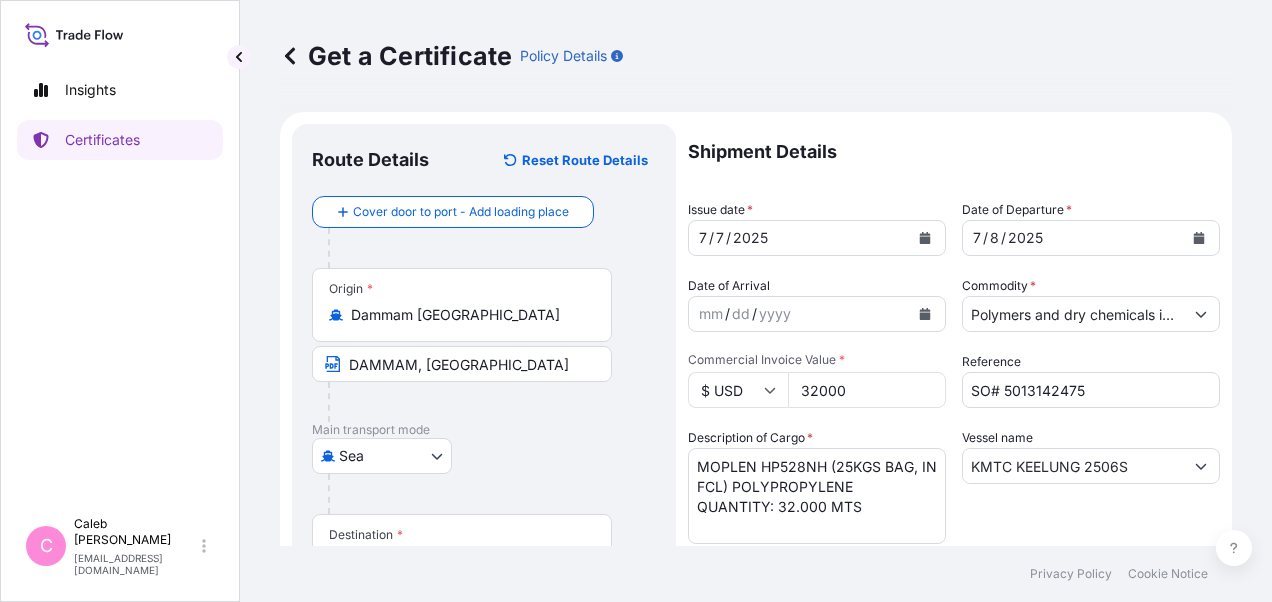 click on "Main transport mode" at bounding box center [484, 430] 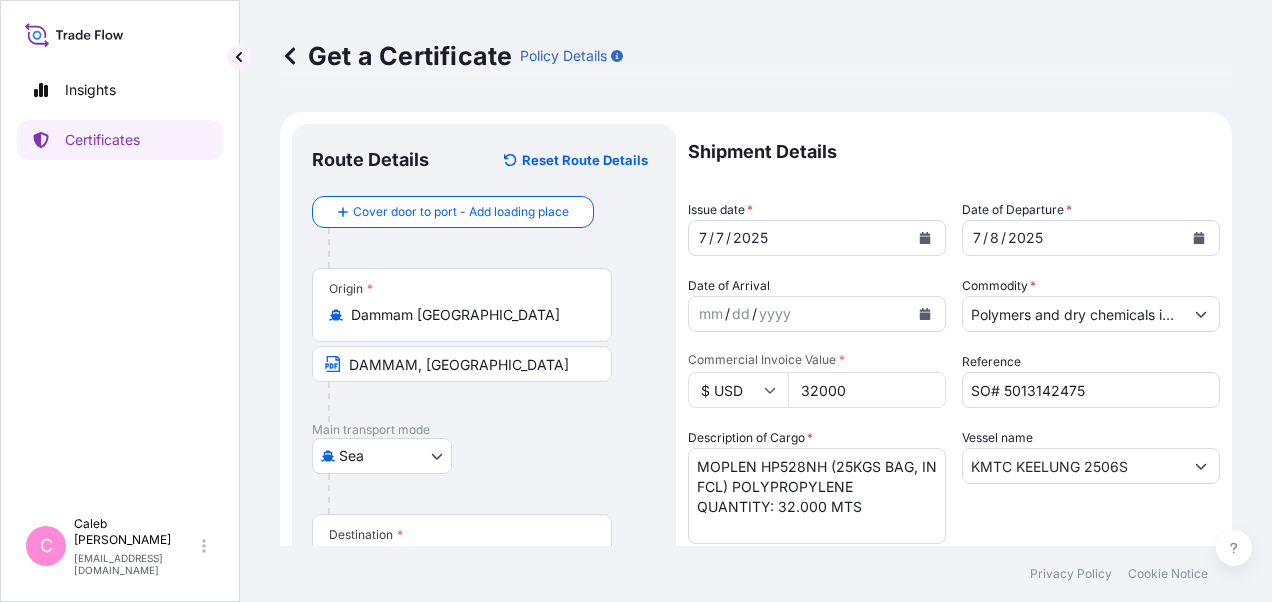 click 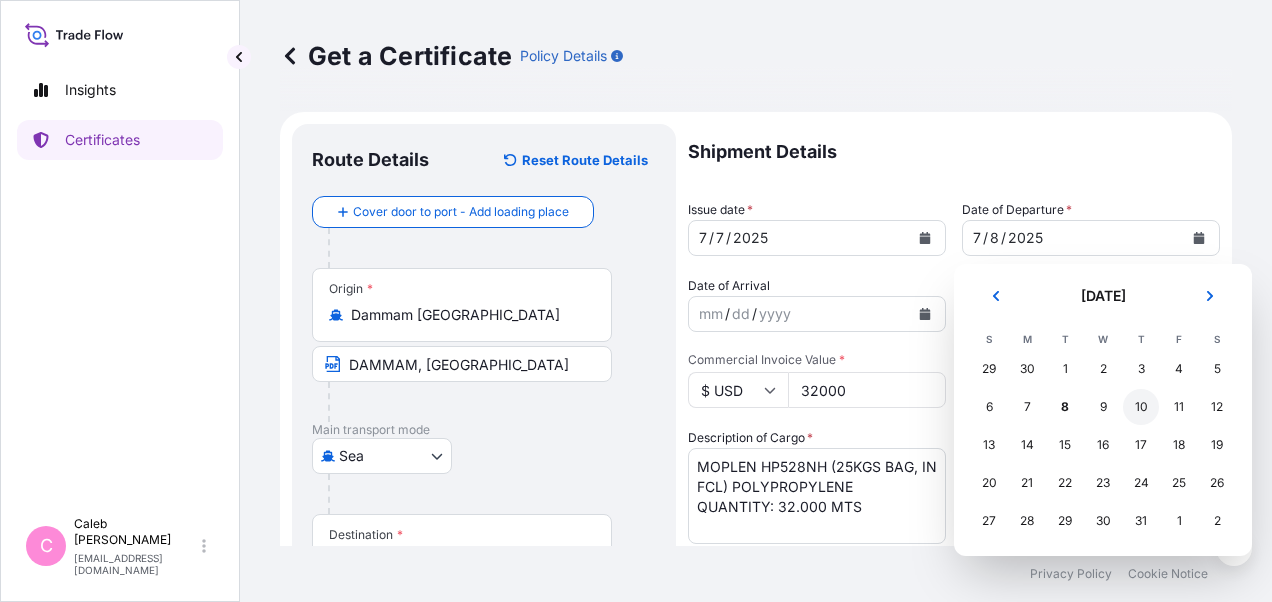 click on "10" at bounding box center (1141, 407) 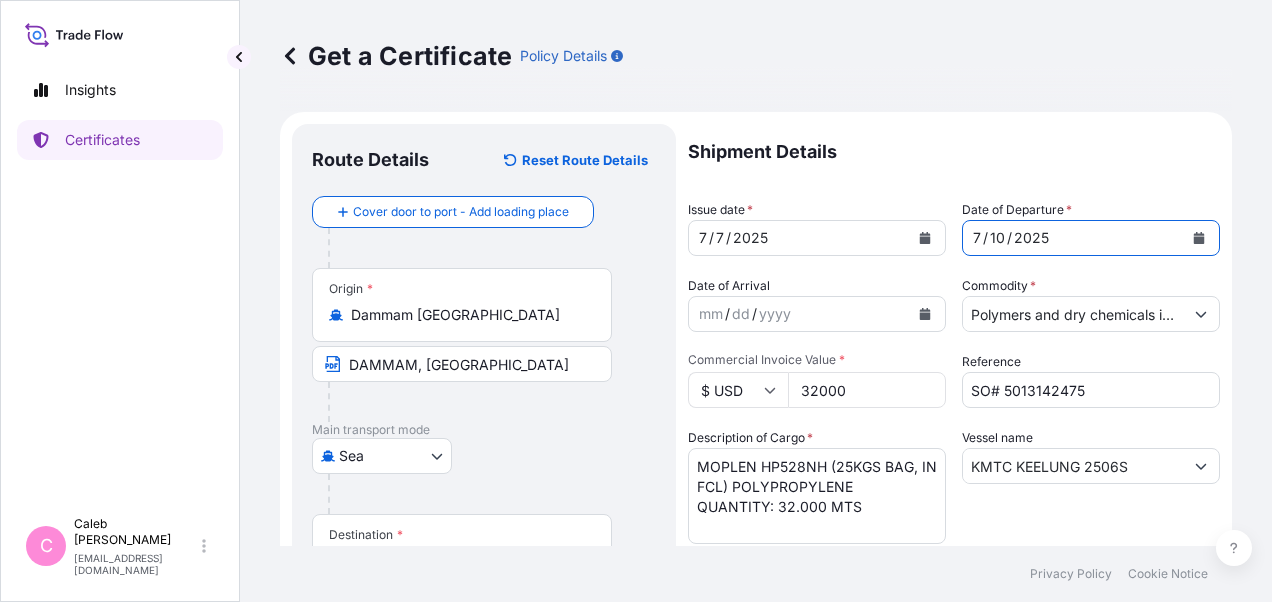 click 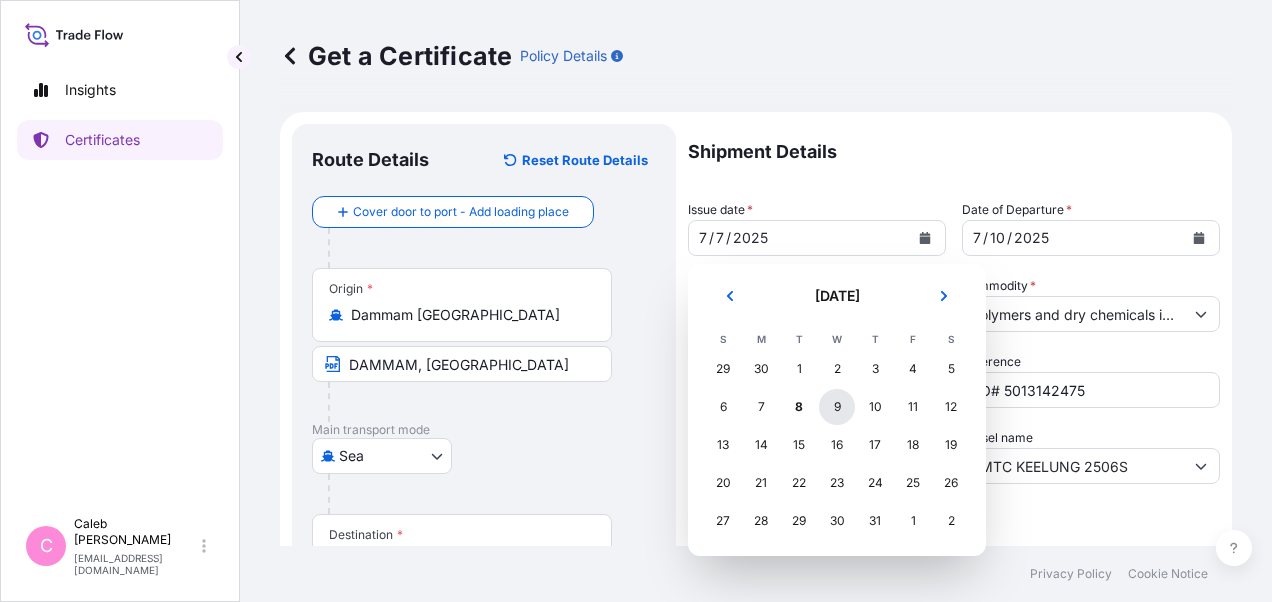 click on "9" at bounding box center [837, 407] 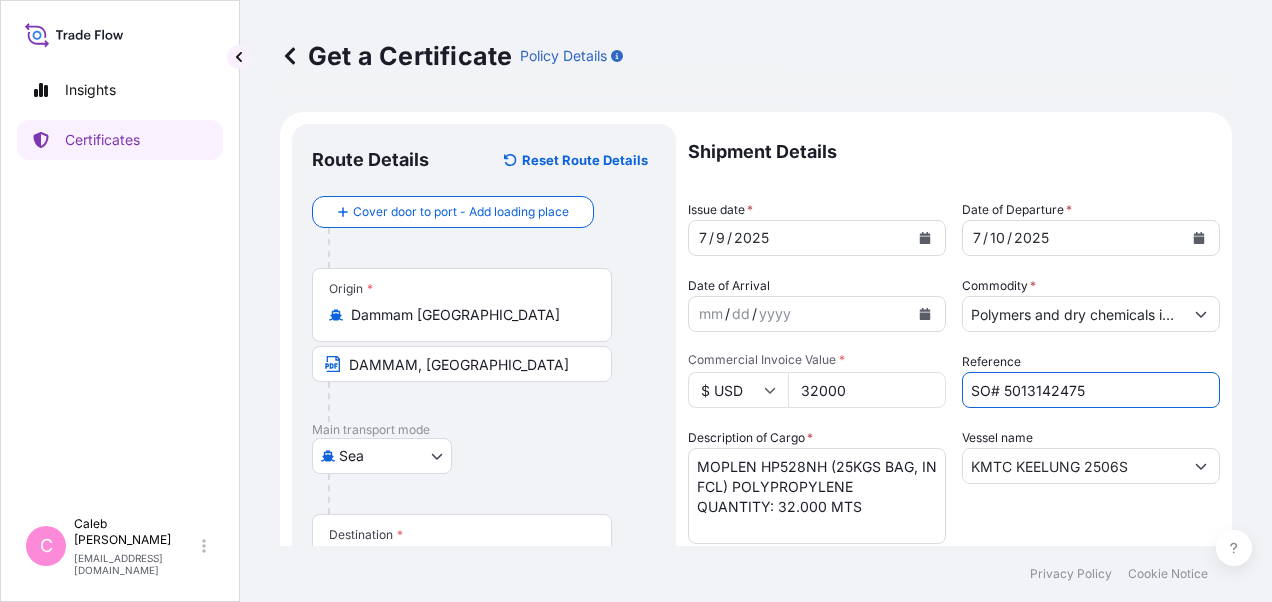 drag, startPoint x: 1082, startPoint y: 393, endPoint x: 996, endPoint y: 384, distance: 86.46965 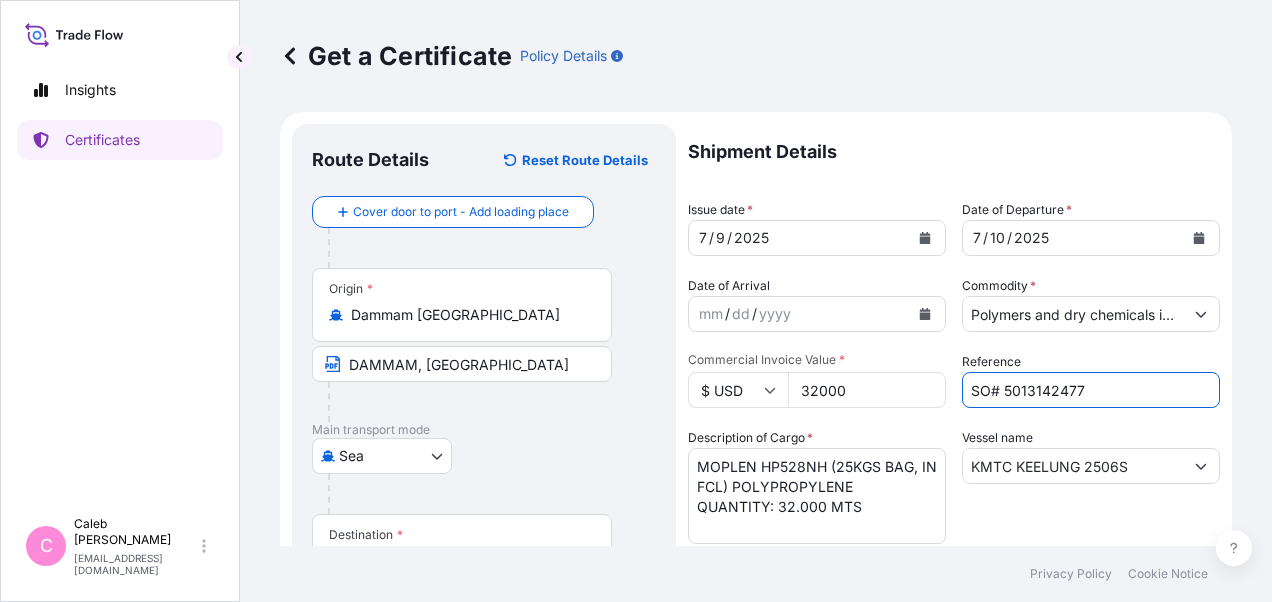 type on "SO# 5013142477" 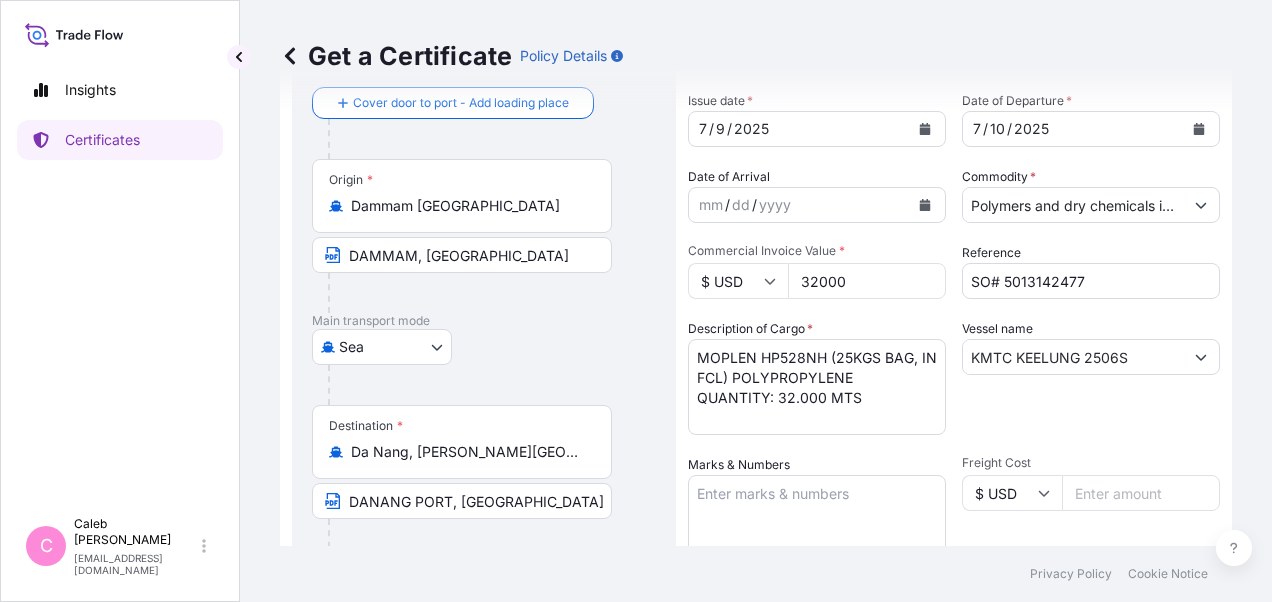 scroll, scrollTop: 200, scrollLeft: 0, axis: vertical 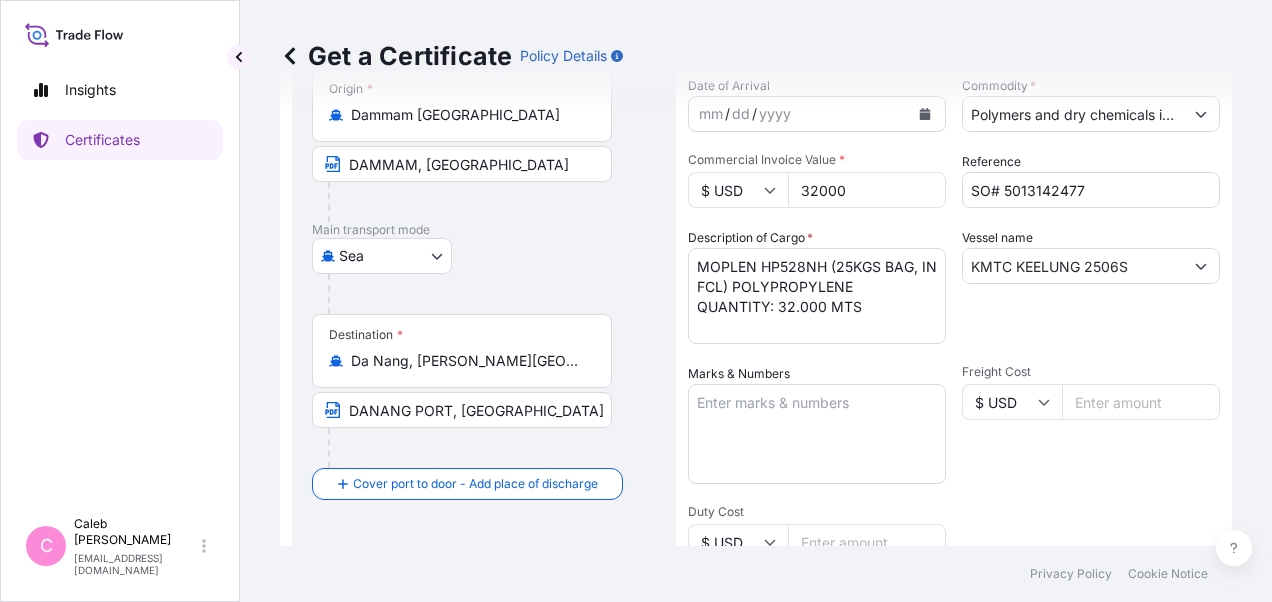 drag, startPoint x: 348, startPoint y: 356, endPoint x: 637, endPoint y: 361, distance: 289.04324 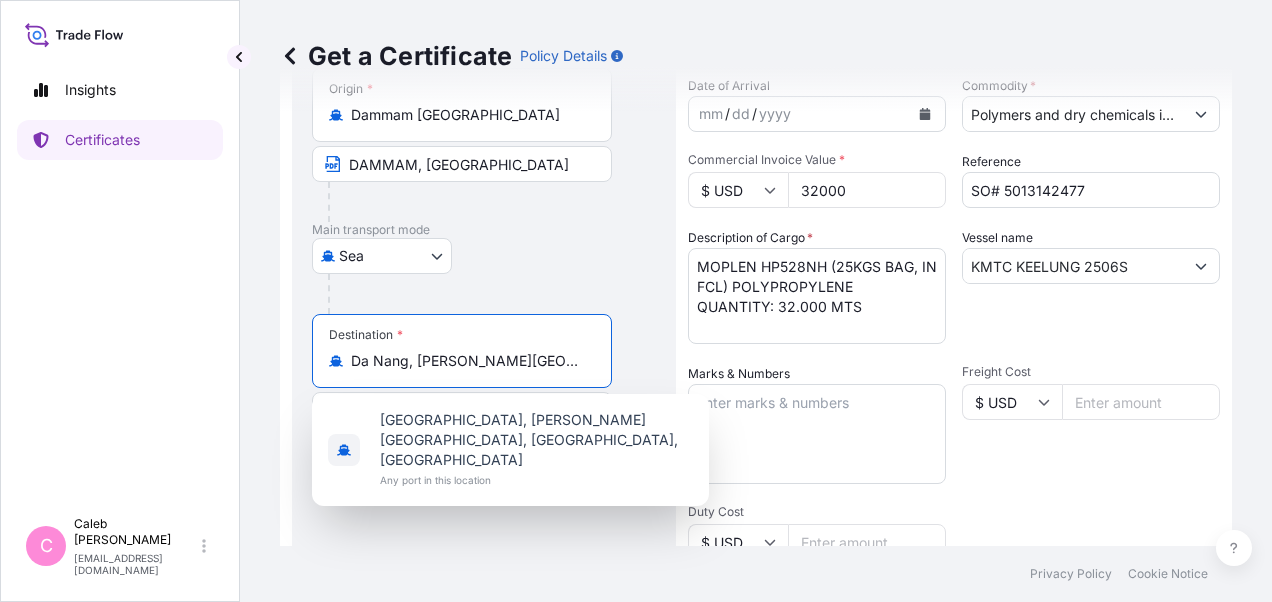 click on "Da Nang, [PERSON_NAME][GEOGRAPHIC_DATA], [GEOGRAPHIC_DATA], [GEOGRAPHIC_DATA]" at bounding box center (469, 361) 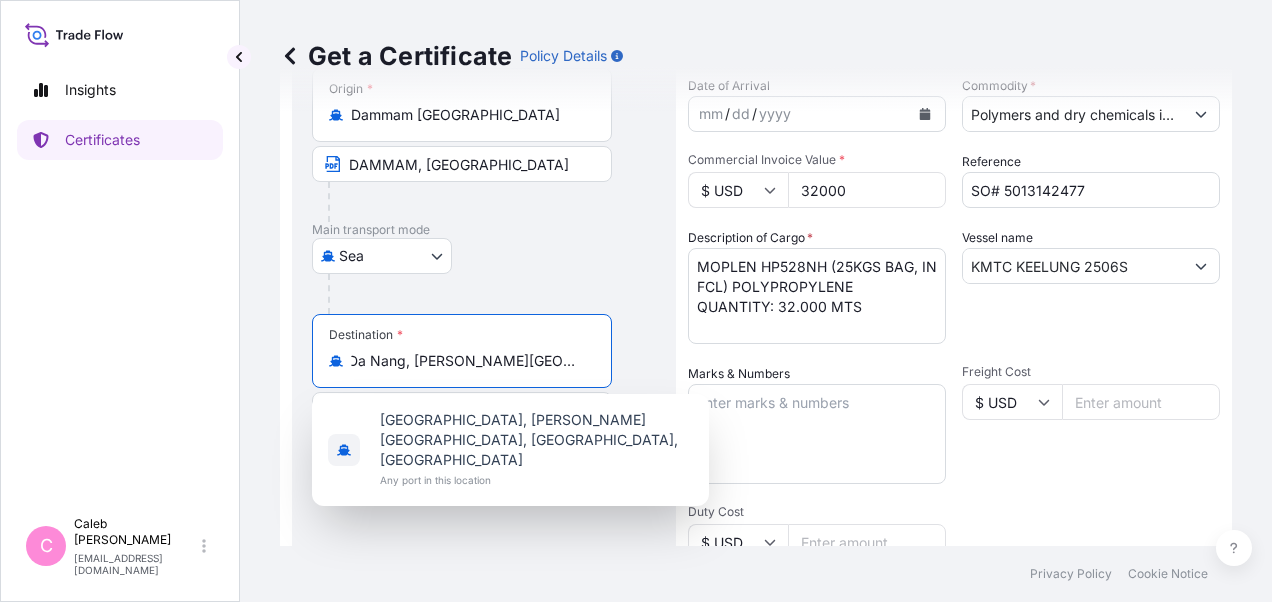drag, startPoint x: 583, startPoint y: 361, endPoint x: 521, endPoint y: 358, distance: 62.072536 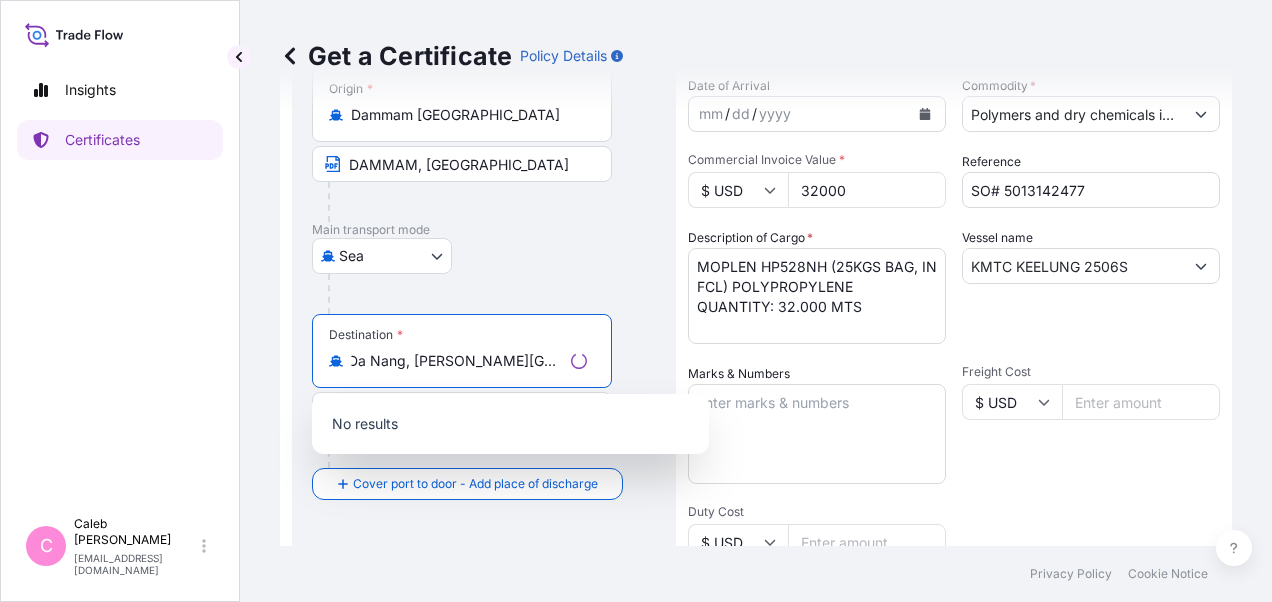 scroll, scrollTop: 0, scrollLeft: 0, axis: both 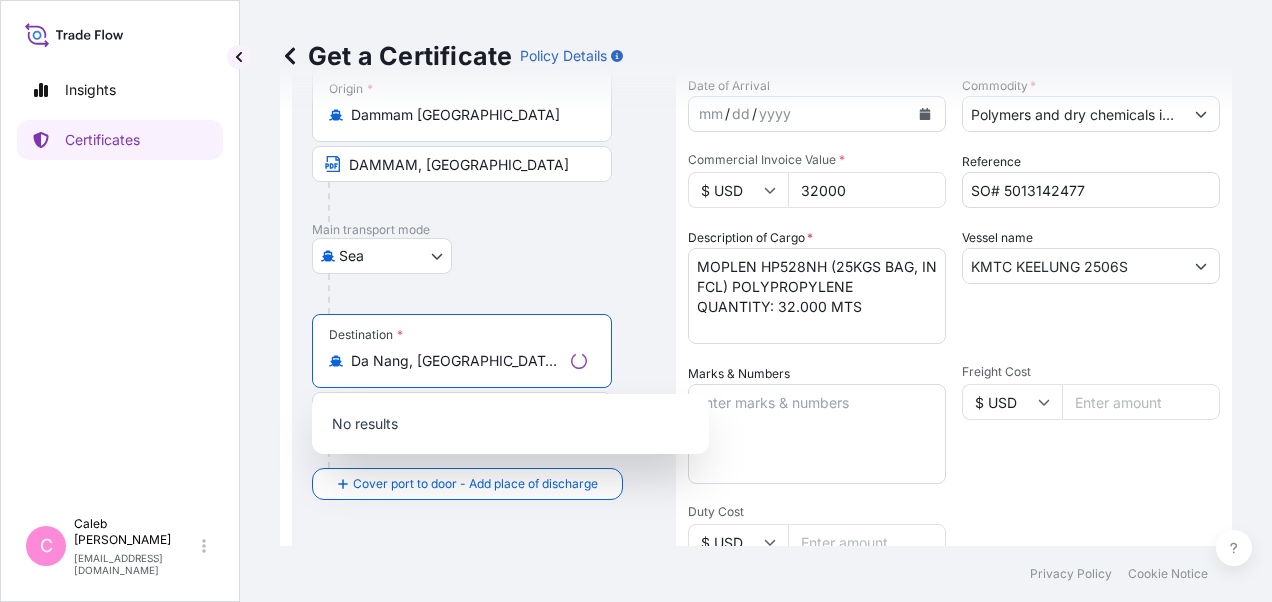 type on "Da Nang, [GEOGRAPHIC_DATA], [GEOGRAPHIC_DATA]" 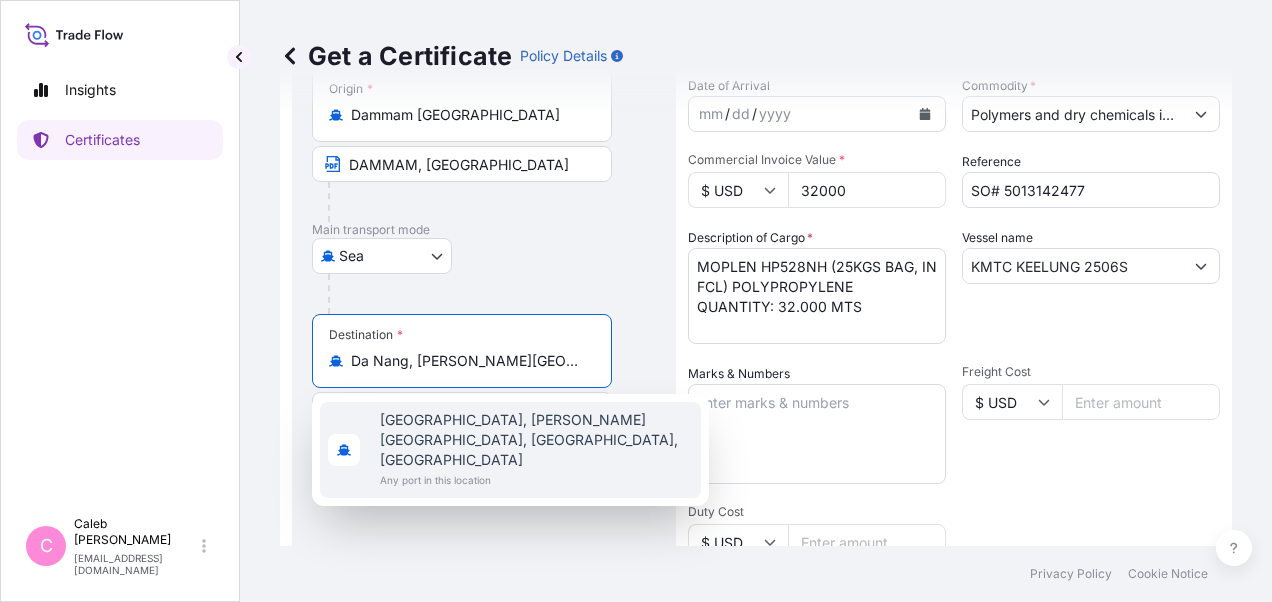 click on "Da Nang, [PERSON_NAME][GEOGRAPHIC_DATA], [GEOGRAPHIC_DATA], [GEOGRAPHIC_DATA]" at bounding box center (469, 361) 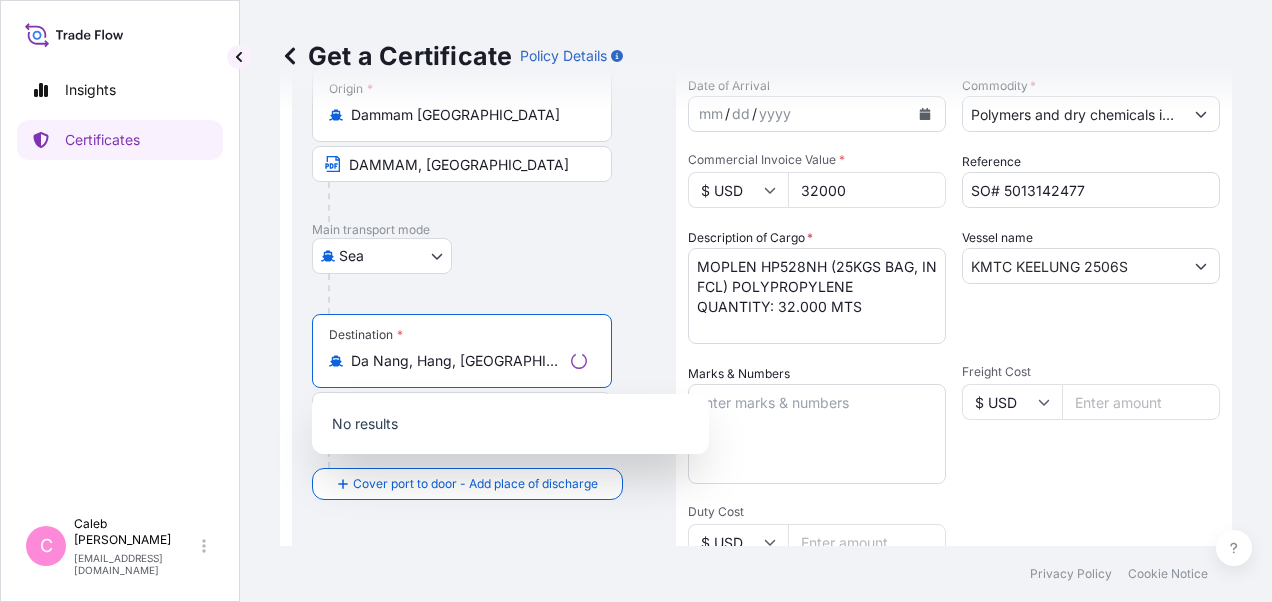 drag, startPoint x: 528, startPoint y: 368, endPoint x: 292, endPoint y: 354, distance: 236.41489 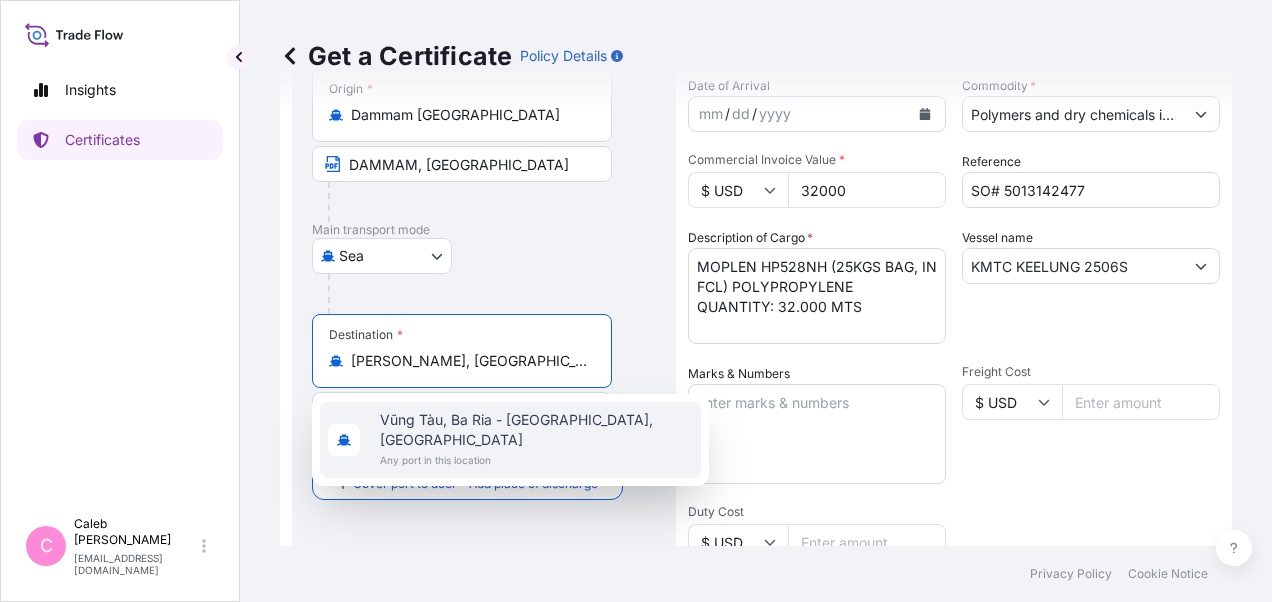 click on "Vũng Tàu, Ba Ria - [GEOGRAPHIC_DATA], [GEOGRAPHIC_DATA]" at bounding box center [536, 430] 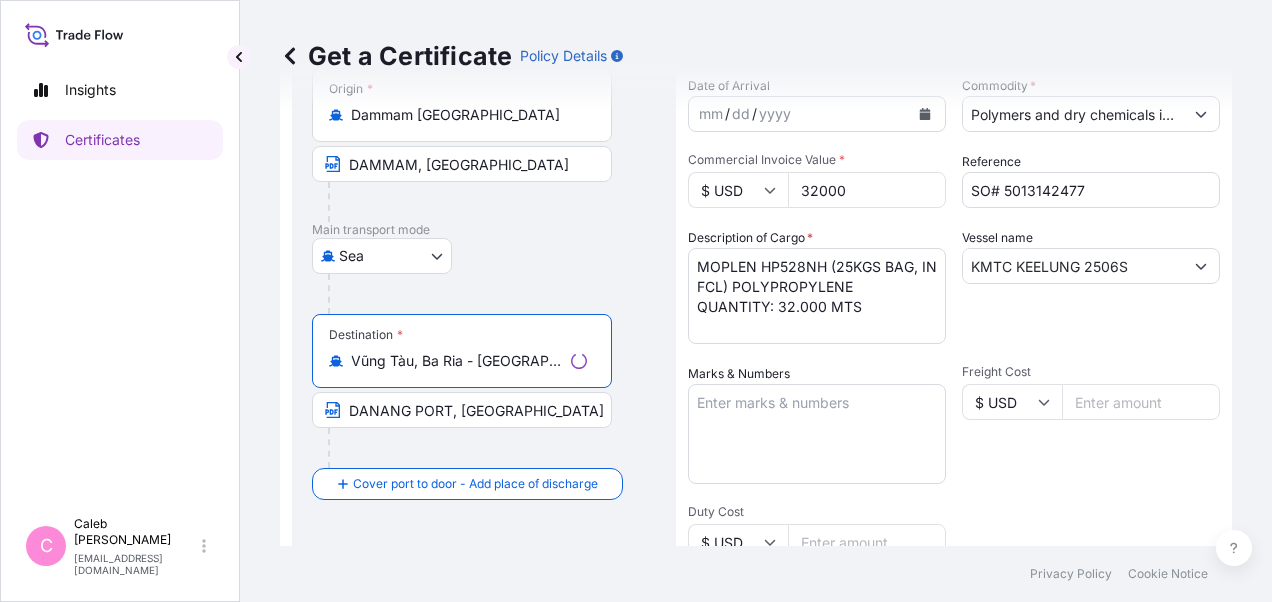 type on "Vũng Tàu, Ba Ria - [GEOGRAPHIC_DATA], [GEOGRAPHIC_DATA]" 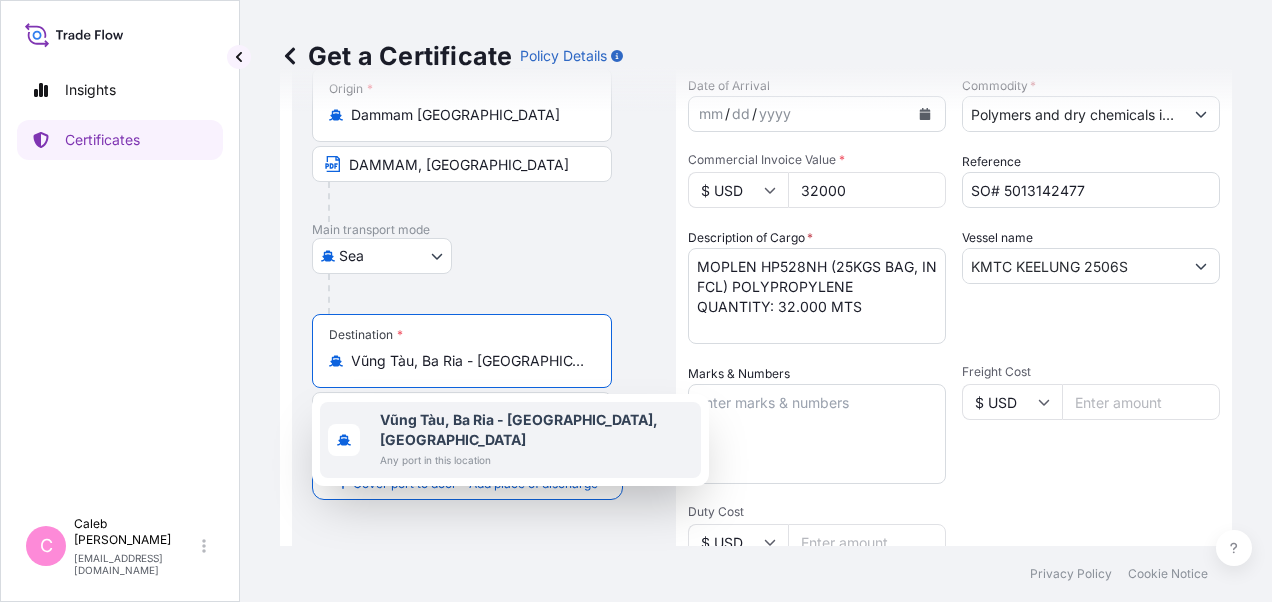 click on "Destination * [PERSON_NAME], [GEOGRAPHIC_DATA], [GEOGRAPHIC_DATA] [GEOGRAPHIC_DATA], [GEOGRAPHIC_DATA]" at bounding box center [484, 391] 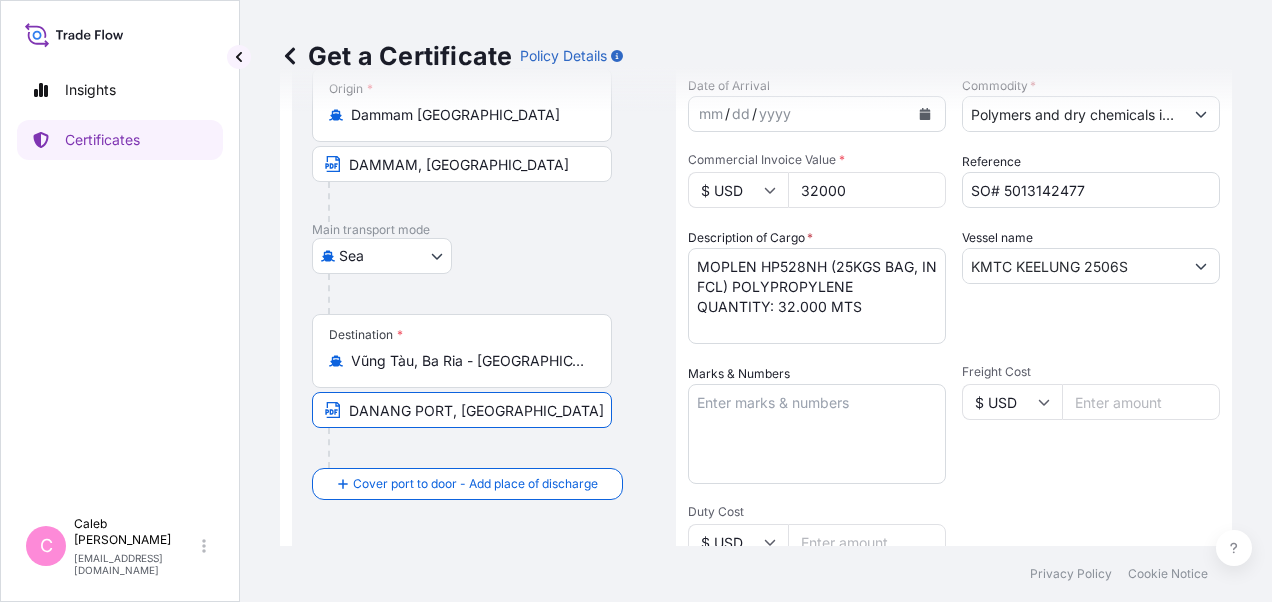 drag, startPoint x: 539, startPoint y: 414, endPoint x: 340, endPoint y: 407, distance: 199.12308 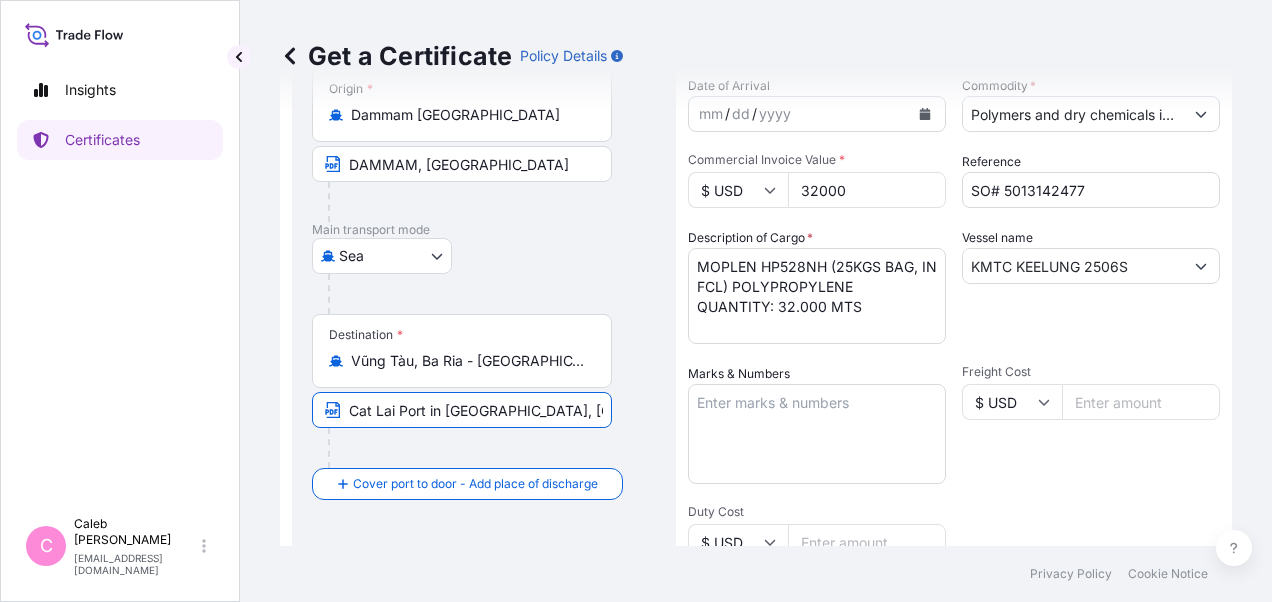 scroll, scrollTop: 0, scrollLeft: 14, axis: horizontal 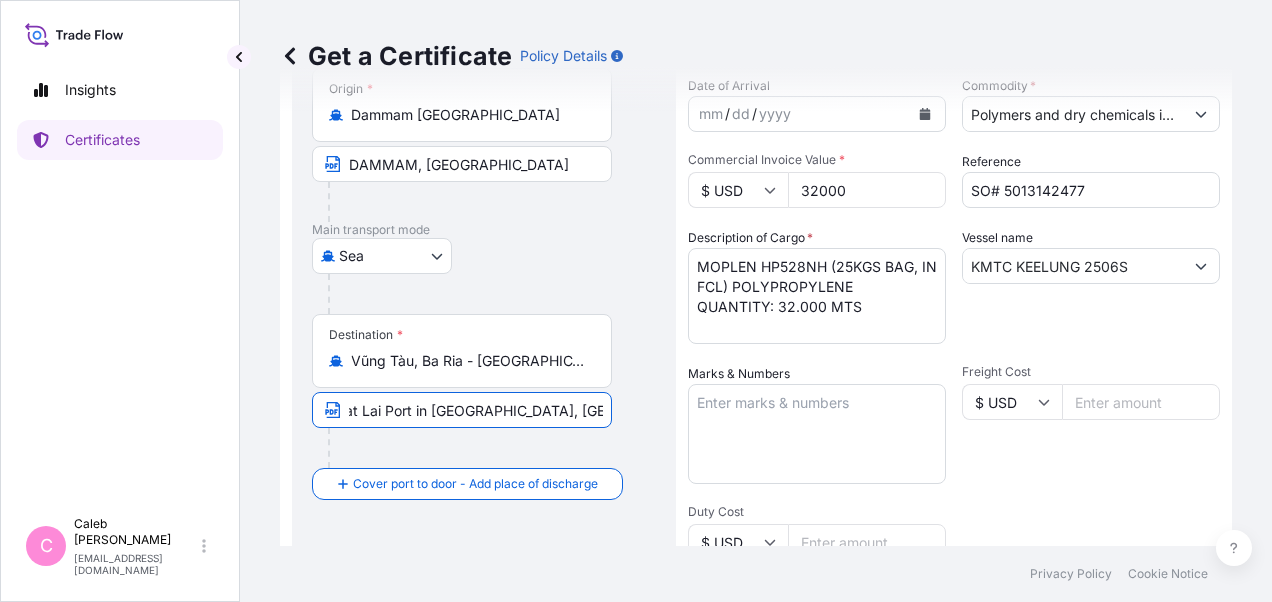 click on "Cat Lai Port in [GEOGRAPHIC_DATA], [GEOGRAPHIC_DATA]" at bounding box center (462, 410) 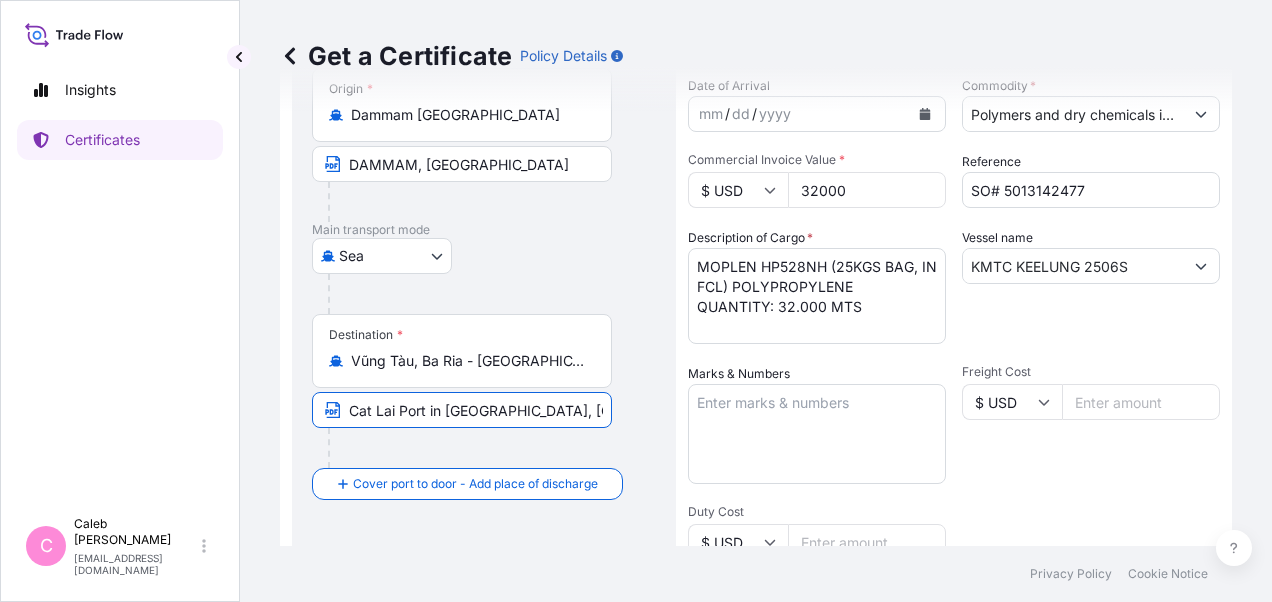 click on "Destination * Vũng Tàu, [GEOGRAPHIC_DATA], [GEOGRAPHIC_DATA] Cat [GEOGRAPHIC_DATA] in [GEOGRAPHIC_DATA], [GEOGRAPHIC_DATA]" at bounding box center (484, 391) 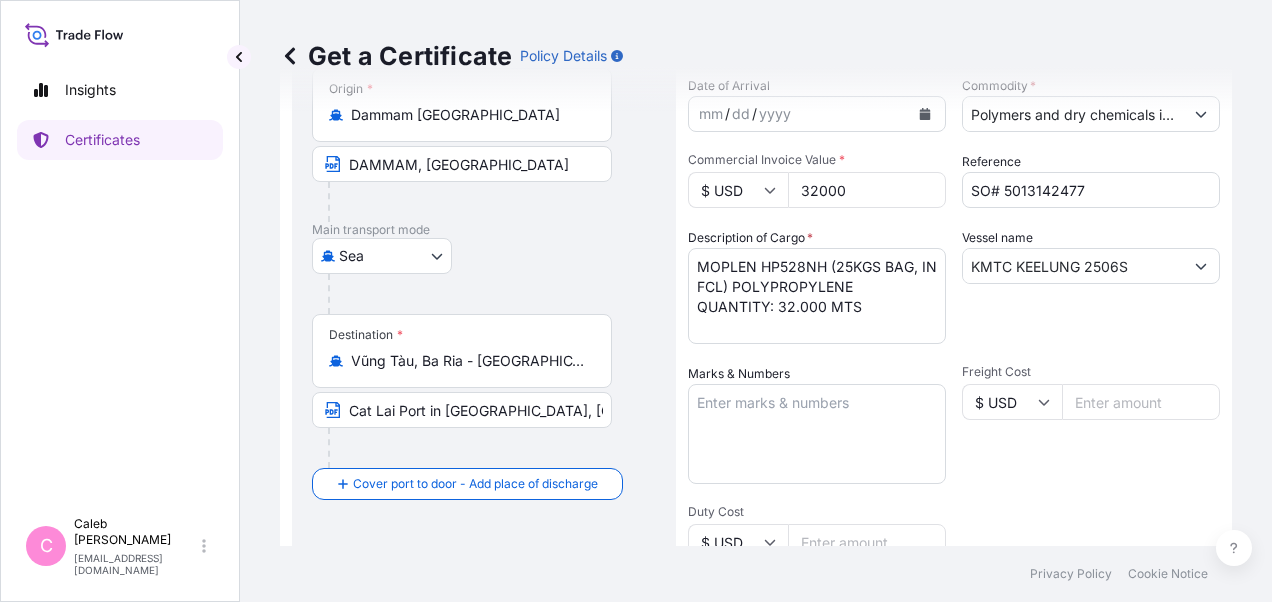 click on "Cat Lai Port in [GEOGRAPHIC_DATA], [GEOGRAPHIC_DATA]" at bounding box center (462, 410) 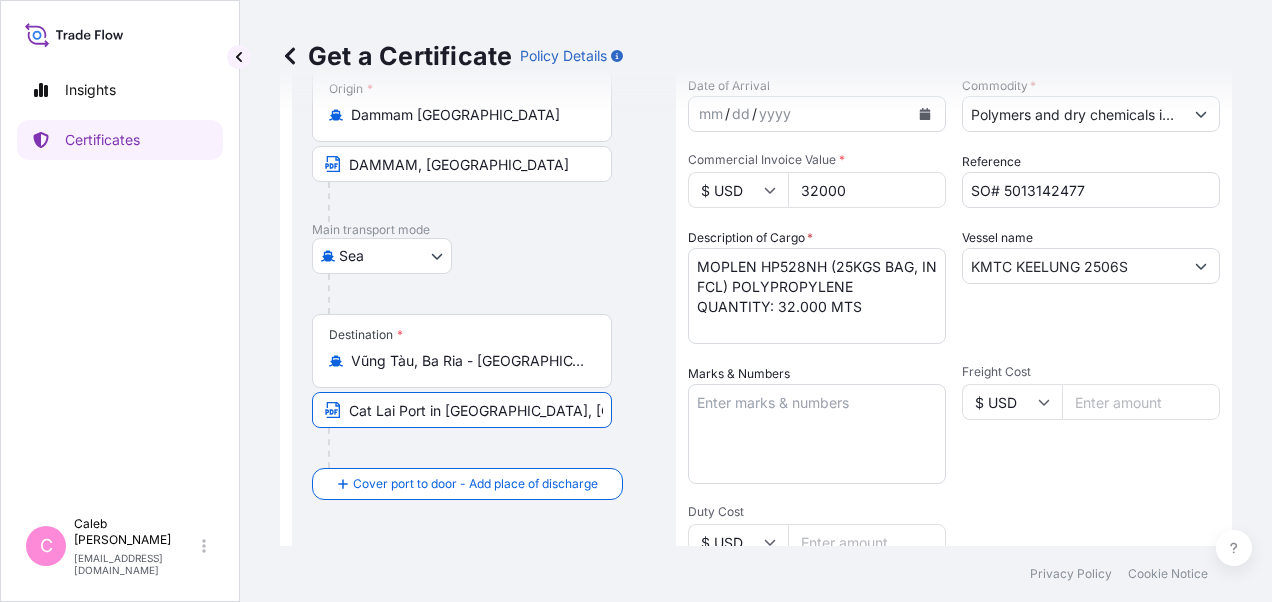 click on "Cat Lai Port in [GEOGRAPHIC_DATA], [GEOGRAPHIC_DATA]" at bounding box center [462, 410] 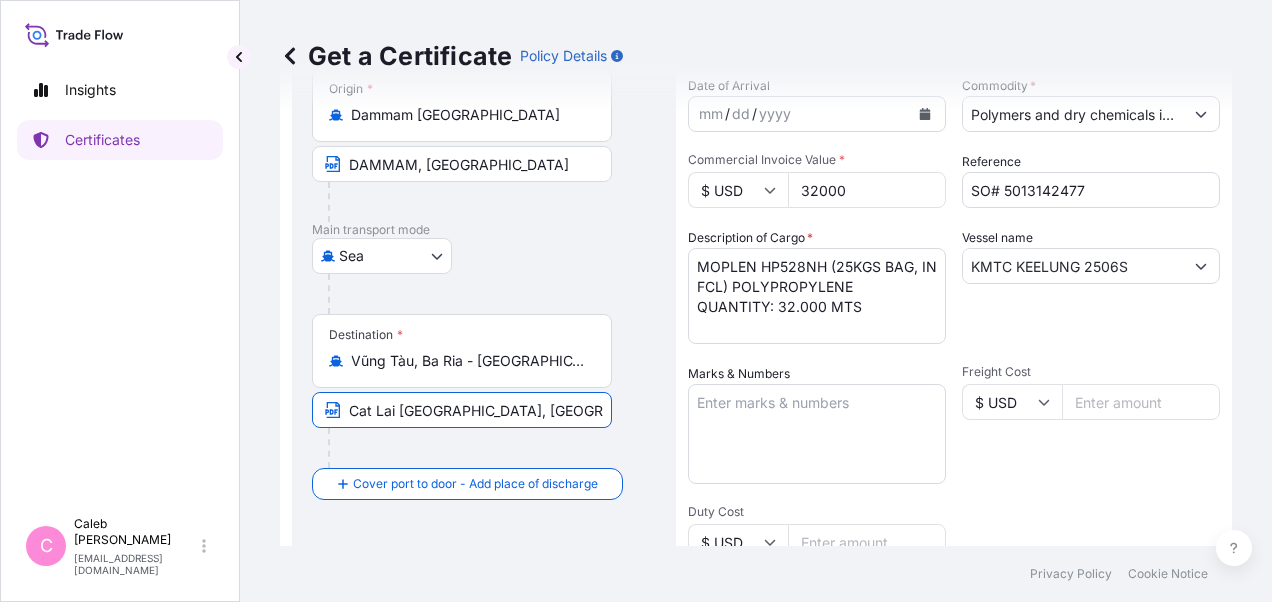 click on "Cat Lai [GEOGRAPHIC_DATA], [GEOGRAPHIC_DATA] Via Port of Discharge: [GEOGRAPHIC_DATA] Port In [GEOGRAPHIC_DATA]" at bounding box center [462, 410] 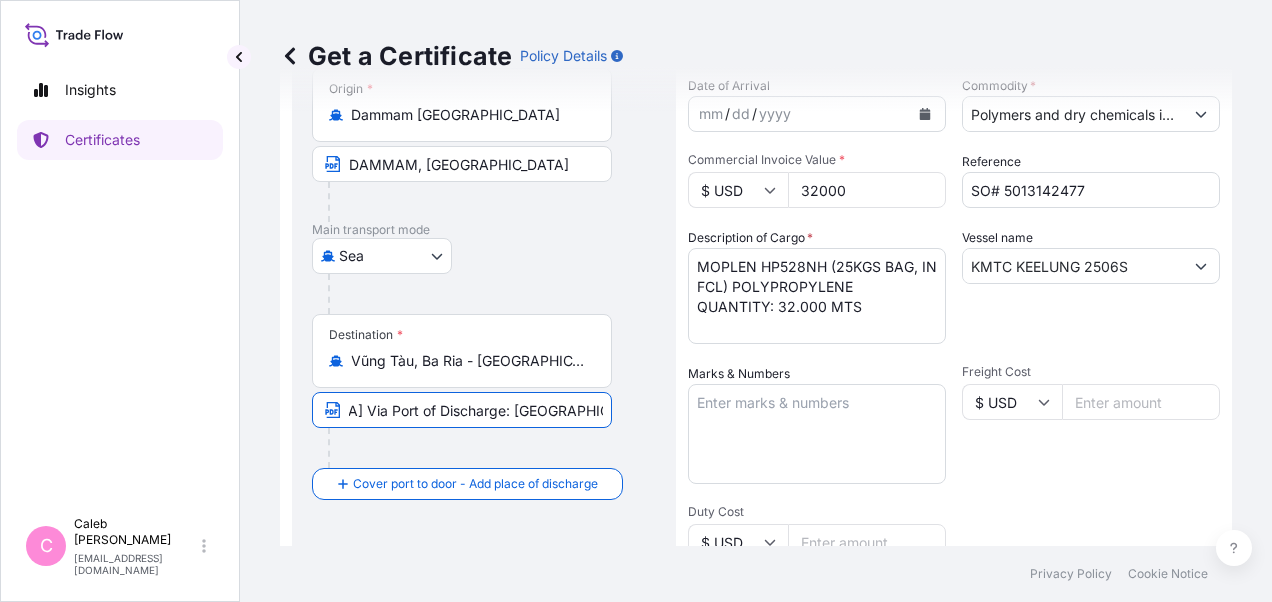 scroll, scrollTop: 0, scrollLeft: 376, axis: horizontal 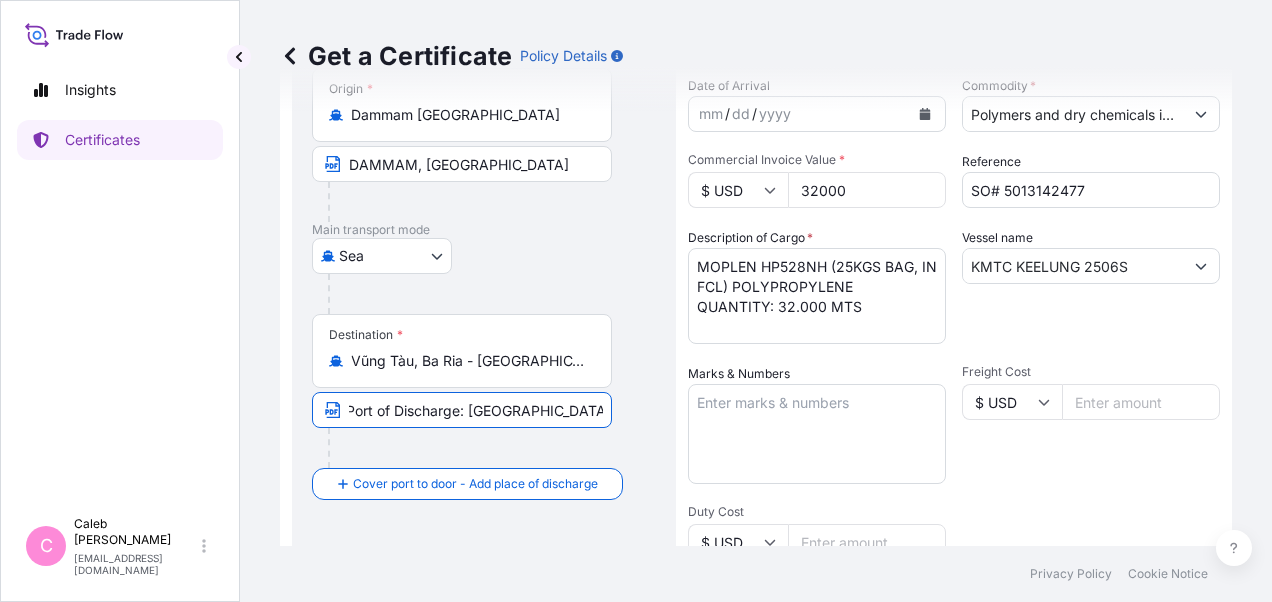 drag, startPoint x: 600, startPoint y: 412, endPoint x: 626, endPoint y: 409, distance: 26.172504 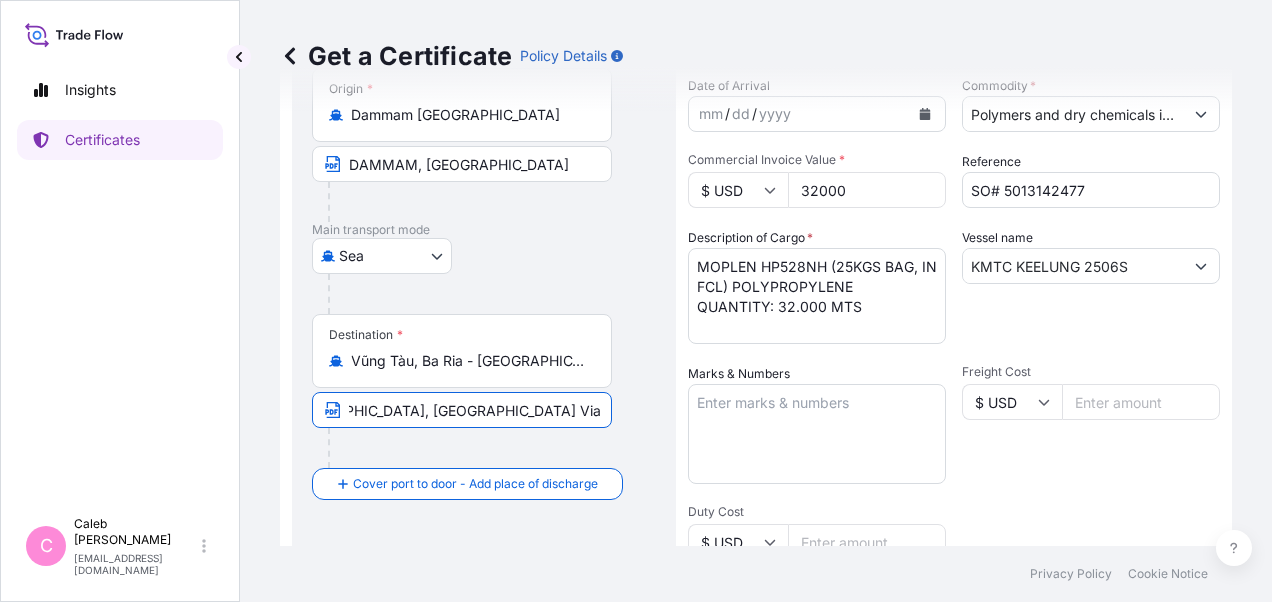scroll, scrollTop: 0, scrollLeft: 167, axis: horizontal 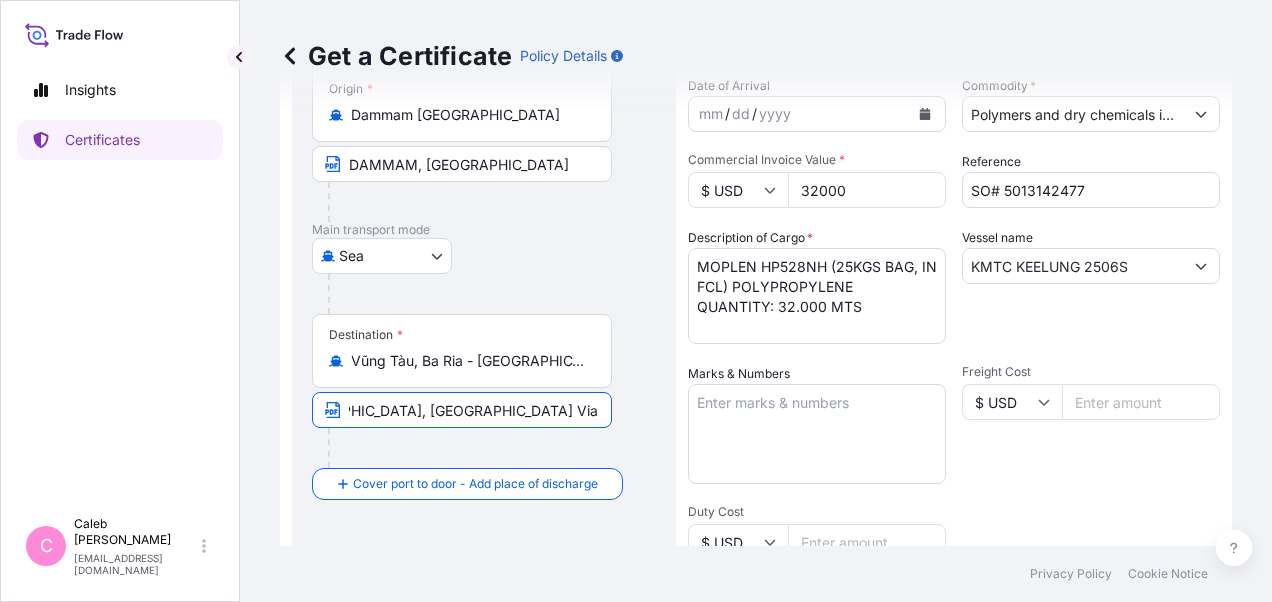 click on "Cat Lai Port In [GEOGRAPHIC_DATA], [GEOGRAPHIC_DATA] Via Port of Discharge:" at bounding box center (462, 410) 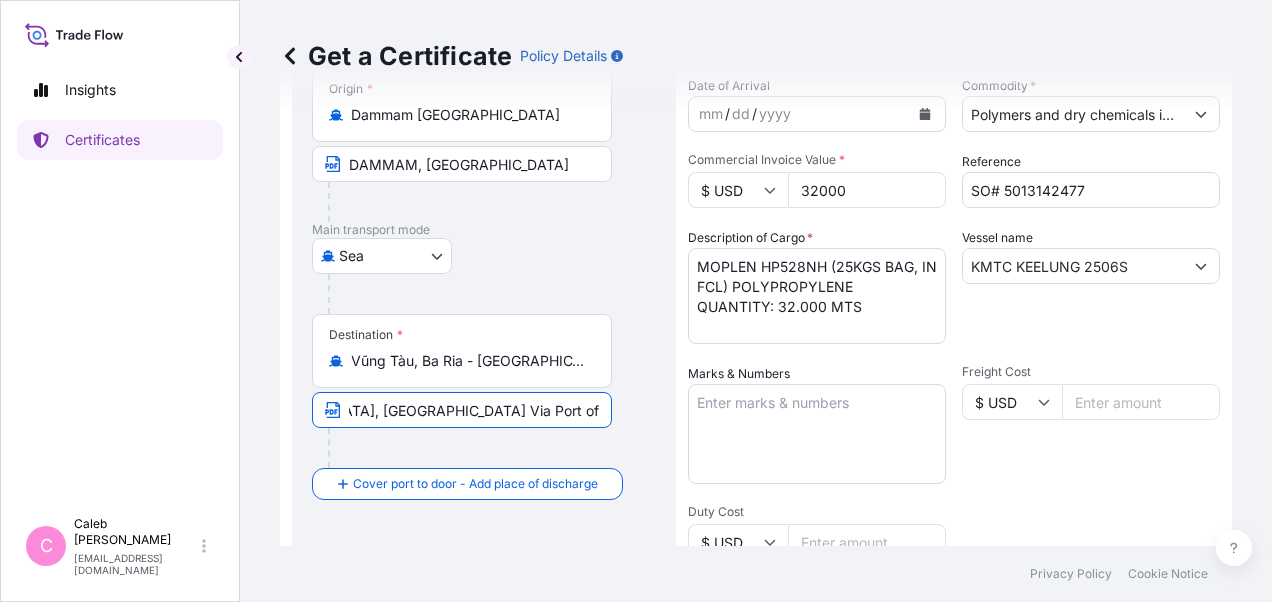 click on "Cat Lai [GEOGRAPHIC_DATA], [GEOGRAPHIC_DATA] Via Port of Discharge: [GEOGRAPHIC_DATA] Port In [GEOGRAPHIC_DATA]" at bounding box center [462, 410] 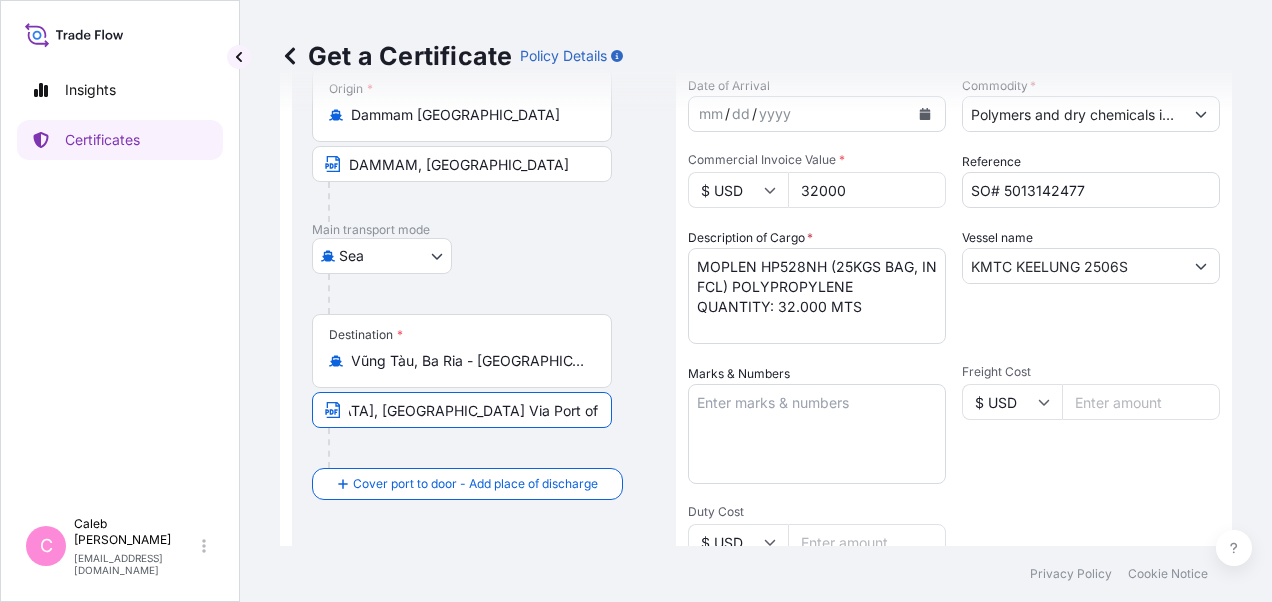 paste on "[PERSON_NAME], [GEOGRAPHIC_DATA], [GEOGRAPHIC_DATA]" 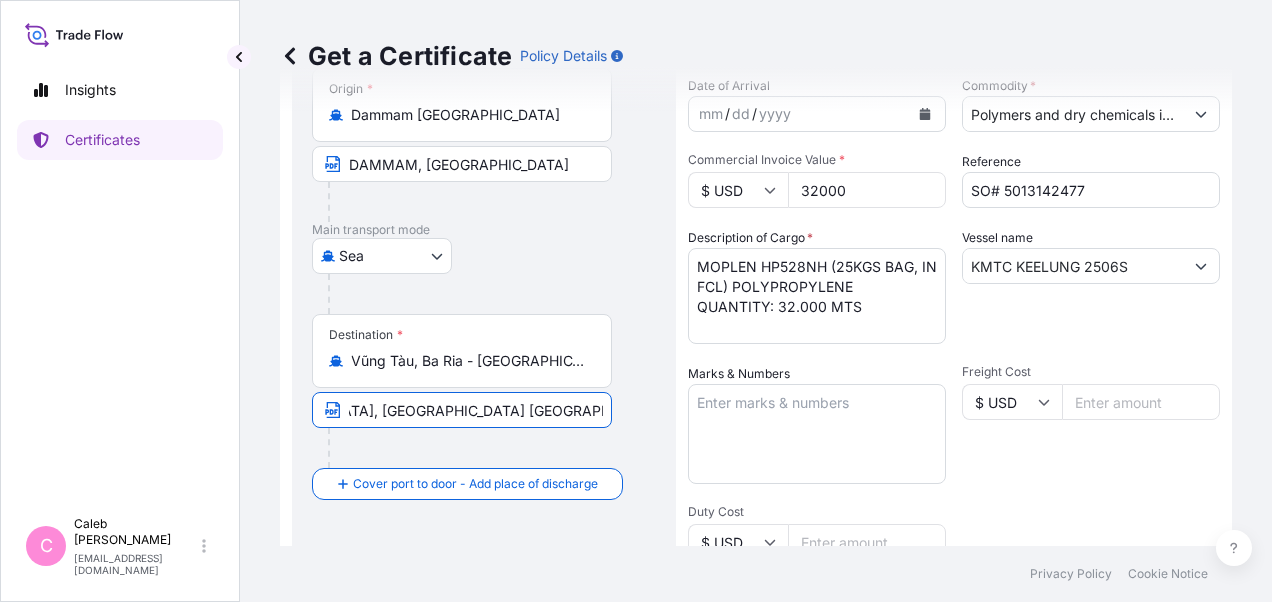 scroll, scrollTop: 0, scrollLeft: 356, axis: horizontal 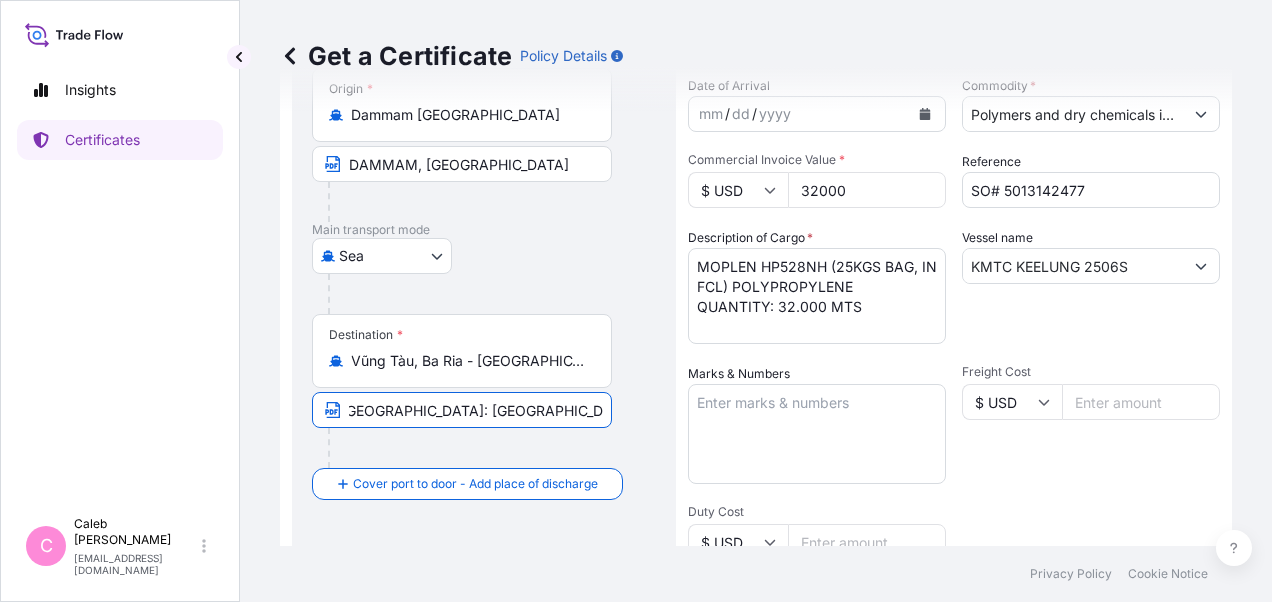 type on "Cat Lai [GEOGRAPHIC_DATA], [GEOGRAPHIC_DATA] [GEOGRAPHIC_DATA]: [GEOGRAPHIC_DATA], [GEOGRAPHIC_DATA], [GEOGRAPHIC_DATA] [GEOGRAPHIC_DATA] Port In [GEOGRAPHIC_DATA]" 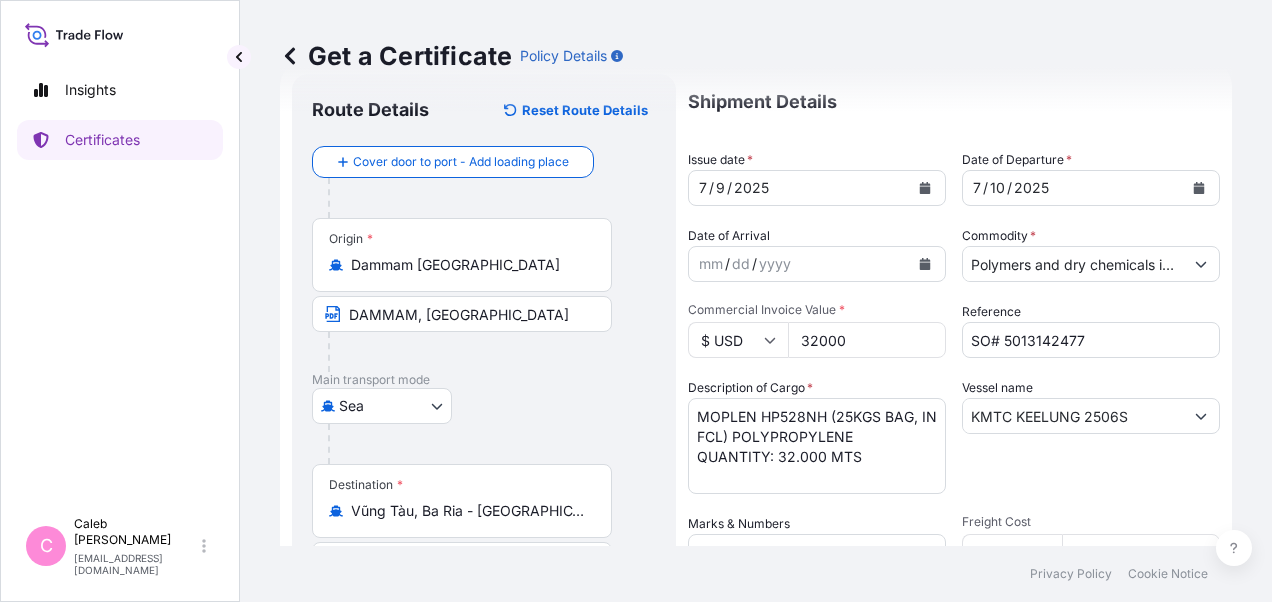 scroll, scrollTop: 0, scrollLeft: 0, axis: both 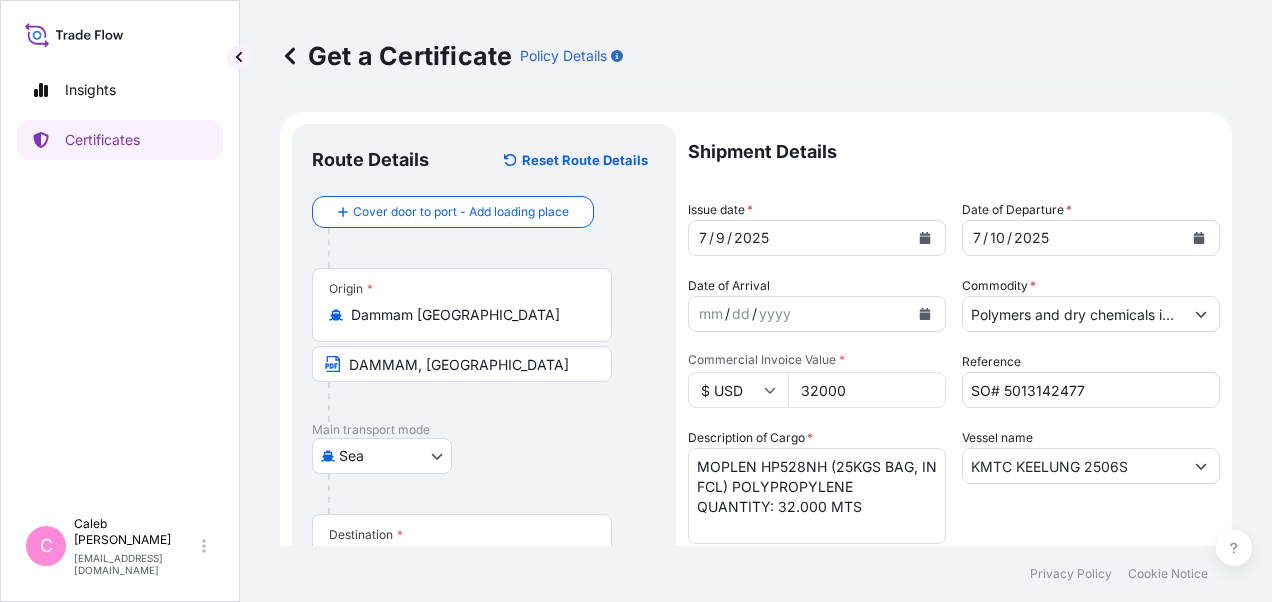drag, startPoint x: 845, startPoint y: 390, endPoint x: 764, endPoint y: 390, distance: 81 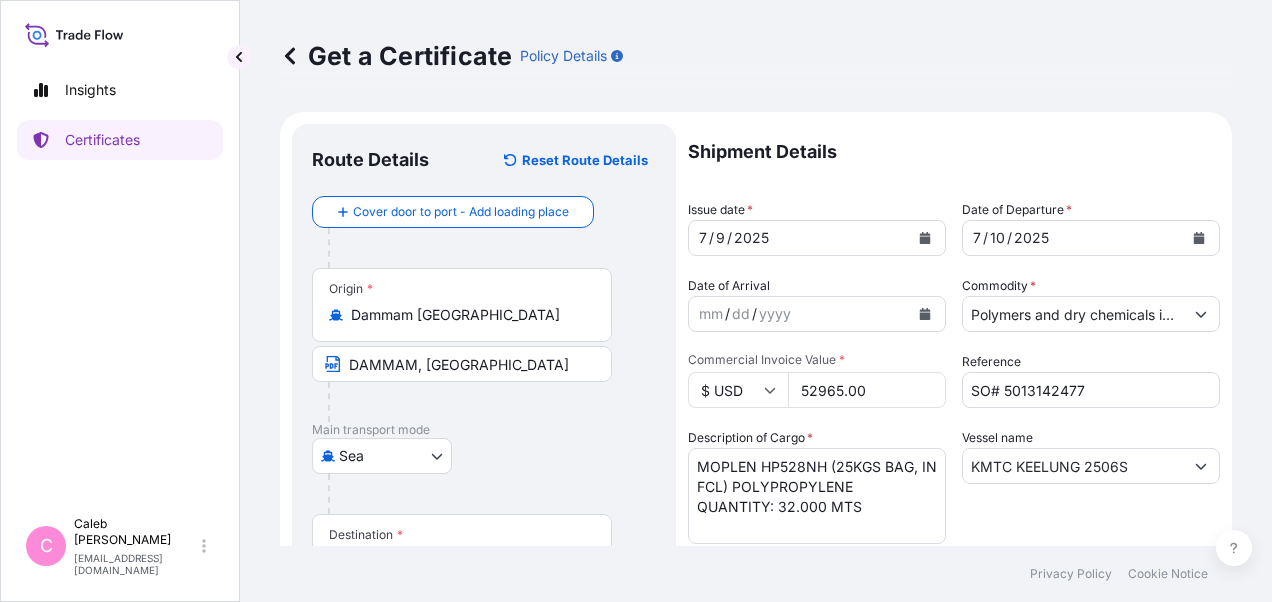 type on "52965.00" 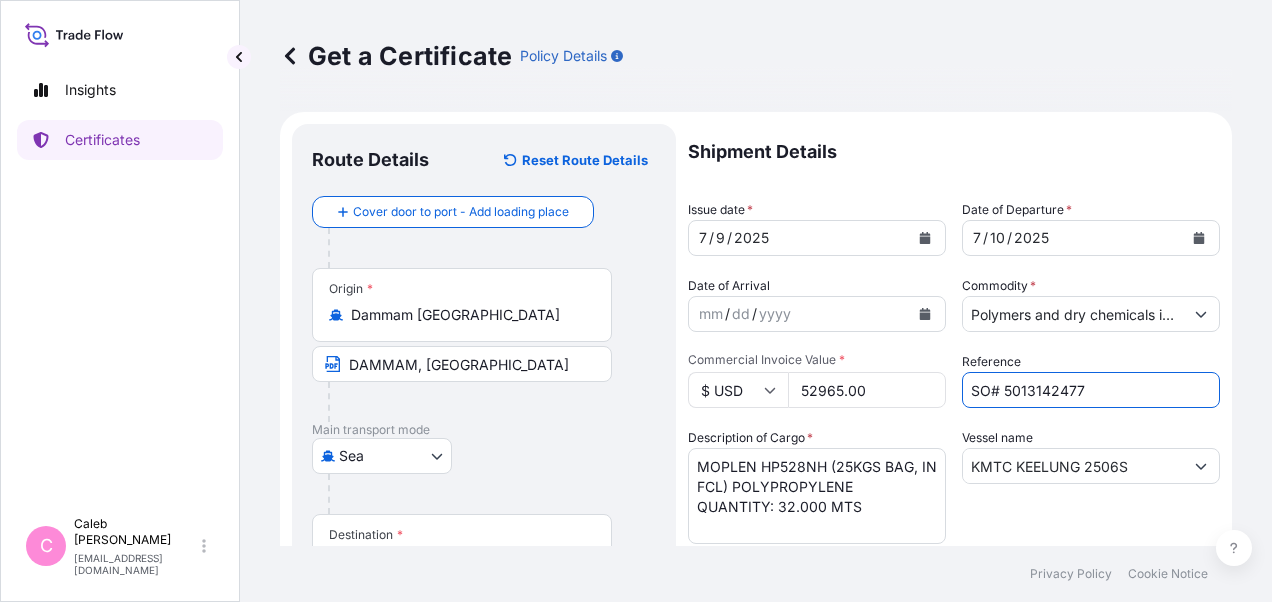 drag, startPoint x: 1090, startPoint y: 390, endPoint x: 997, endPoint y: 389, distance: 93.00538 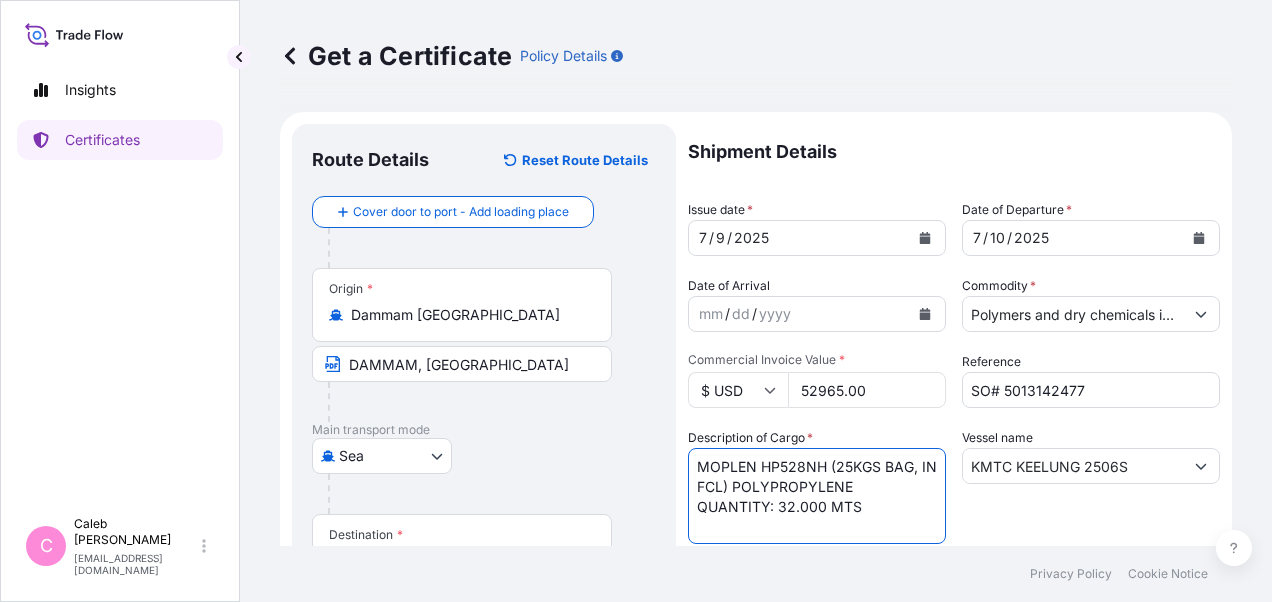drag, startPoint x: 873, startPoint y: 480, endPoint x: 690, endPoint y: 462, distance: 183.88312 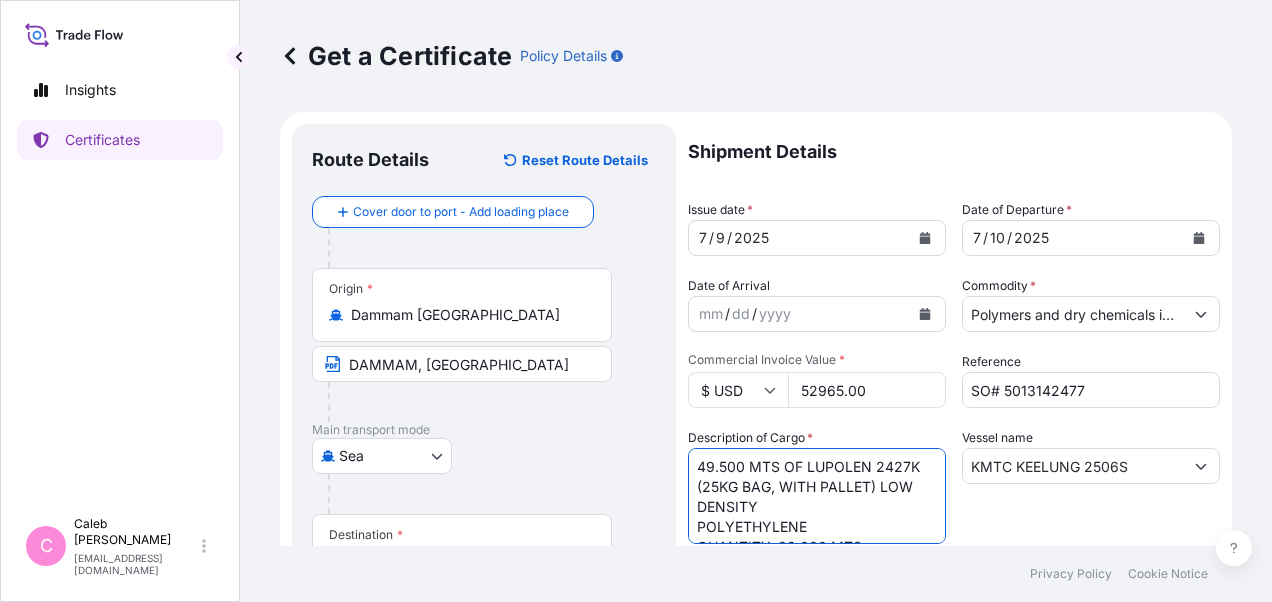 drag, startPoint x: 805, startPoint y: 460, endPoint x: 699, endPoint y: 467, distance: 106.23088 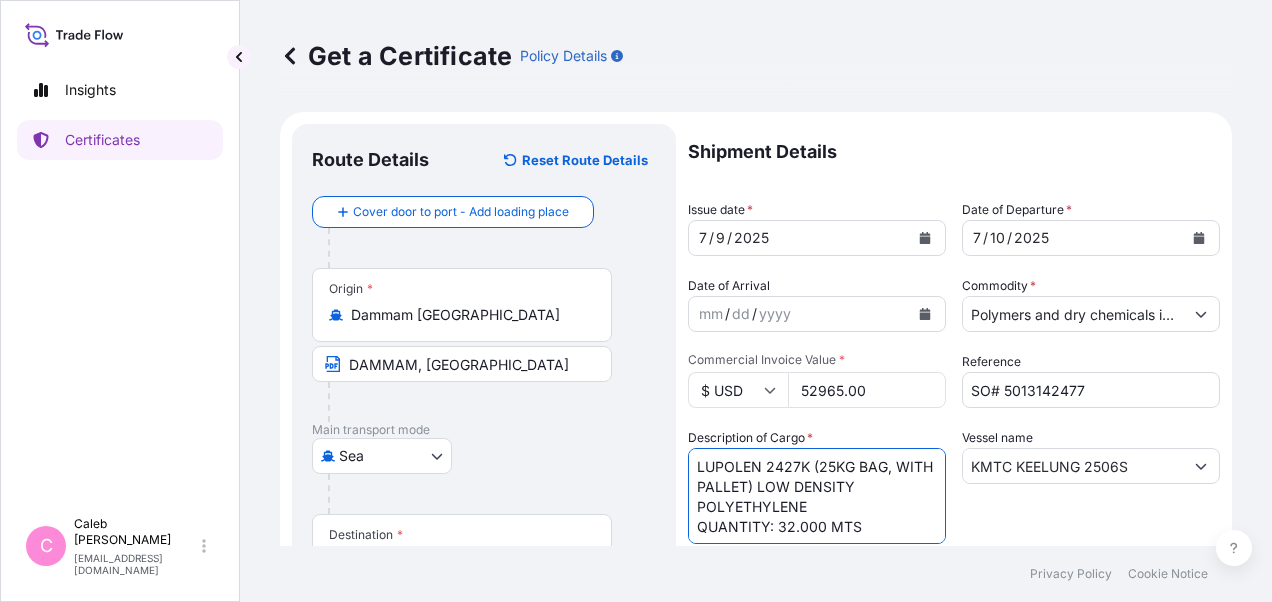 drag, startPoint x: 776, startPoint y: 527, endPoint x: 864, endPoint y: 522, distance: 88.14193 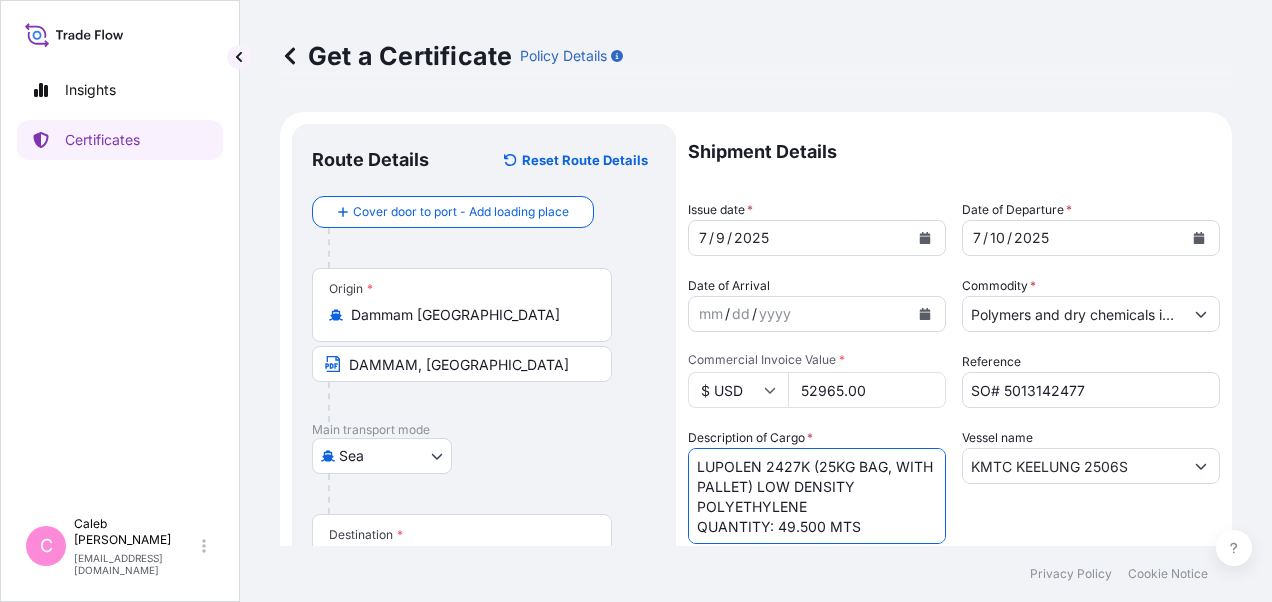 type on "LUPOLEN 2427K (25KG BAG, WITH PALLET) LOW DENSITY
POLYETHYLENE
QUANTITY: 49.500 MTS" 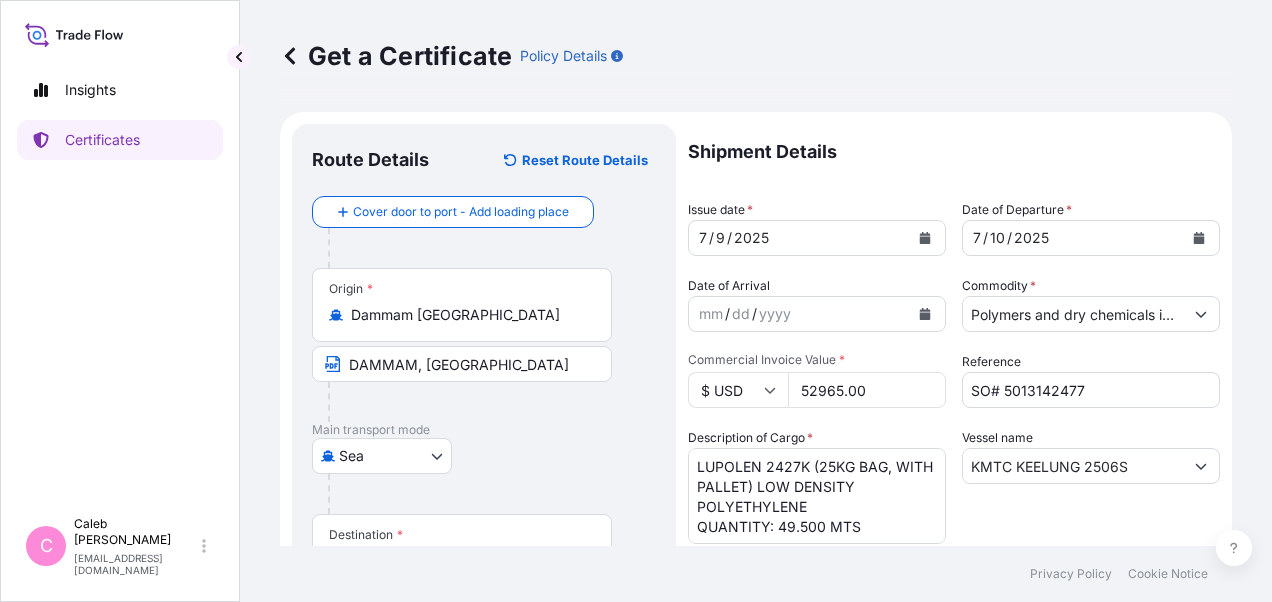click on "Vessel name KMTC KEELUNG 2506S" at bounding box center (1091, 486) 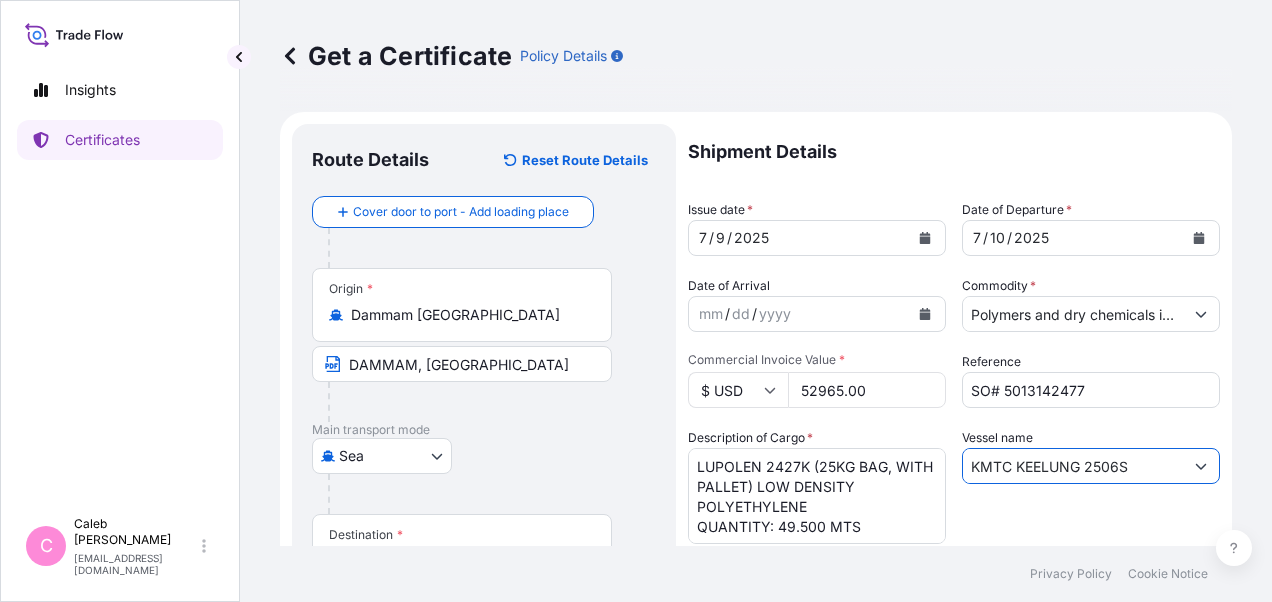 drag, startPoint x: 962, startPoint y: 466, endPoint x: 1126, endPoint y: 466, distance: 164 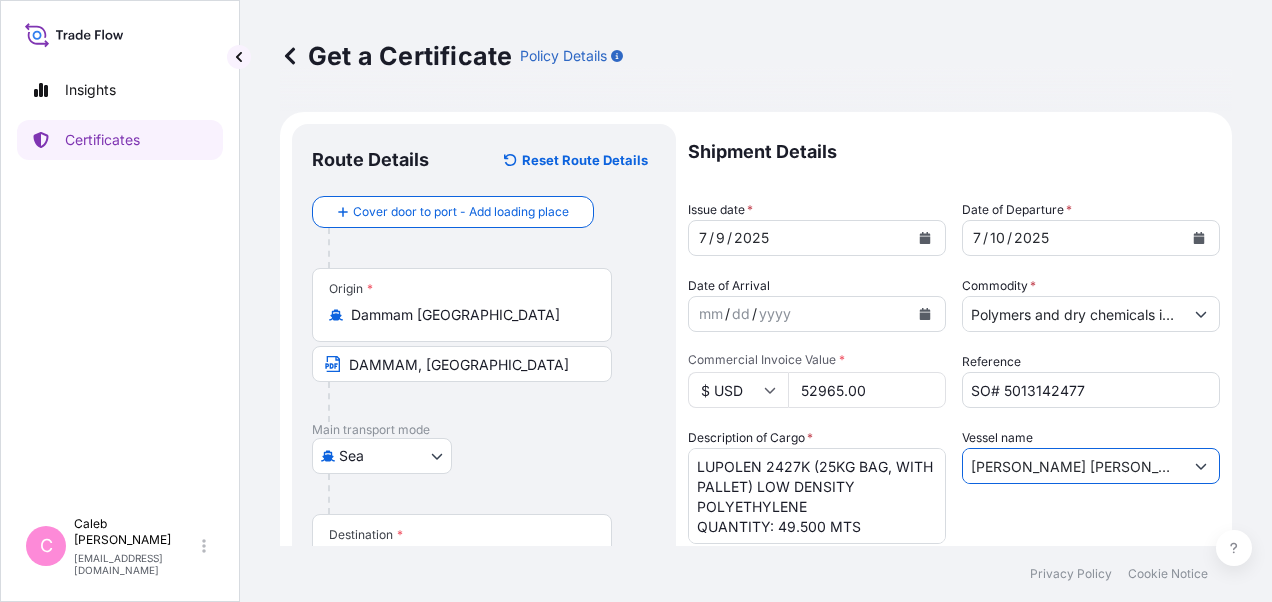 scroll, scrollTop: 0, scrollLeft: 29, axis: horizontal 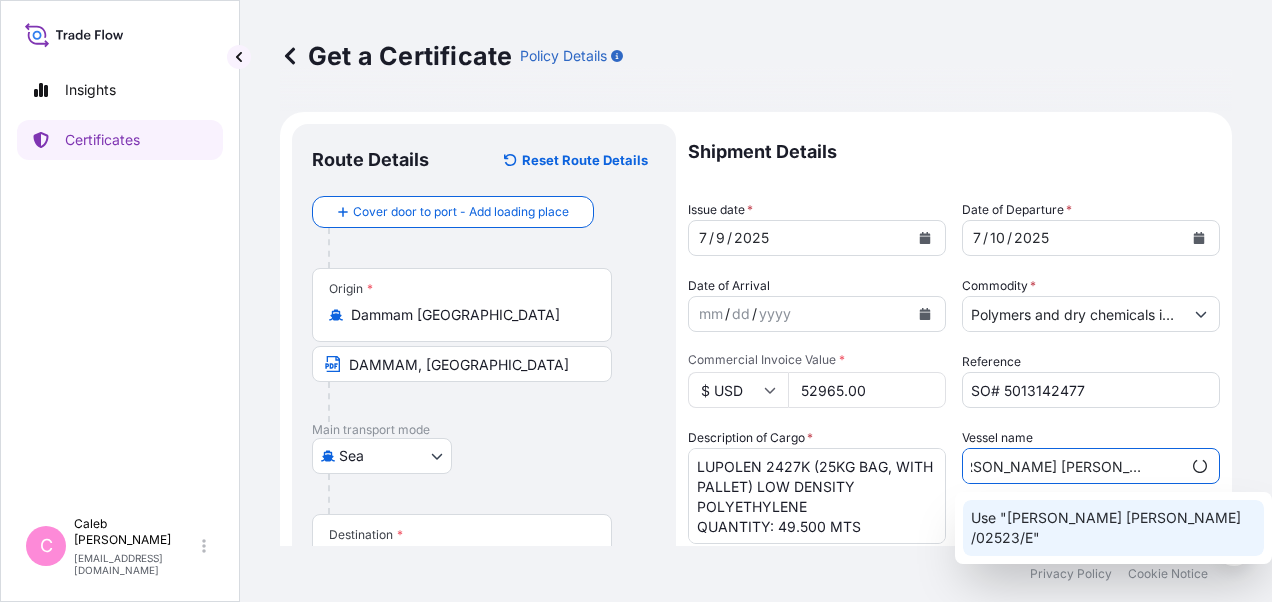click on "Use "[PERSON_NAME] [PERSON_NAME] /02523/E"" 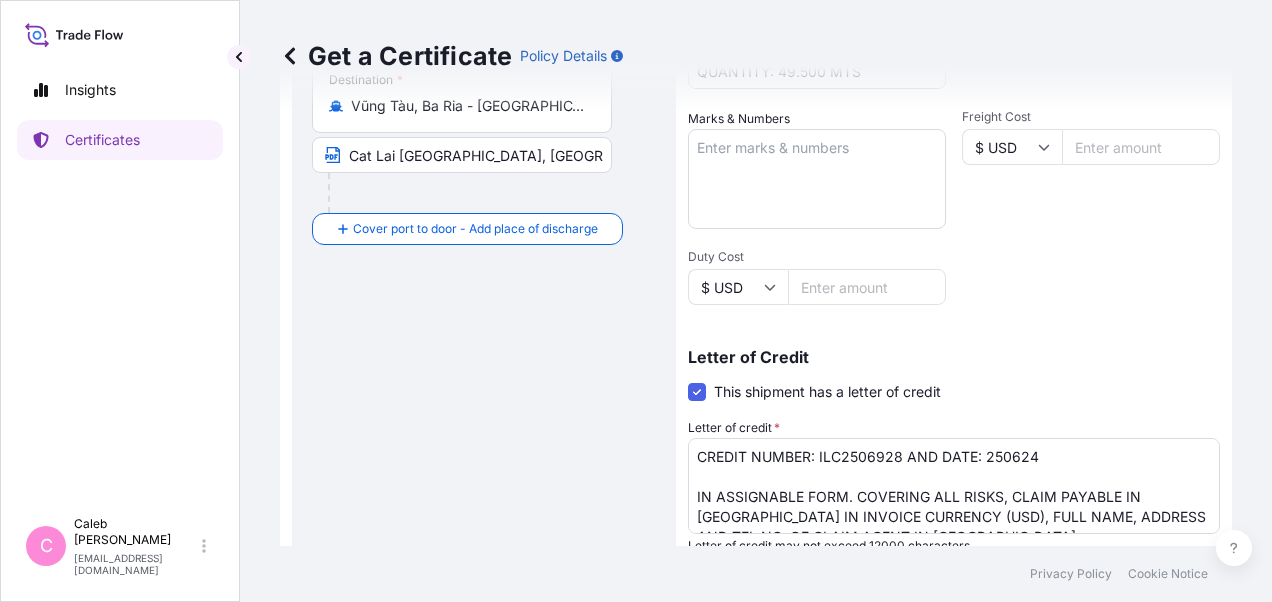 scroll, scrollTop: 500, scrollLeft: 0, axis: vertical 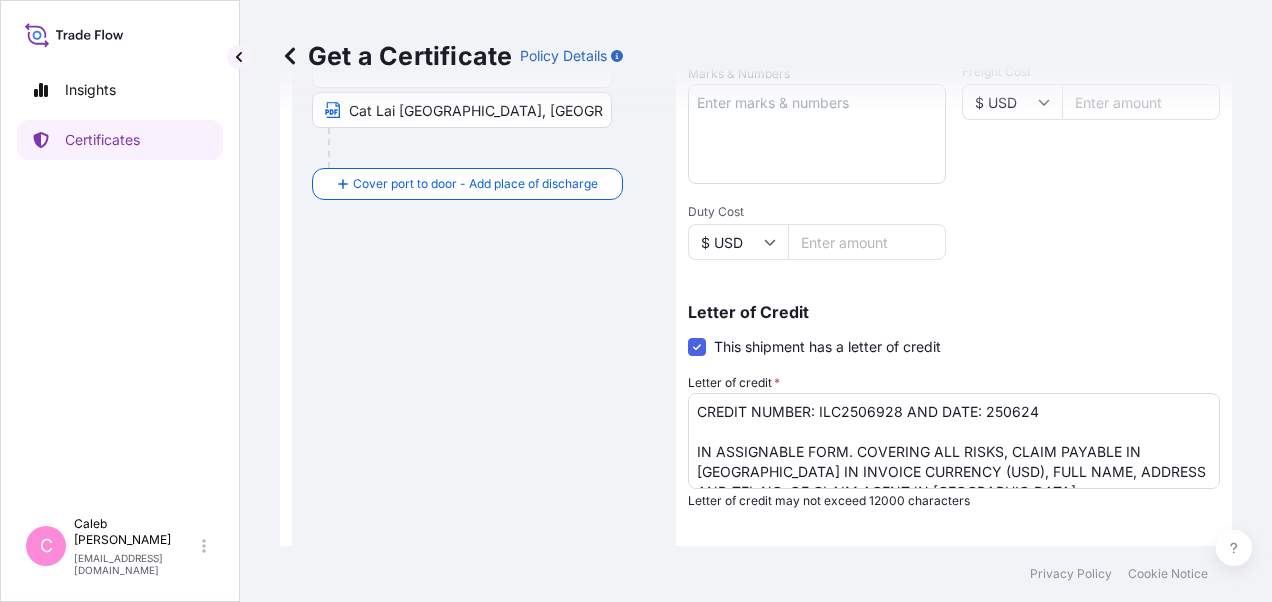 type on "[PERSON_NAME] [PERSON_NAME] /02523/E" 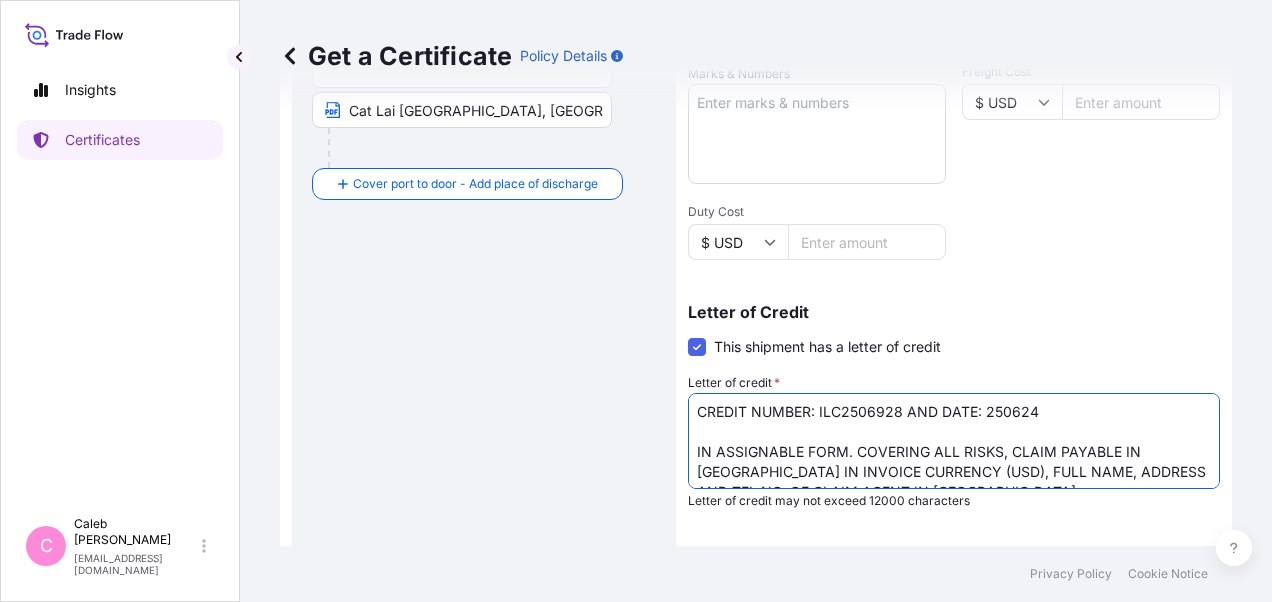 drag, startPoint x: 818, startPoint y: 410, endPoint x: 1059, endPoint y: 414, distance: 241.03319 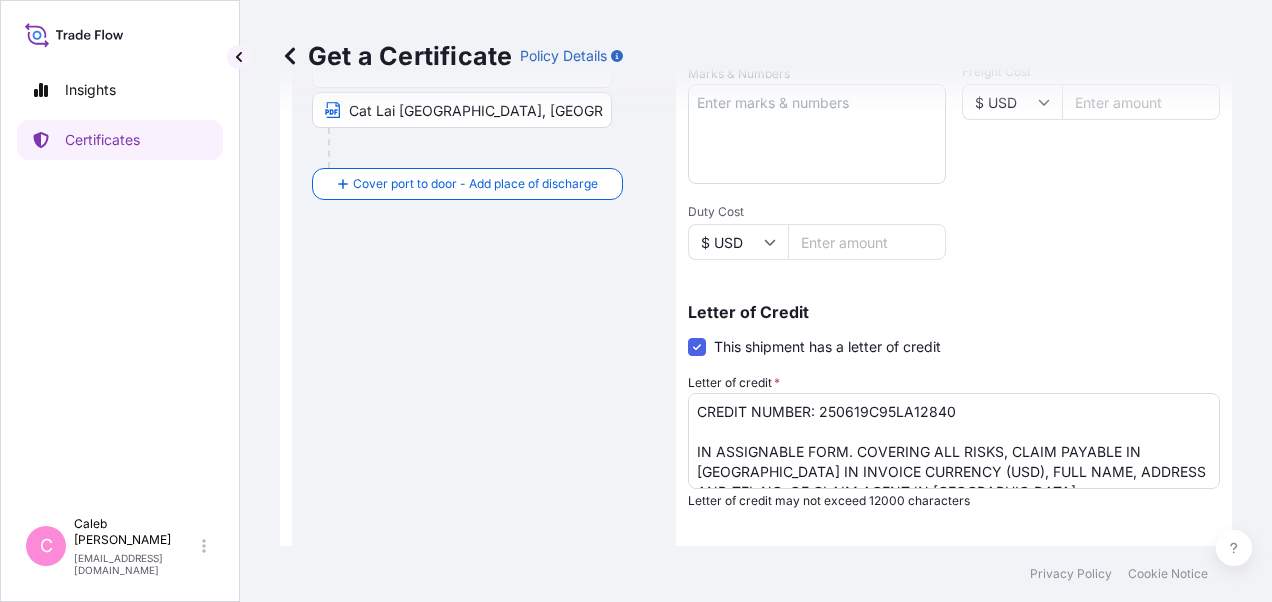 click on "Letter of Credit This shipment has a letter of credit Letter of credit * CREDIT NUMBER: ILC2506928 AND DATE: 250624
IN ASSIGNABLE FORM. COVERING ALL RISKS, CLAIM PAYABLE IN [GEOGRAPHIC_DATA] IN INVOICE CURRENCY (USD), FULL NAME, ADDRESS AND TEL NO. OF CLAIM AGENT IN [GEOGRAPHIC_DATA]:
Baoviet Insurance
[STREET_ADDRESS][PERSON_NAME][PERSON_NAME][PERSON_NAME][PERSON_NAME]
Direct Line: [PHONE_NUMBER] (24 hours)
THE TOTAL NUMBER OF ORIGINAL(S) ISSUED.:  02 (1 ORIGINAL + 1 DUPLICATE )
Letter of credit may not exceed 12000 characters" at bounding box center (954, 406) 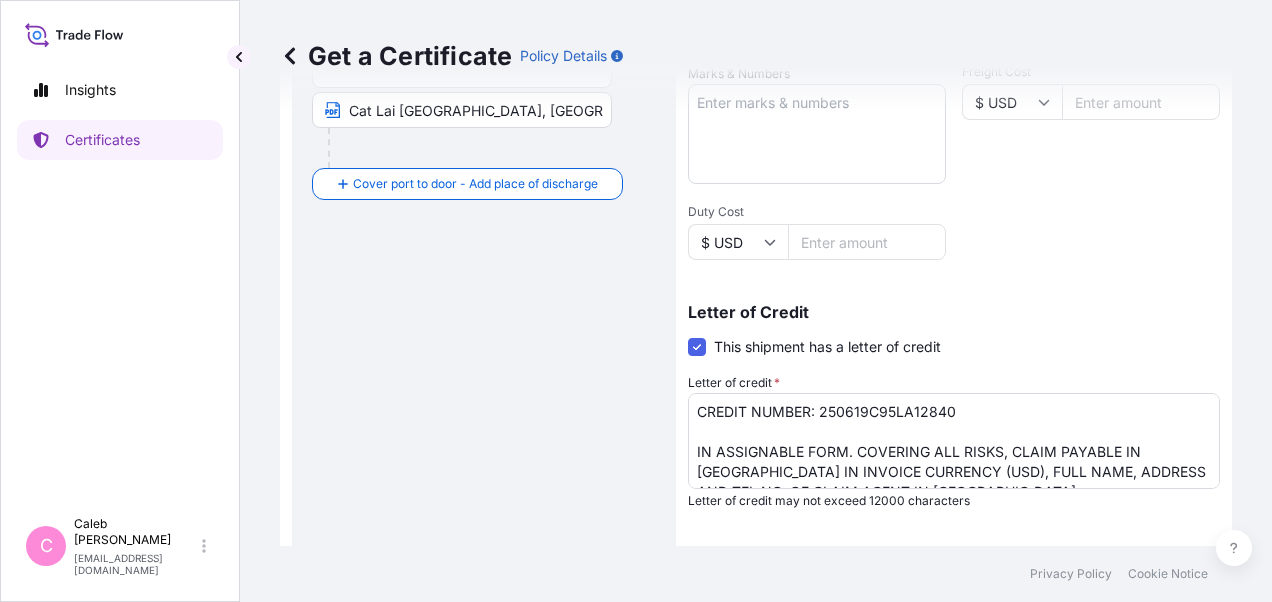 click on "Route Details Reset Route Details   Cover door to port - Add loading place Place of loading Road / [GEOGRAPHIC_DATA] / Inland Origin * [GEOGRAPHIC_DATA] [GEOGRAPHIC_DATA], [GEOGRAPHIC_DATA] Main transport mode [GEOGRAPHIC_DATA] Destination * [GEOGRAPHIC_DATA], [GEOGRAPHIC_DATA], [GEOGRAPHIC_DATA] Cat Lai [GEOGRAPHIC_DATA], [GEOGRAPHIC_DATA] [GEOGRAPHIC_DATA]: [GEOGRAPHIC_DATA], [GEOGRAPHIC_DATA], [GEOGRAPHIC_DATA] [GEOGRAPHIC_DATA] Port In [GEOGRAPHIC_DATA] Cover port to door - Add place of discharge Road / [GEOGRAPHIC_DATA] / Inland Place of Discharge" at bounding box center (484, 204) 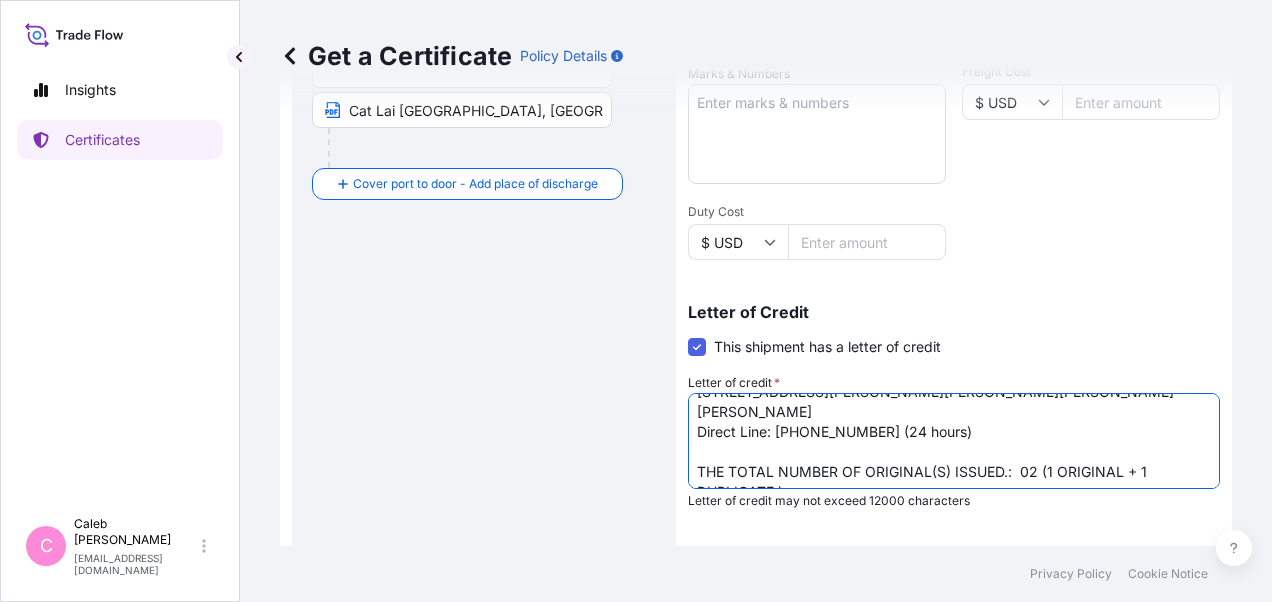 scroll, scrollTop: 160, scrollLeft: 0, axis: vertical 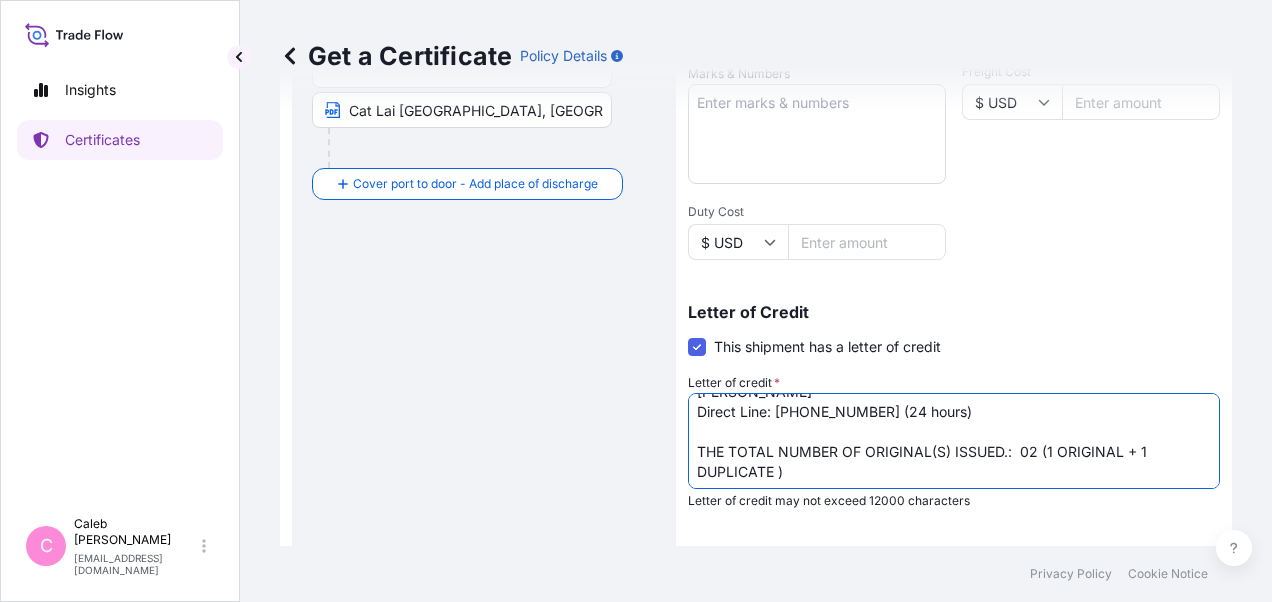 click on "CREDIT NUMBER: ILC2506928 AND DATE: 250624
IN ASSIGNABLE FORM. COVERING ALL RISKS, CLAIM PAYABLE IN [GEOGRAPHIC_DATA] IN INVOICE CURRENCY (USD), FULL NAME, ADDRESS AND TEL NO. OF CLAIM AGENT IN [GEOGRAPHIC_DATA]:
Baoviet Insurance
[STREET_ADDRESS][PERSON_NAME][PERSON_NAME][PERSON_NAME][PERSON_NAME]
Direct Line: [PHONE_NUMBER] (24 hours)
THE TOTAL NUMBER OF ORIGINAL(S) ISSUED.:  02 (1 ORIGINAL + 1 DUPLICATE )" at bounding box center [954, 441] 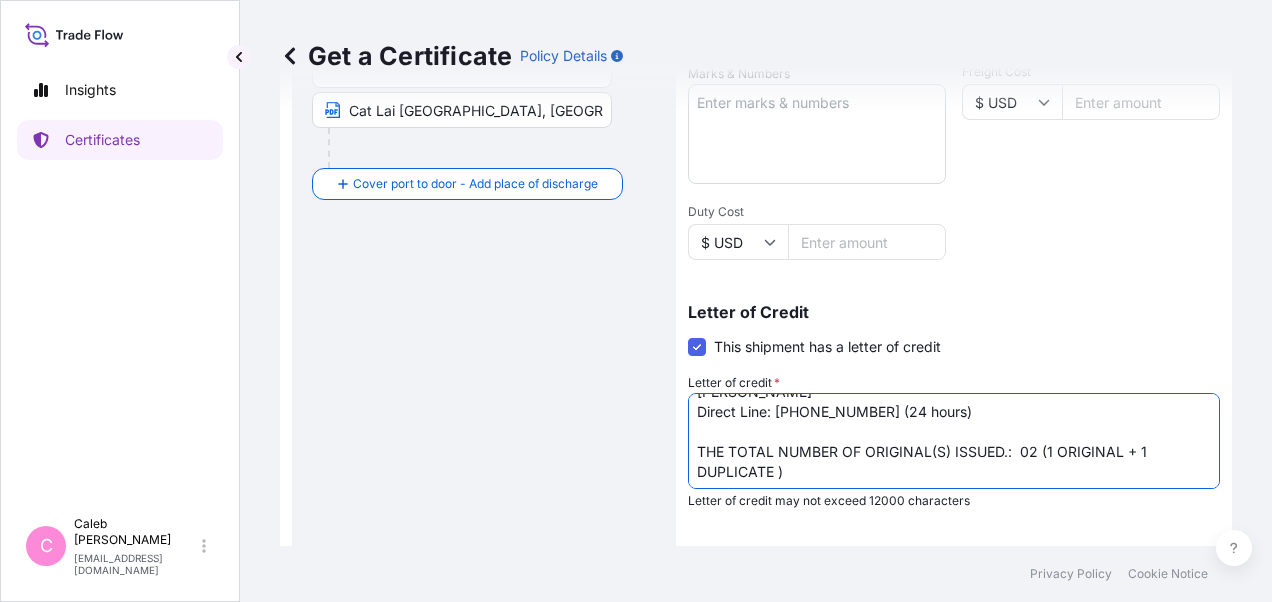 click on "CREDIT NUMBER: ILC2506928 AND DATE: 250624
IN ASSIGNABLE FORM. COVERING ALL RISKS, CLAIM PAYABLE IN [GEOGRAPHIC_DATA] IN INVOICE CURRENCY (USD), FULL NAME, ADDRESS AND TEL NO. OF CLAIM AGENT IN [GEOGRAPHIC_DATA]:
Baoviet Insurance
[STREET_ADDRESS][PERSON_NAME][PERSON_NAME][PERSON_NAME][PERSON_NAME]
Direct Line: [PHONE_NUMBER] (24 hours)
THE TOTAL NUMBER OF ORIGINAL(S) ISSUED.:  02 (1 ORIGINAL + 1 DUPLICATE )" at bounding box center [954, 441] 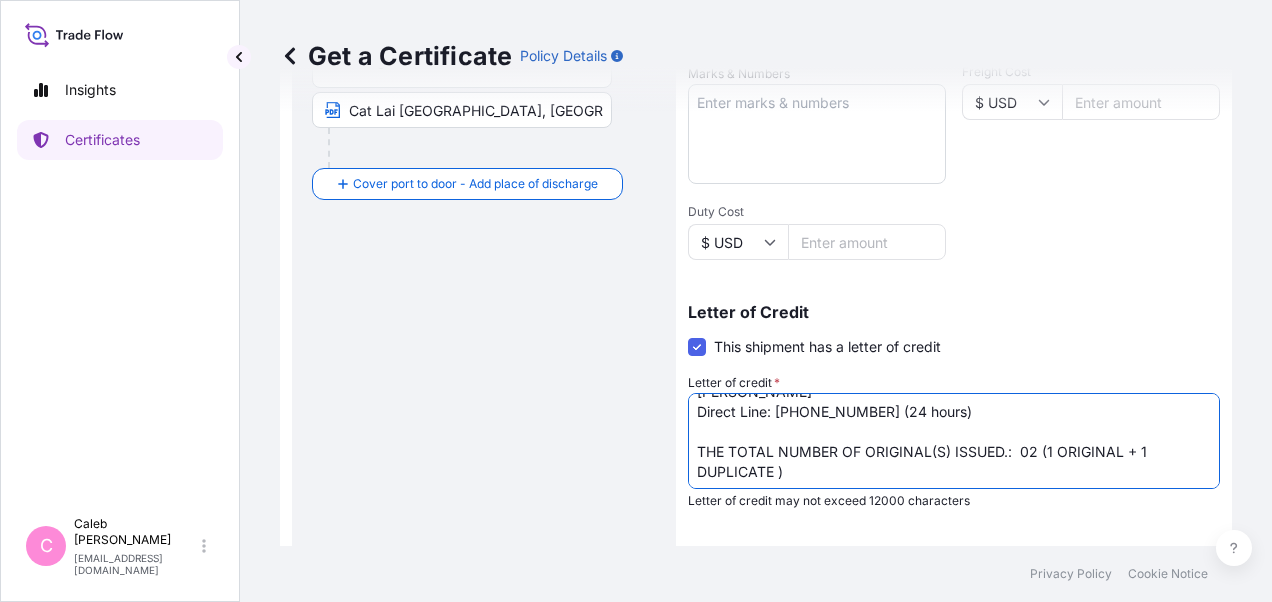 drag, startPoint x: 1044, startPoint y: 447, endPoint x: 774, endPoint y: 471, distance: 271.06458 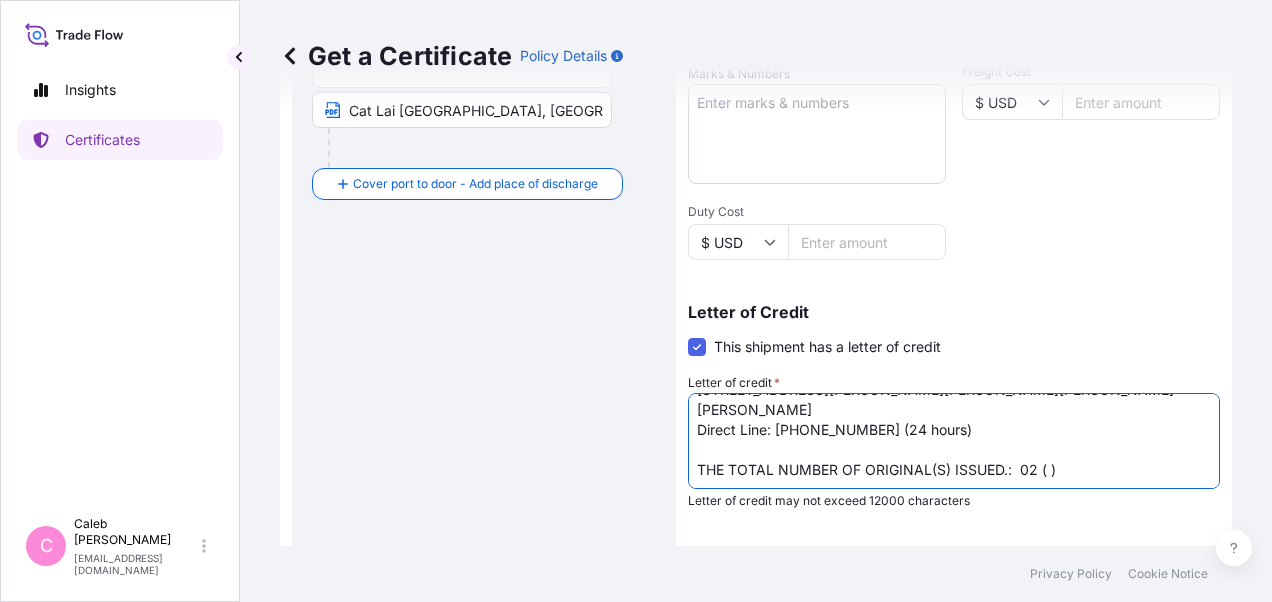 paste on "ONE ORIGINAL AND ONE DUPLICATE" 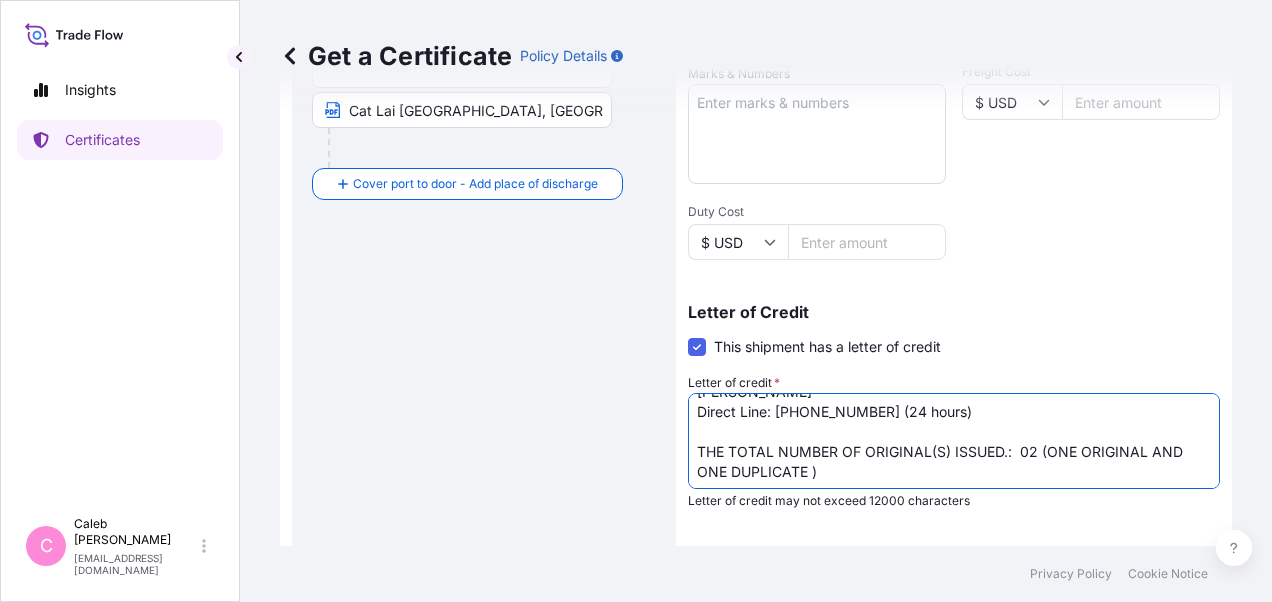click on "Shipment Details Issue date * [DATE] Date of Departure * [DATE] Date of Arrival mm / dd / yyyy Commodity * Polymers and dry chemicals in bulk Packing Category Commercial Invoice Value    * $ USD 52965.00 Reference SO# 5013142477 Description of Cargo * MOPLEN HP528NH (25KGS BAG, IN FCL) POLYPROPYLENE
QUANTITY: 32.000 MTS Vessel name [PERSON_NAME] [PERSON_NAME] /02523/E Marks & Numbers Freight Cost   $ USD Duty Cost   $ USD Letter of Credit This shipment has a letter of credit Letter of credit * CREDIT NUMBER: ILC2506928 AND DATE: 250624
IN ASSIGNABLE FORM. COVERING ALL RISKS, CLAIM PAYABLE IN [GEOGRAPHIC_DATA] IN INVOICE CURRENCY (USD), FULL NAME, ADDRESS AND TEL NO. OF CLAIM AGENT IN [GEOGRAPHIC_DATA]:
Baoviet Insurance
[STREET_ADDRESS][PERSON_NAME][PERSON_NAME][PERSON_NAME][PERSON_NAME]
Direct Line: [PHONE_NUMBER] (24 hours)
THE TOTAL NUMBER OF ORIGINAL(S) ISSUED.:  02 (1 ORIGINAL + 1 DUPLICATE )
Letter of credit may not exceed 12000 characters Assured Details Primary Assured * Basell Asia Pacific Limited" at bounding box center [954, 176] 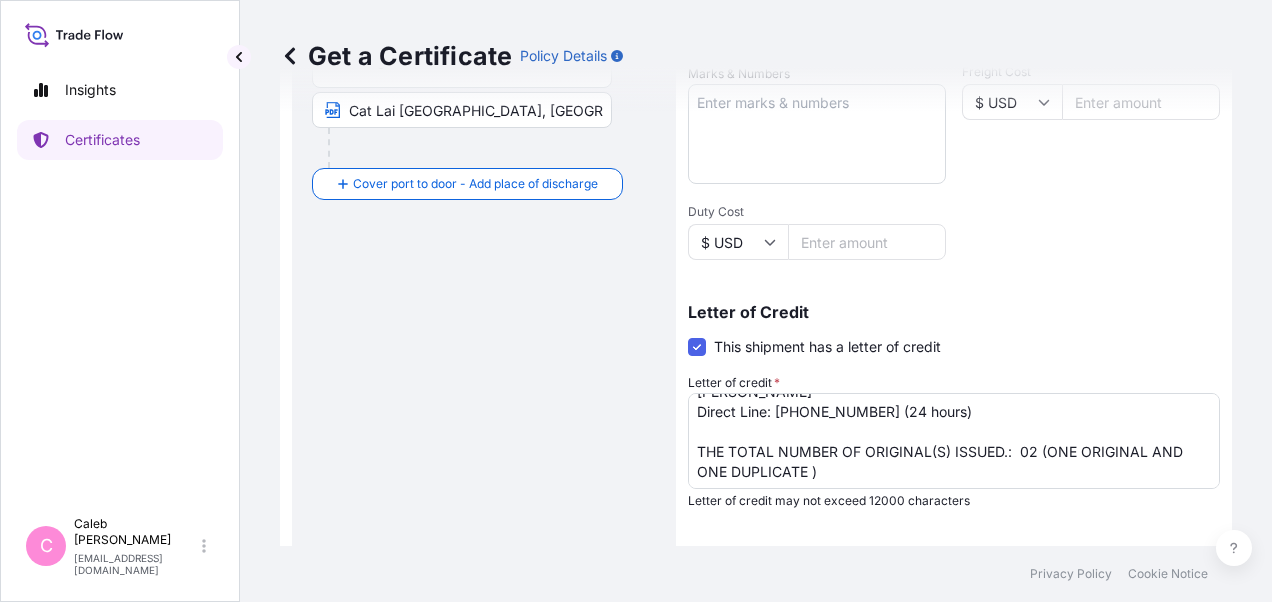 drag, startPoint x: 345, startPoint y: 458, endPoint x: 616, endPoint y: 422, distance: 273.38068 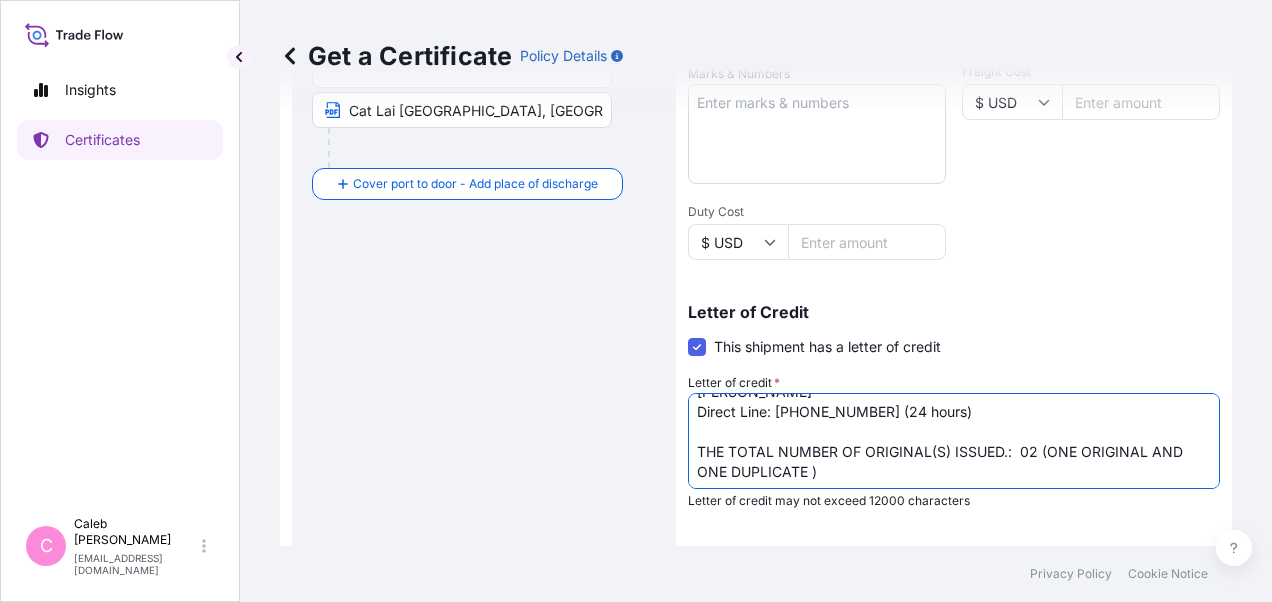 click on "CREDIT NUMBER: ILC2506928 AND DATE: 250624
IN ASSIGNABLE FORM. COVERING ALL RISKS, CLAIM PAYABLE IN [GEOGRAPHIC_DATA] IN INVOICE CURRENCY (USD), FULL NAME, ADDRESS AND TEL NO. OF CLAIM AGENT IN [GEOGRAPHIC_DATA]:
Baoviet Insurance
[STREET_ADDRESS][PERSON_NAME][PERSON_NAME][PERSON_NAME][PERSON_NAME]
Direct Line: [PHONE_NUMBER] (24 hours)
THE TOTAL NUMBER OF ORIGINAL(S) ISSUED.:  02 (1 ORIGINAL + 1 DUPLICATE )" at bounding box center (954, 441) 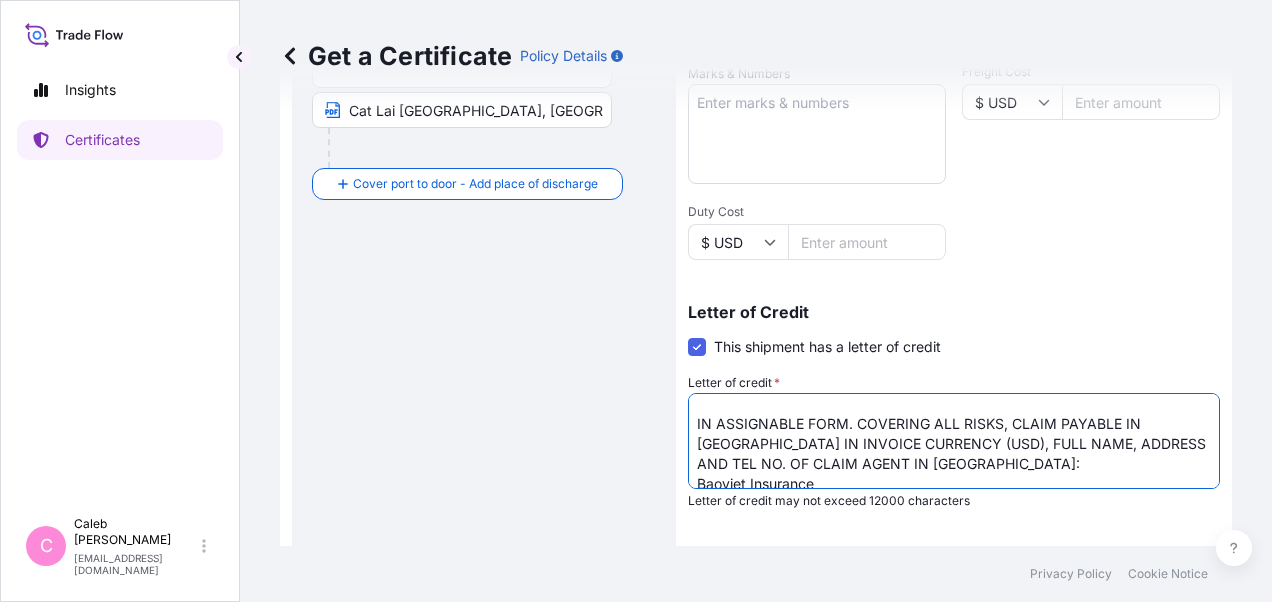 scroll, scrollTop: 0, scrollLeft: 0, axis: both 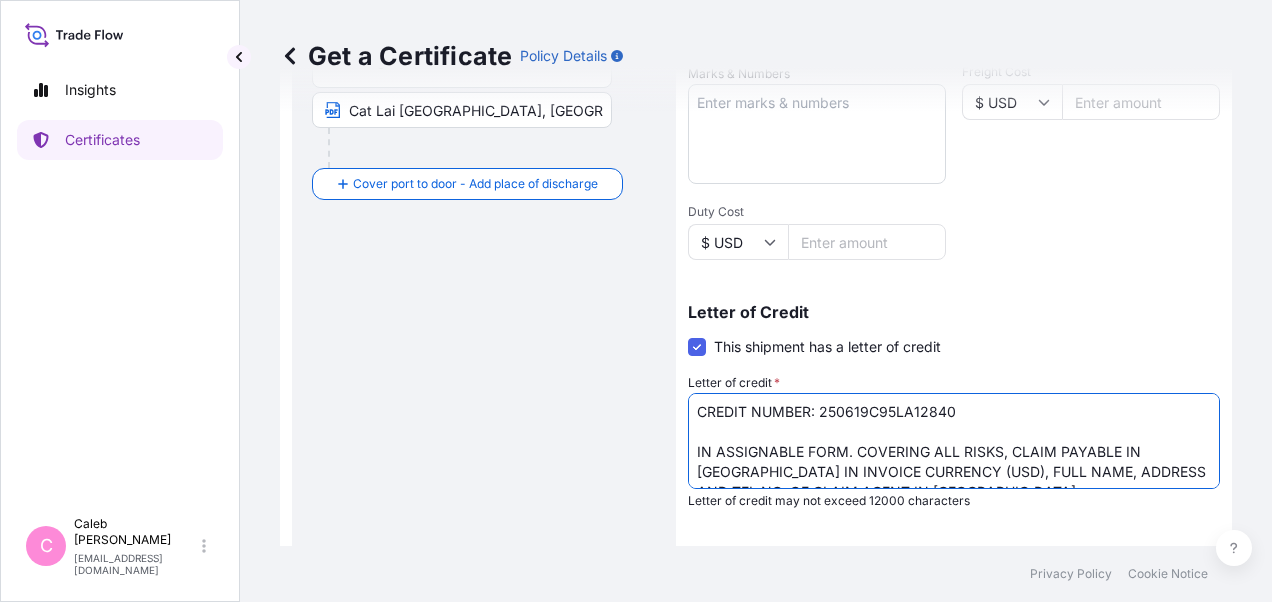drag, startPoint x: 964, startPoint y: 444, endPoint x: 691, endPoint y: 444, distance: 273 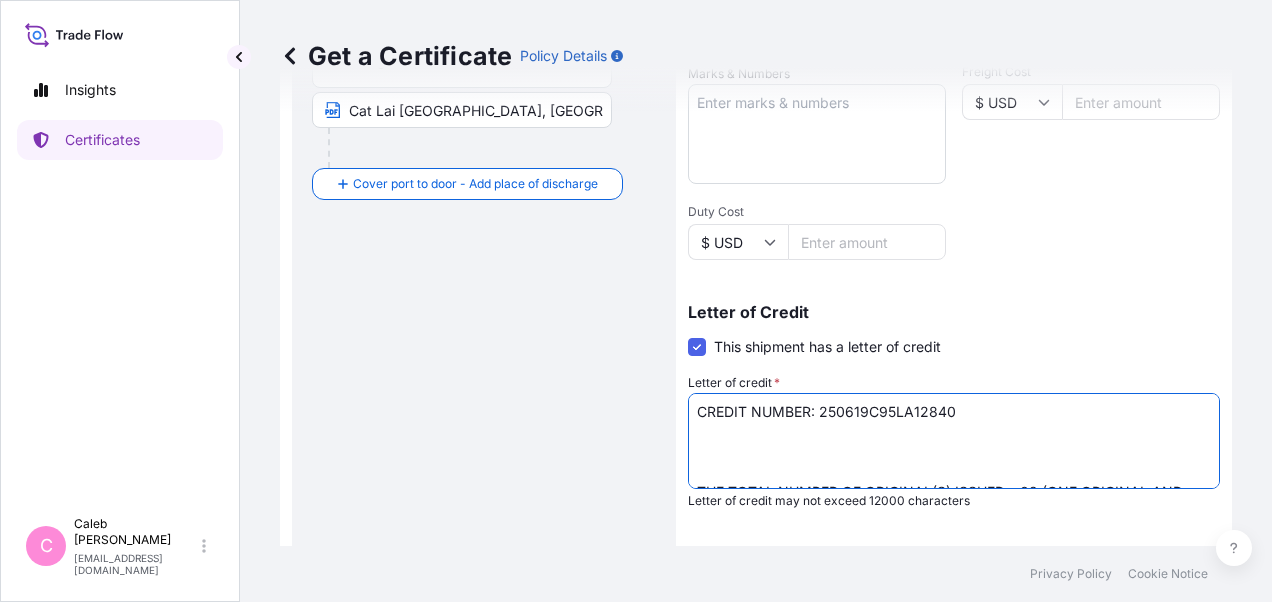 paste on "IN NEGOTIABLE FORM BLANK ENDORSED FOR 110 PCT OF THE
CIF SHIPMENT VALUE, SHOWING CLAIMS PAYABLE IN [GEOGRAPHIC_DATA] WITH
DETAILS OF FULL NAME, ADDRESS, TEL NO. OF SETTLING INSURANCE
AGENT LOCATED IN [GEOGRAPHIC_DATA] COVERING ALL RISKS." 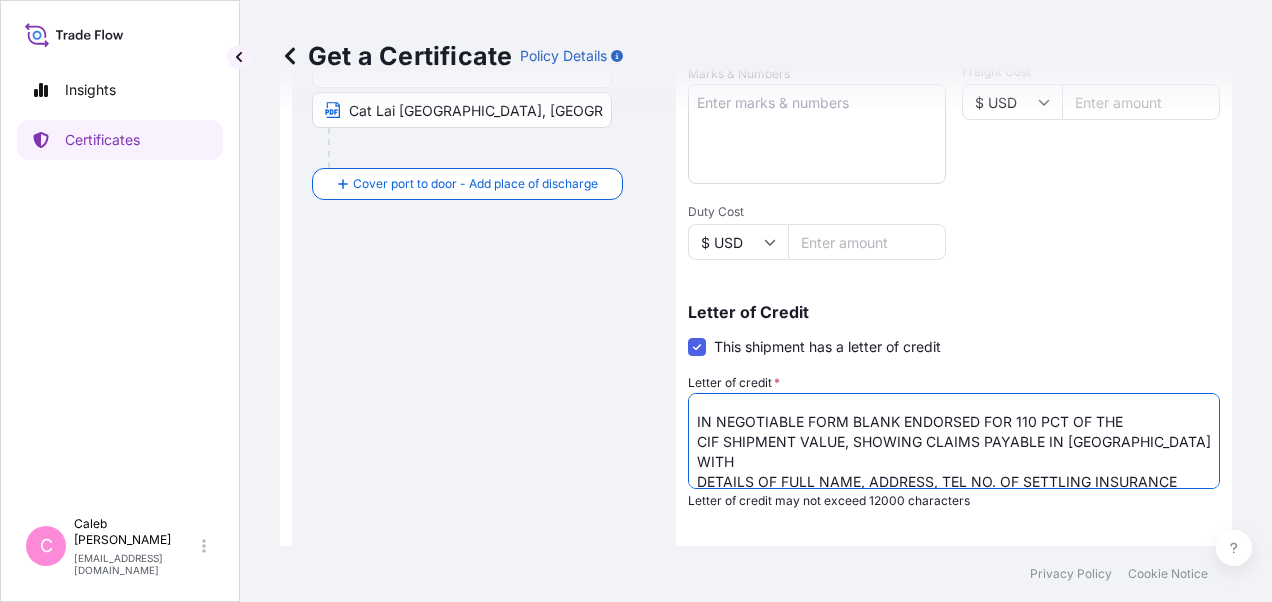 scroll, scrollTop: 50, scrollLeft: 0, axis: vertical 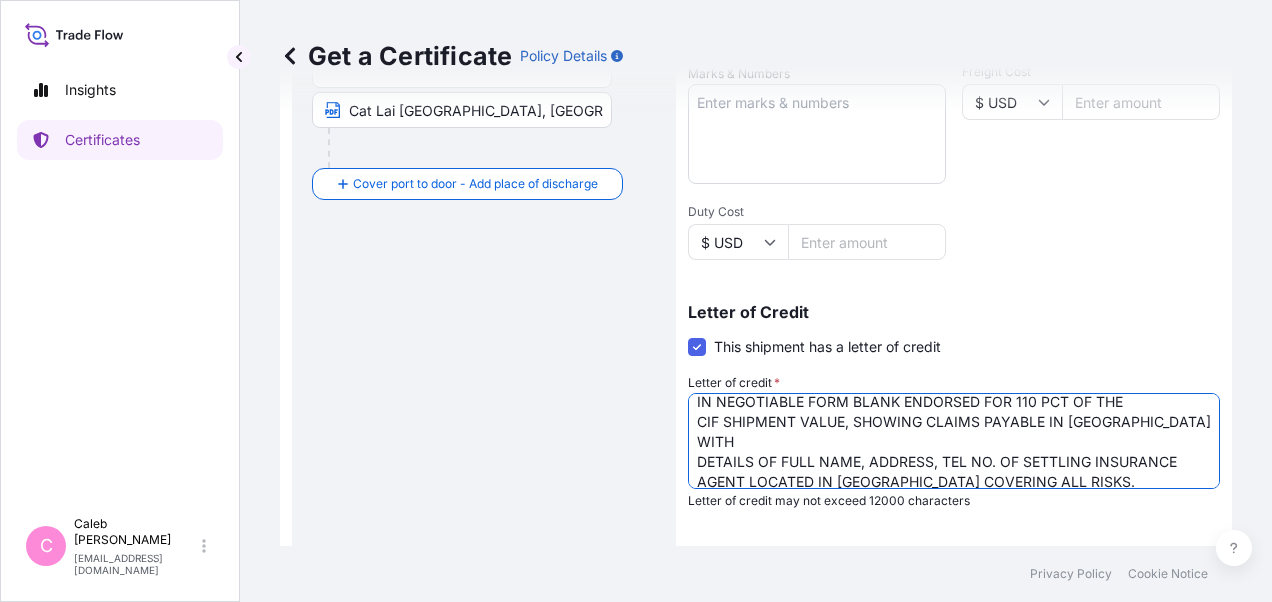 drag, startPoint x: 848, startPoint y: 446, endPoint x: 922, endPoint y: 420, distance: 78.434685 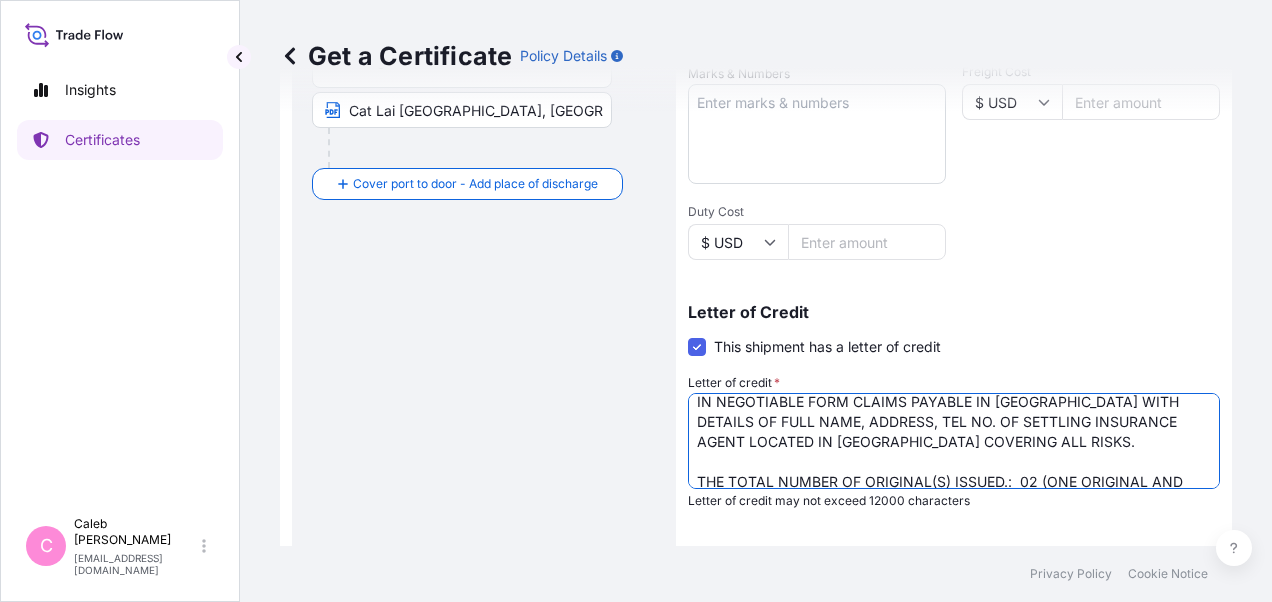 scroll, scrollTop: 30, scrollLeft: 0, axis: vertical 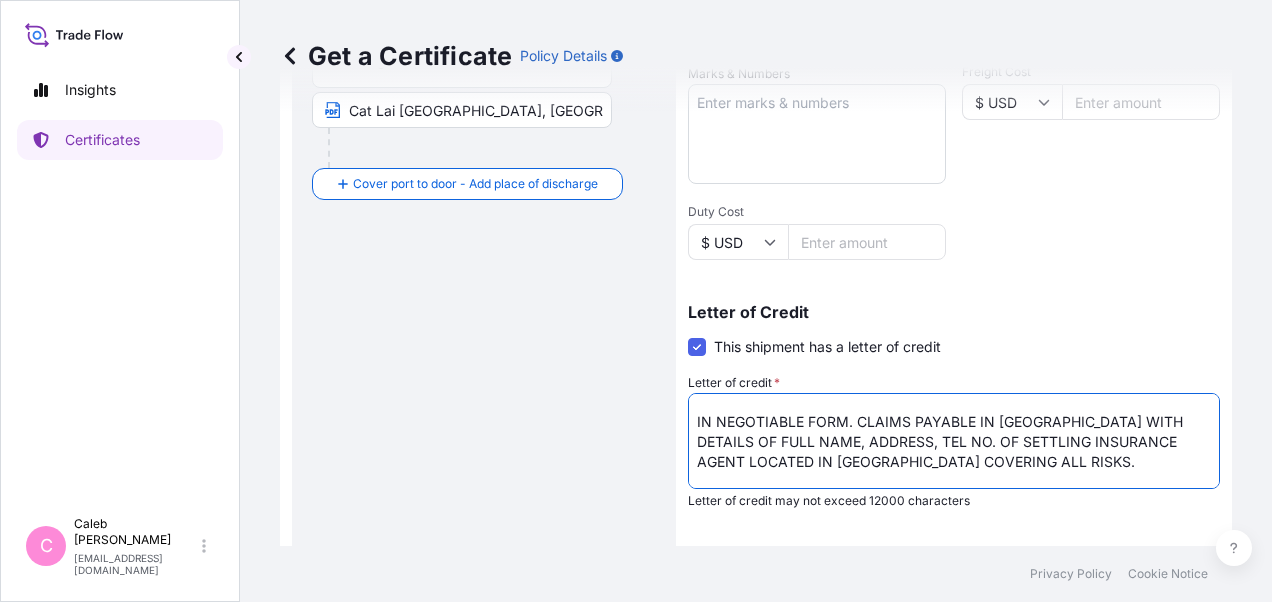 click on "CREDIT NUMBER: ILC2506928 AND DATE: 250624
IN ASSIGNABLE FORM. COVERING ALL RISKS, CLAIM PAYABLE IN [GEOGRAPHIC_DATA] IN INVOICE CURRENCY (USD), FULL NAME, ADDRESS AND TEL NO. OF CLAIM AGENT IN [GEOGRAPHIC_DATA]:
Baoviet Insurance
[STREET_ADDRESS][PERSON_NAME][PERSON_NAME][PERSON_NAME][PERSON_NAME]
Direct Line: [PHONE_NUMBER] (24 hours)
THE TOTAL NUMBER OF ORIGINAL(S) ISSUED.:  02 (1 ORIGINAL + 1 DUPLICATE )" at bounding box center (954, 441) 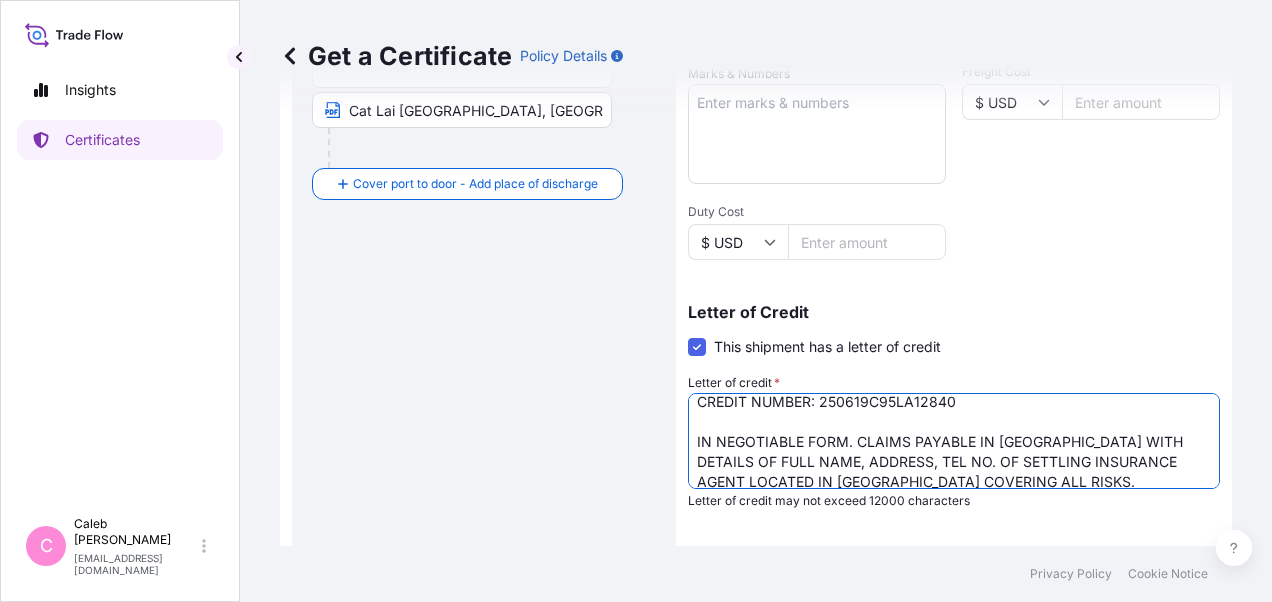 scroll, scrollTop: 50, scrollLeft: 0, axis: vertical 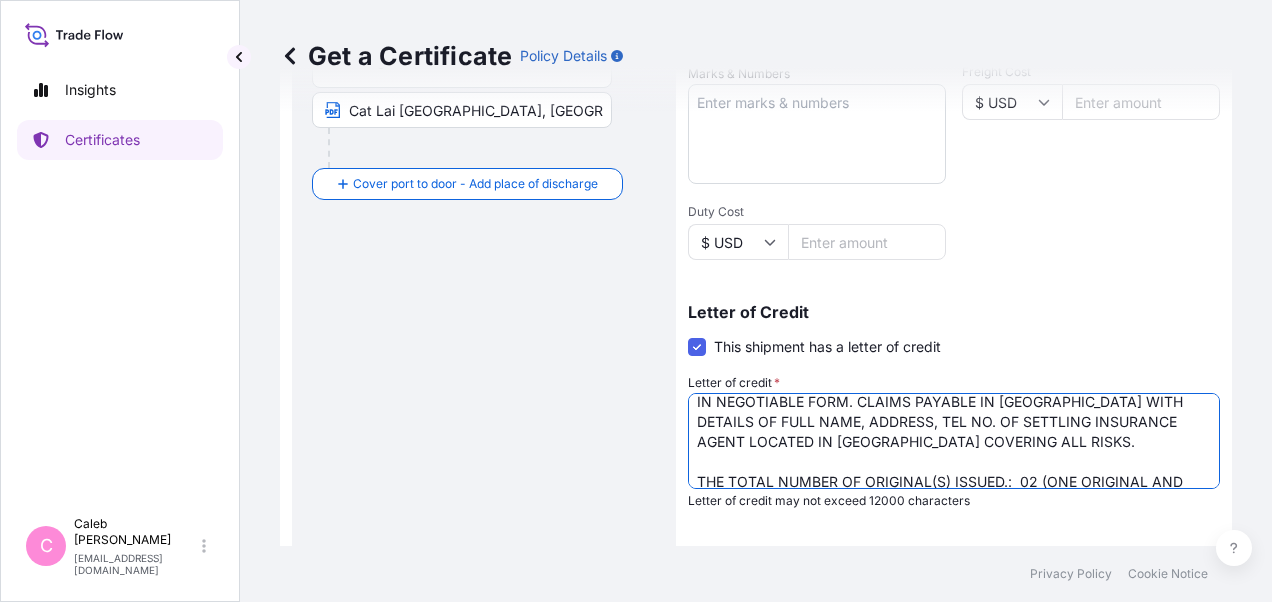 click on "CREDIT NUMBER: ILC2506928 AND DATE: 250624
IN ASSIGNABLE FORM. COVERING ALL RISKS, CLAIM PAYABLE IN [GEOGRAPHIC_DATA] IN INVOICE CURRENCY (USD), FULL NAME, ADDRESS AND TEL NO. OF CLAIM AGENT IN [GEOGRAPHIC_DATA]:
Baoviet Insurance
[STREET_ADDRESS][PERSON_NAME][PERSON_NAME][PERSON_NAME][PERSON_NAME]
Direct Line: [PHONE_NUMBER] (24 hours)
THE TOTAL NUMBER OF ORIGINAL(S) ISSUED.:  02 (1 ORIGINAL + 1 DUPLICATE )" at bounding box center (954, 441) 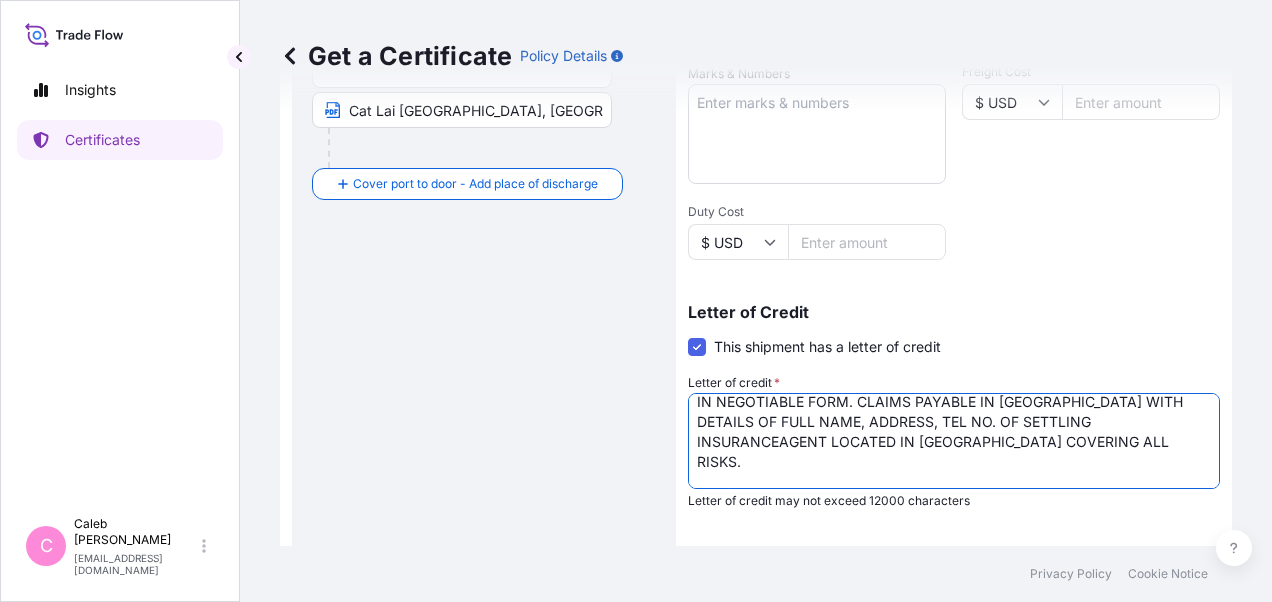 scroll, scrollTop: 30, scrollLeft: 0, axis: vertical 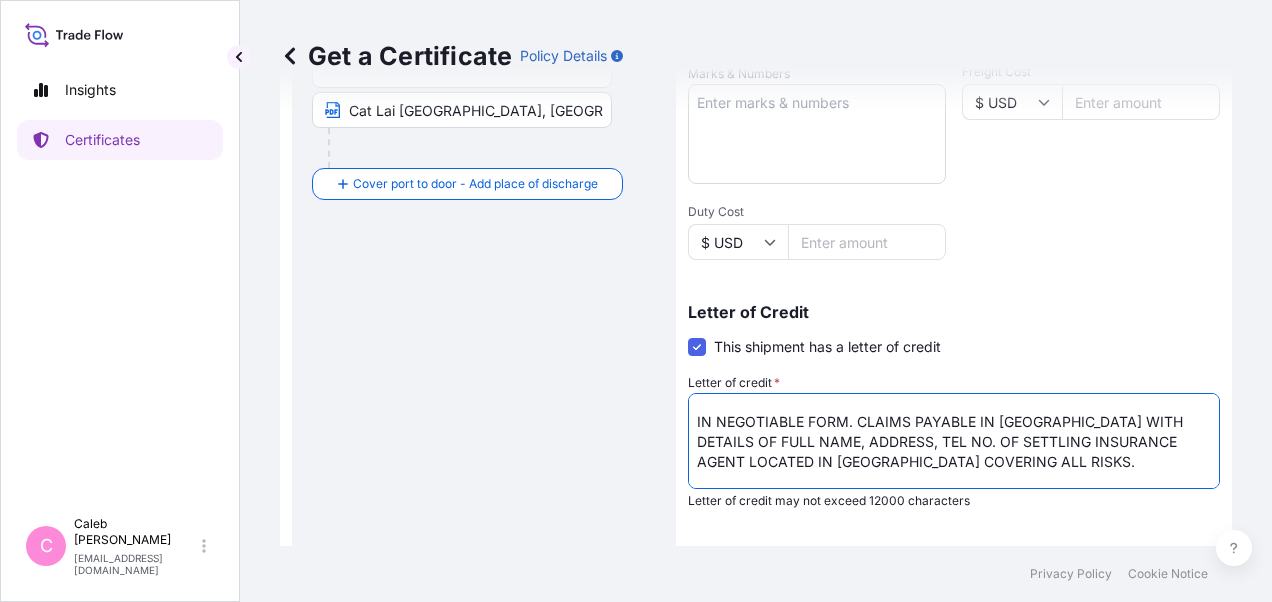 click on "CREDIT NUMBER: ILC2506928 AND DATE: 250624
IN ASSIGNABLE FORM. COVERING ALL RISKS, CLAIM PAYABLE IN [GEOGRAPHIC_DATA] IN INVOICE CURRENCY (USD), FULL NAME, ADDRESS AND TEL NO. OF CLAIM AGENT IN [GEOGRAPHIC_DATA]:
Baoviet Insurance
[STREET_ADDRESS][PERSON_NAME][PERSON_NAME][PERSON_NAME][PERSON_NAME]
Direct Line: [PHONE_NUMBER] (24 hours)
THE TOTAL NUMBER OF ORIGINAL(S) ISSUED.:  02 (1 ORIGINAL + 1 DUPLICATE )" at bounding box center [954, 441] 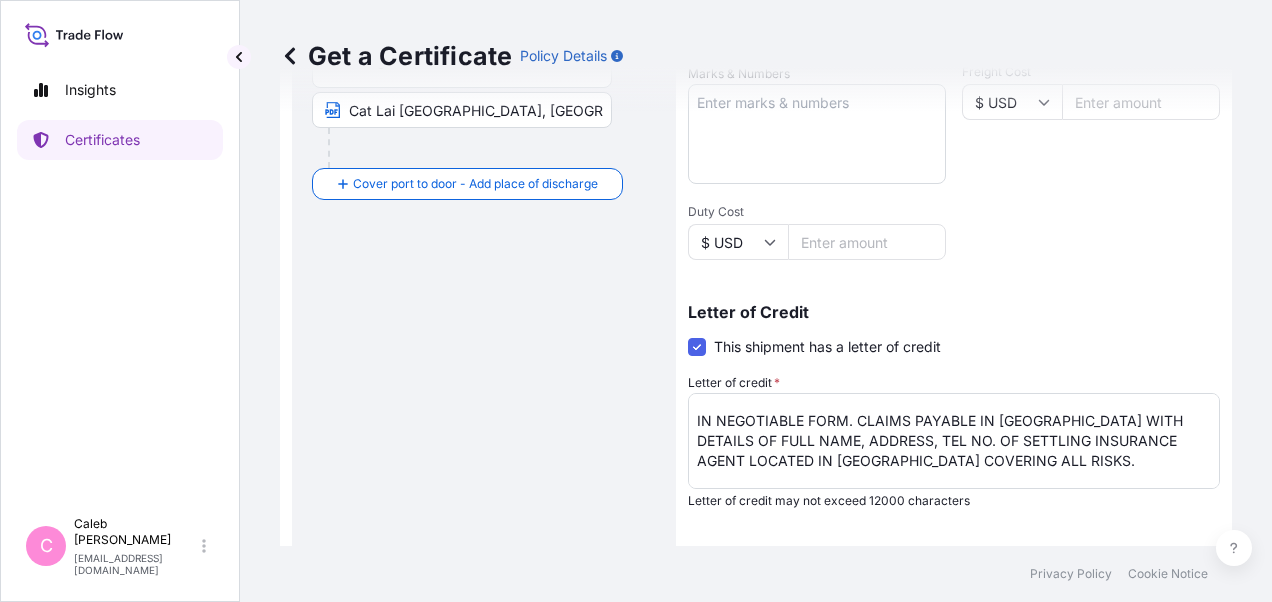 click on "Route Details Reset Route Details   Cover door to port - Add loading place Place of loading Road / [GEOGRAPHIC_DATA] / Inland Origin * [GEOGRAPHIC_DATA] [GEOGRAPHIC_DATA], [GEOGRAPHIC_DATA] Main transport mode [GEOGRAPHIC_DATA] Destination * [GEOGRAPHIC_DATA], [GEOGRAPHIC_DATA], [GEOGRAPHIC_DATA] Cat Lai [GEOGRAPHIC_DATA], [GEOGRAPHIC_DATA] [GEOGRAPHIC_DATA]: [GEOGRAPHIC_DATA], [GEOGRAPHIC_DATA], [GEOGRAPHIC_DATA] [GEOGRAPHIC_DATA] Port In [GEOGRAPHIC_DATA] Cover port to door - Add place of discharge Road / [GEOGRAPHIC_DATA] / Inland Place of Discharge" at bounding box center (484, 204) 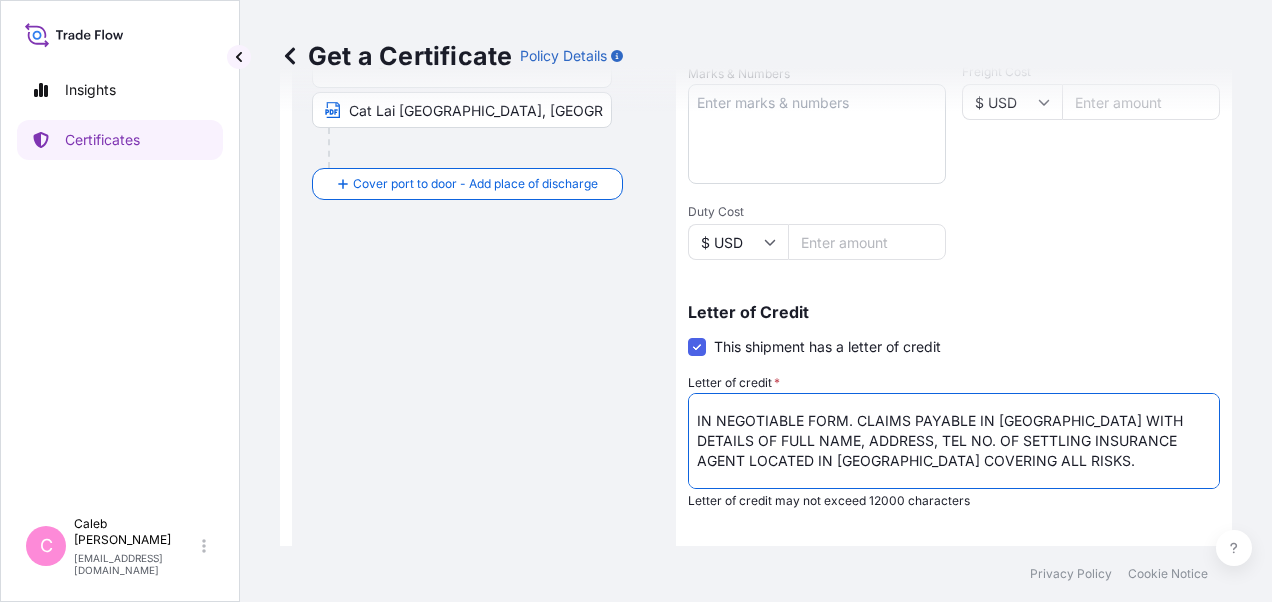 paste on "Baoviet Insurance
[STREET_ADDRESS][PERSON_NAME][PERSON_NAME][PERSON_NAME][PERSON_NAME]
Direct Line: [PHONE_NUMBER] (24 hours)" 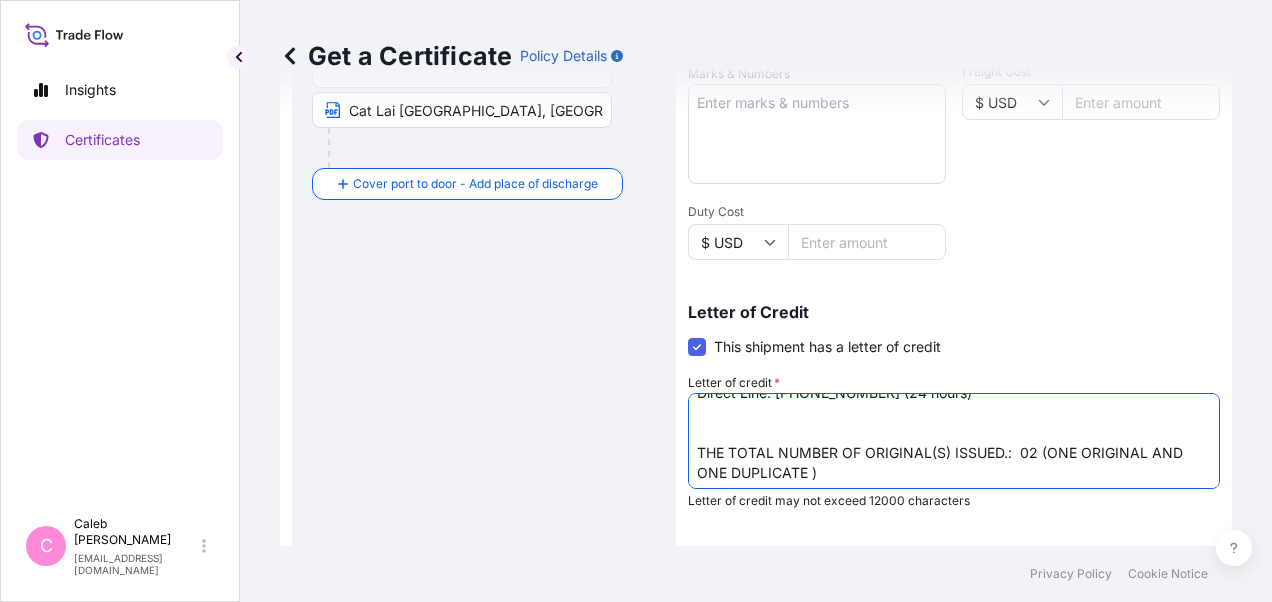 scroll, scrollTop: 201, scrollLeft: 0, axis: vertical 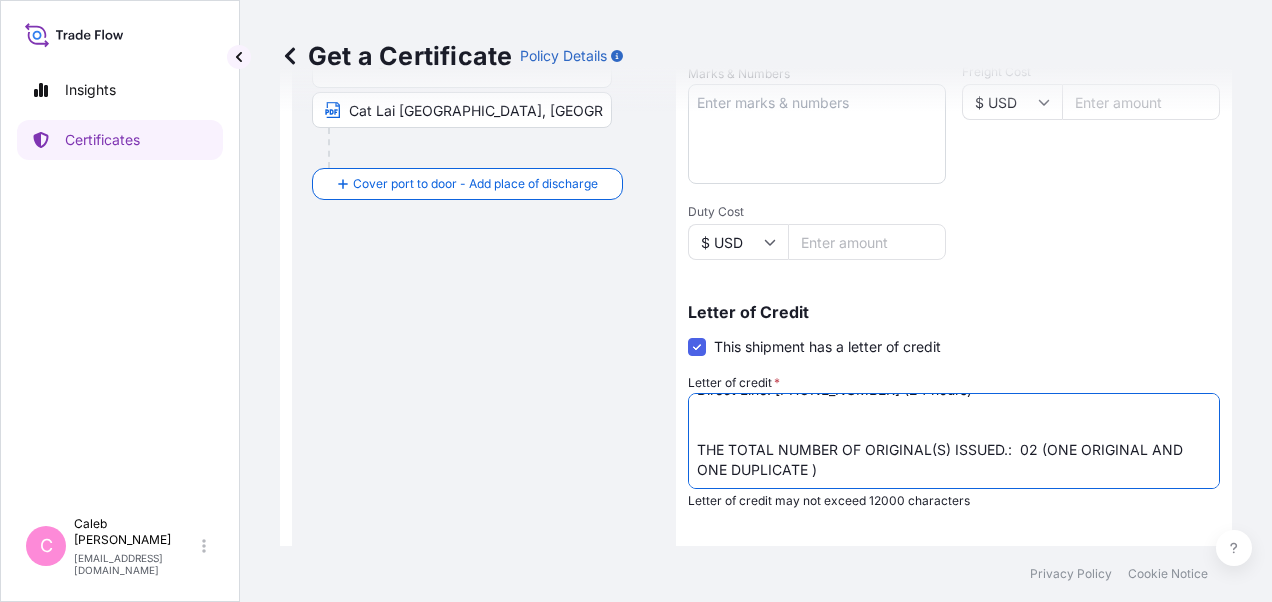 click on "CREDIT NUMBER: ILC2506928 AND DATE: 250624
IN ASSIGNABLE FORM. COVERING ALL RISKS, CLAIM PAYABLE IN [GEOGRAPHIC_DATA] IN INVOICE CURRENCY (USD), FULL NAME, ADDRESS AND TEL NO. OF CLAIM AGENT IN [GEOGRAPHIC_DATA]:
Baoviet Insurance
[STREET_ADDRESS][PERSON_NAME][PERSON_NAME][PERSON_NAME][PERSON_NAME]
Direct Line: [PHONE_NUMBER] (24 hours)
THE TOTAL NUMBER OF ORIGINAL(S) ISSUED.:  02 (1 ORIGINAL + 1 DUPLICATE )" at bounding box center (954, 441) 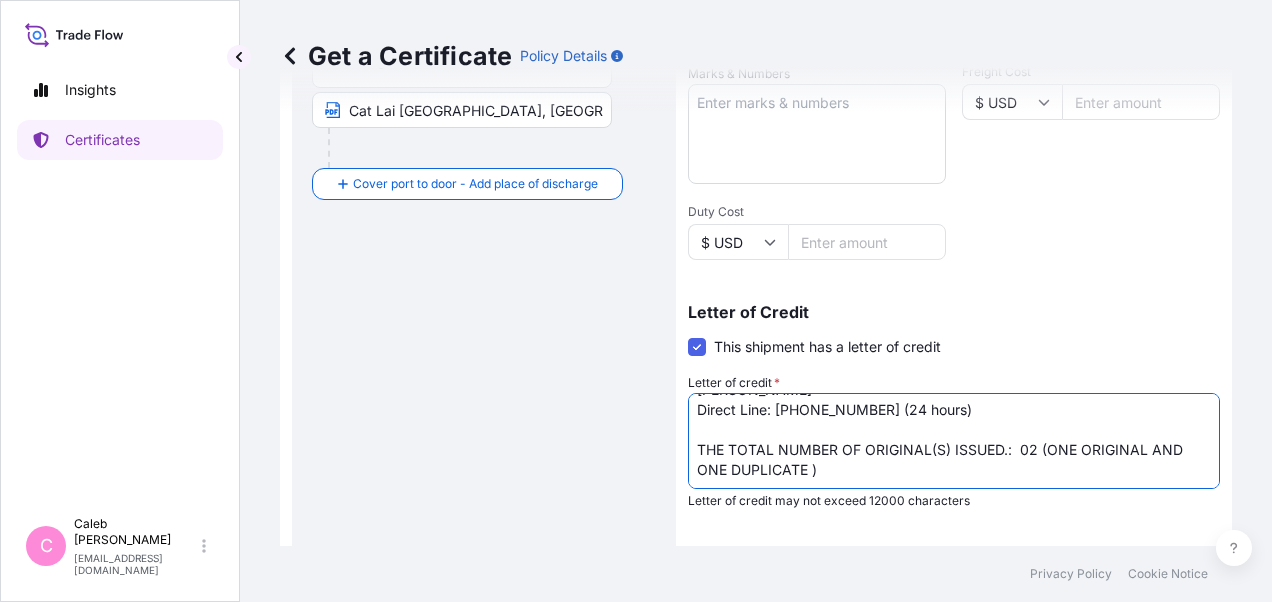 scroll, scrollTop: 181, scrollLeft: 0, axis: vertical 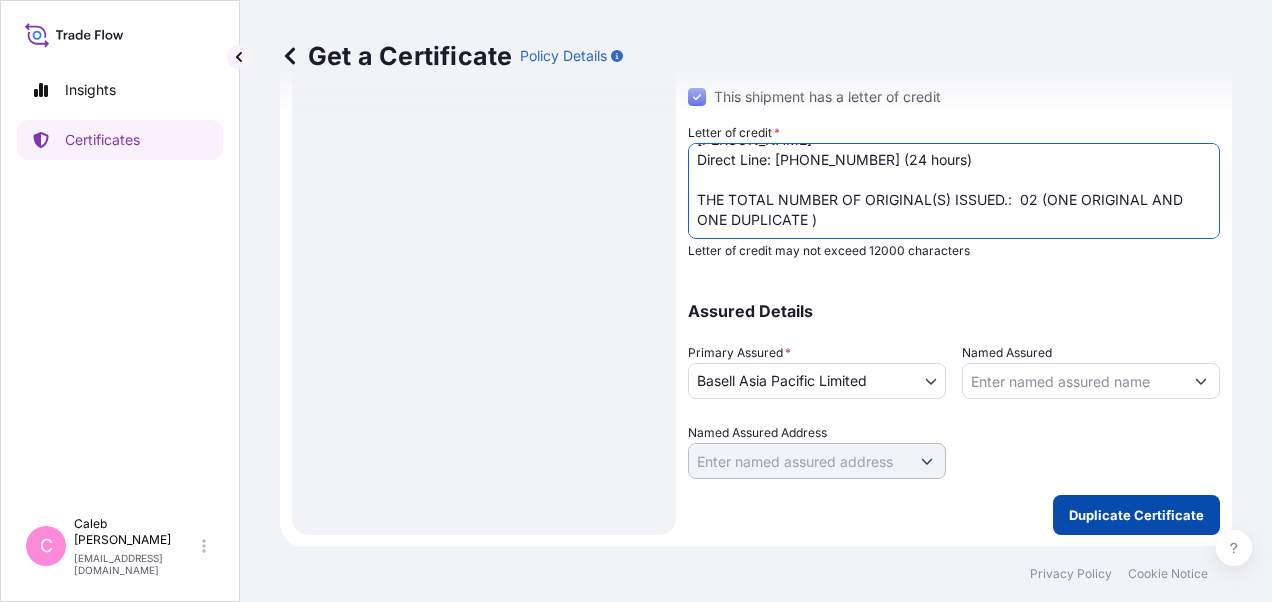 type on "CREDIT NUMBER: 250619C95LA12840
IN NEGOTIABLE FORM. CLAIMS PAYABLE IN [GEOGRAPHIC_DATA] WITH DETAILS OF FULL NAME, ADDRESS, TEL NO. OF SETTLING INSURANCE AGENT LOCATED IN [GEOGRAPHIC_DATA] COVERING ALL RISKS.
Baoviet Insurance
[STREET_ADDRESS][PERSON_NAME][PERSON_NAME][PERSON_NAME][PERSON_NAME]
Direct Line: [PHONE_NUMBER] (24 hours)
THE TOTAL NUMBER OF ORIGINAL(S) ISSUED.:  02 (ONE ORIGINAL AND ONE DUPLICATE )" 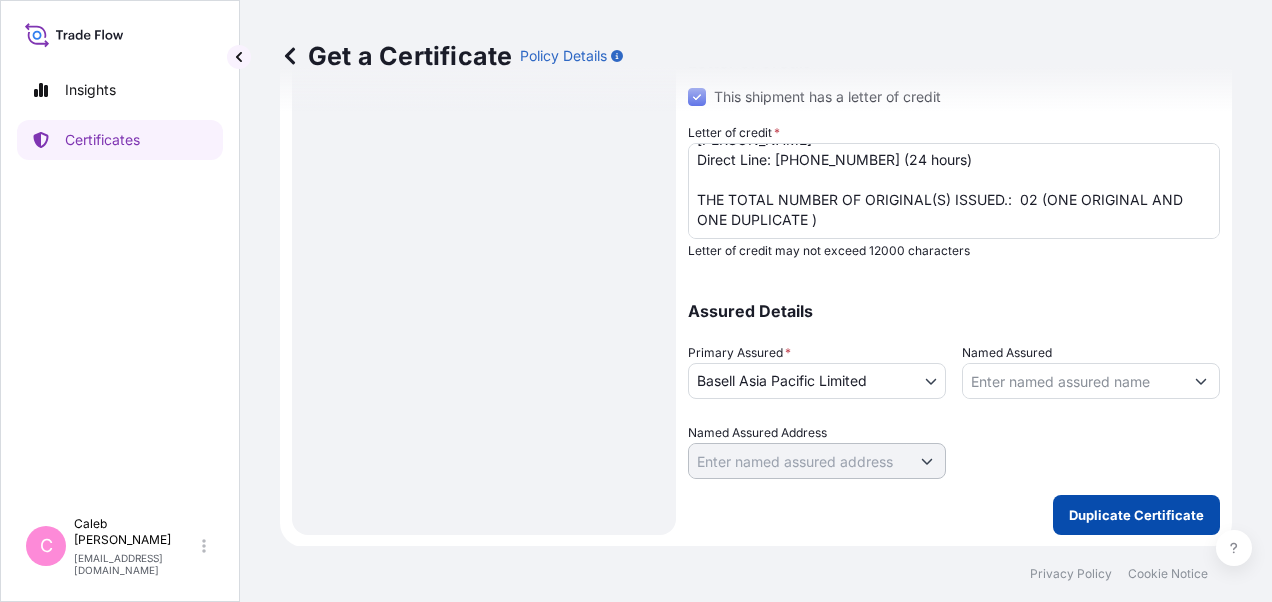 click on "Duplicate Certificate" at bounding box center (1136, 515) 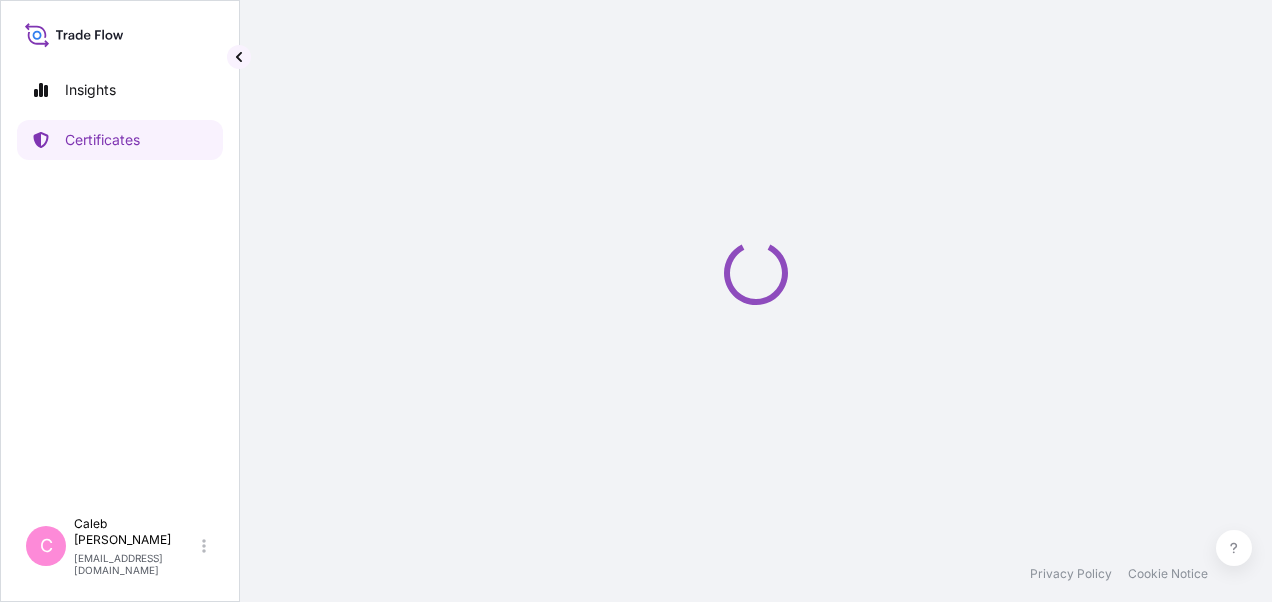 scroll, scrollTop: 0, scrollLeft: 0, axis: both 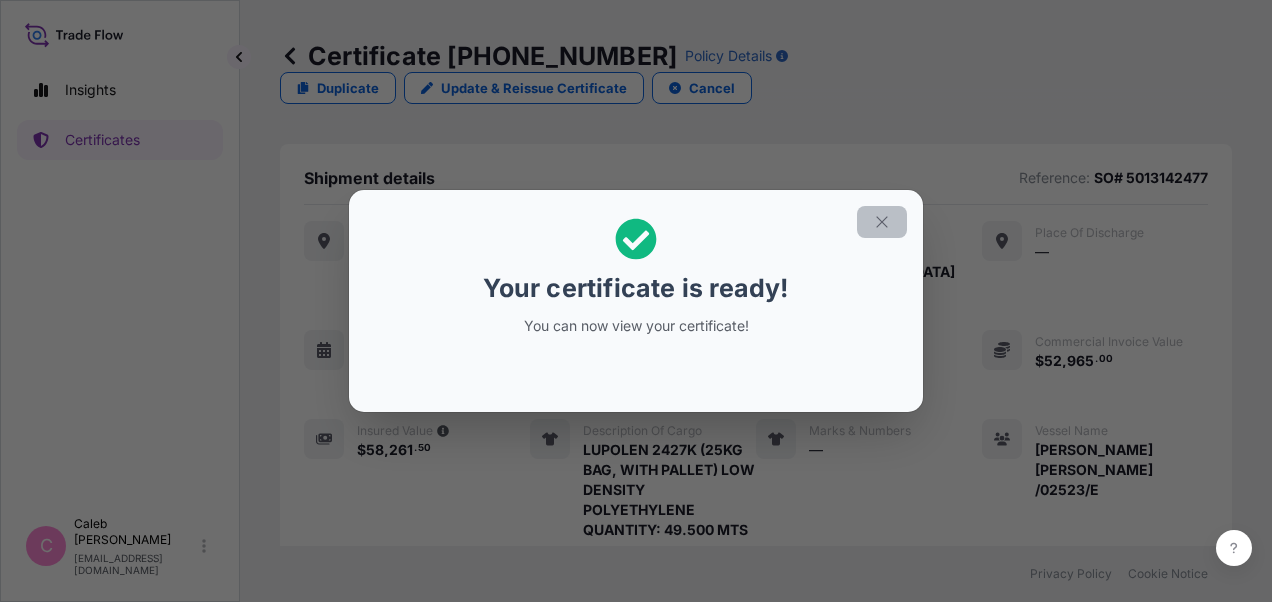 click 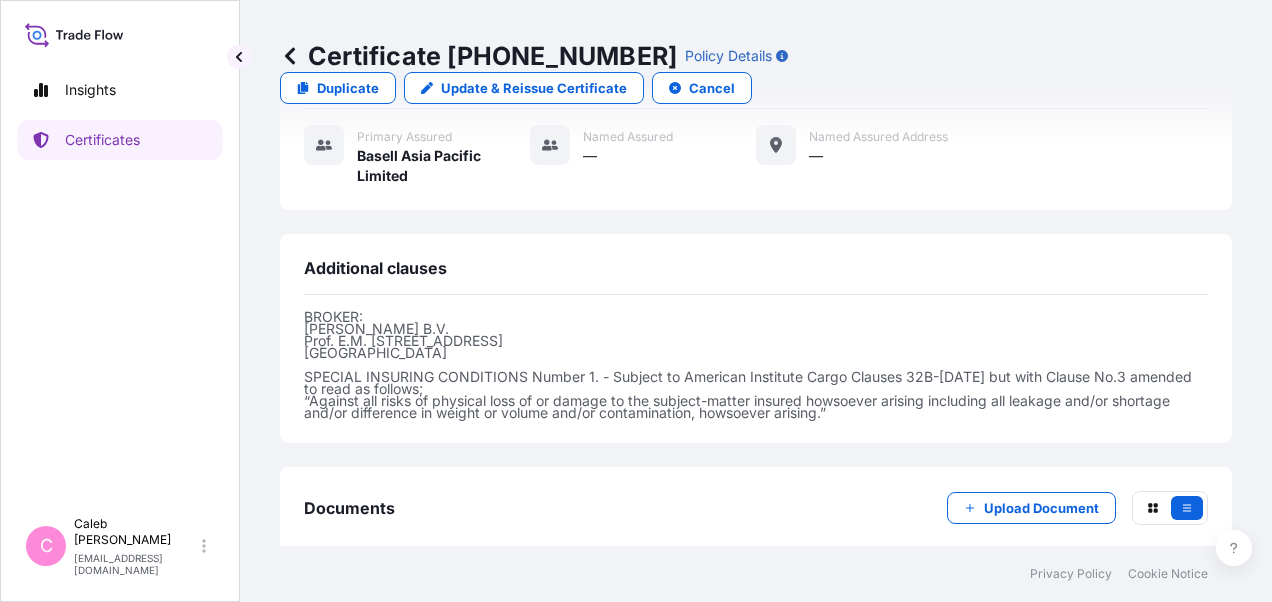scroll, scrollTop: 994, scrollLeft: 0, axis: vertical 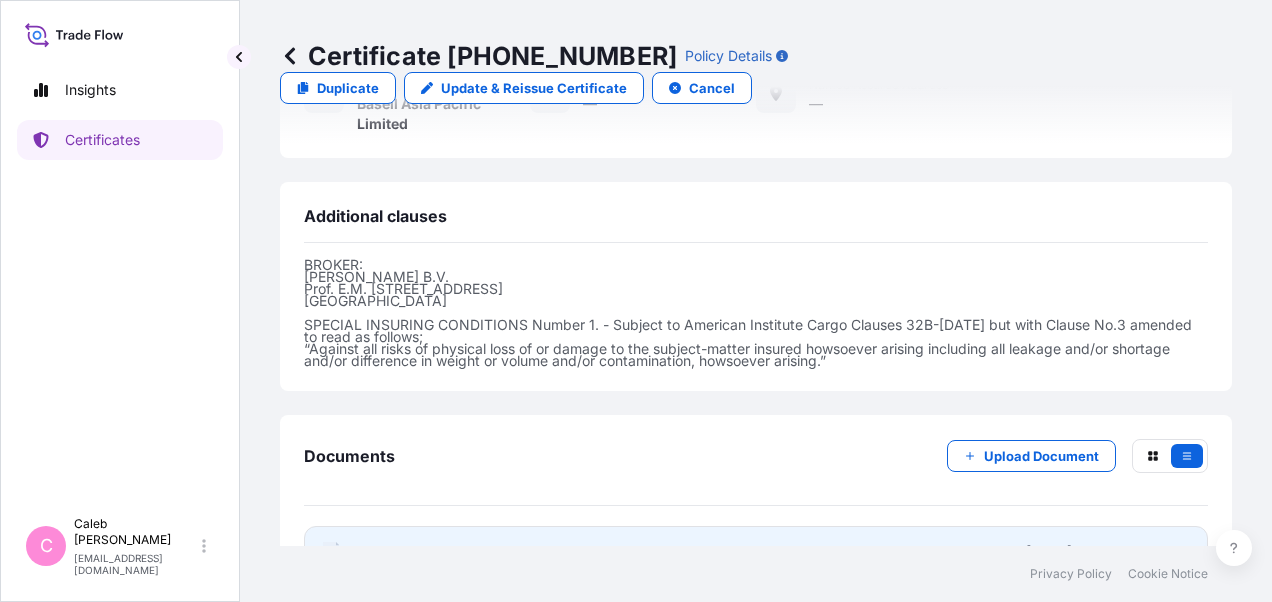 click on "Certificate" at bounding box center [393, 552] 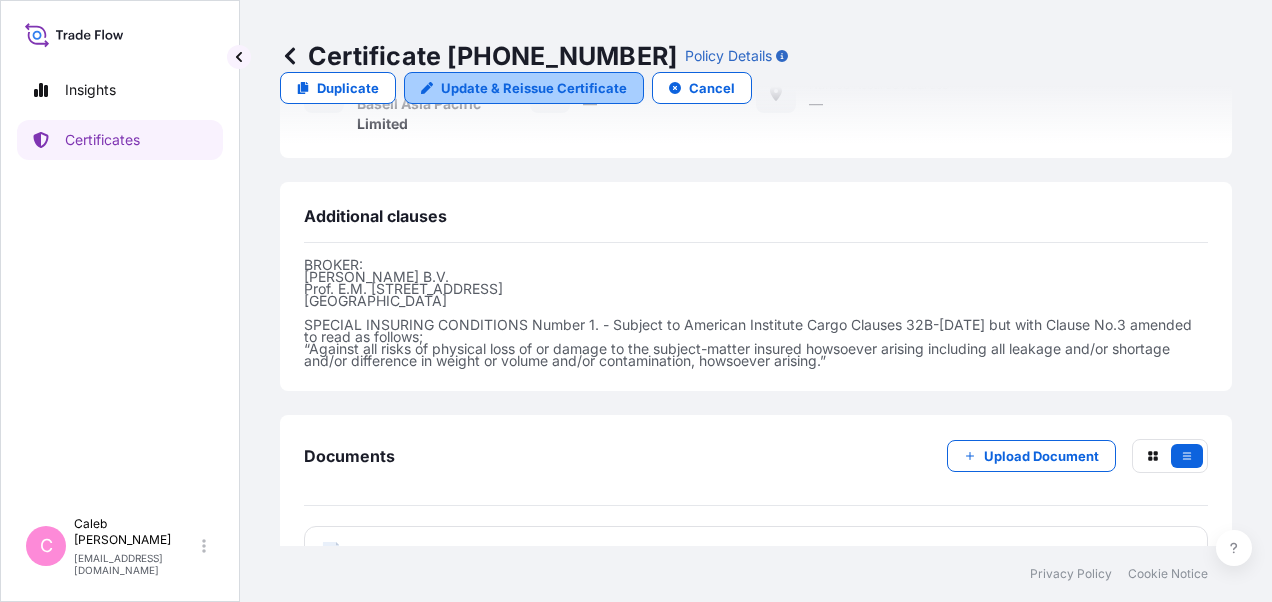 click on "Update & Reissue Certificate" at bounding box center (534, 88) 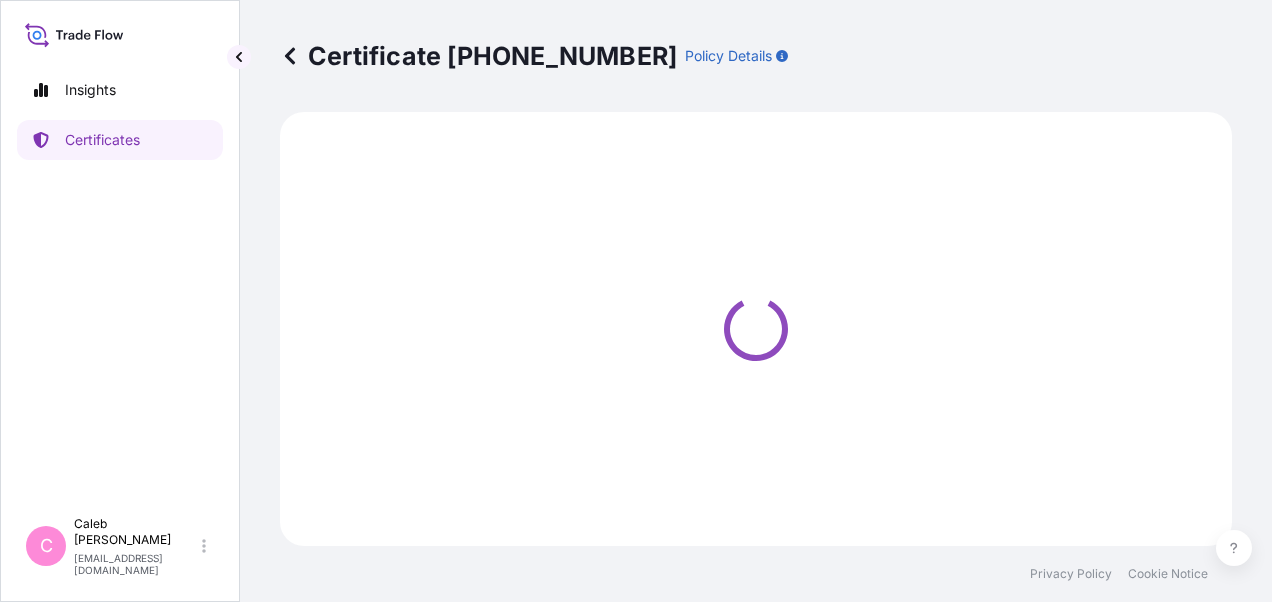 select on "Sea" 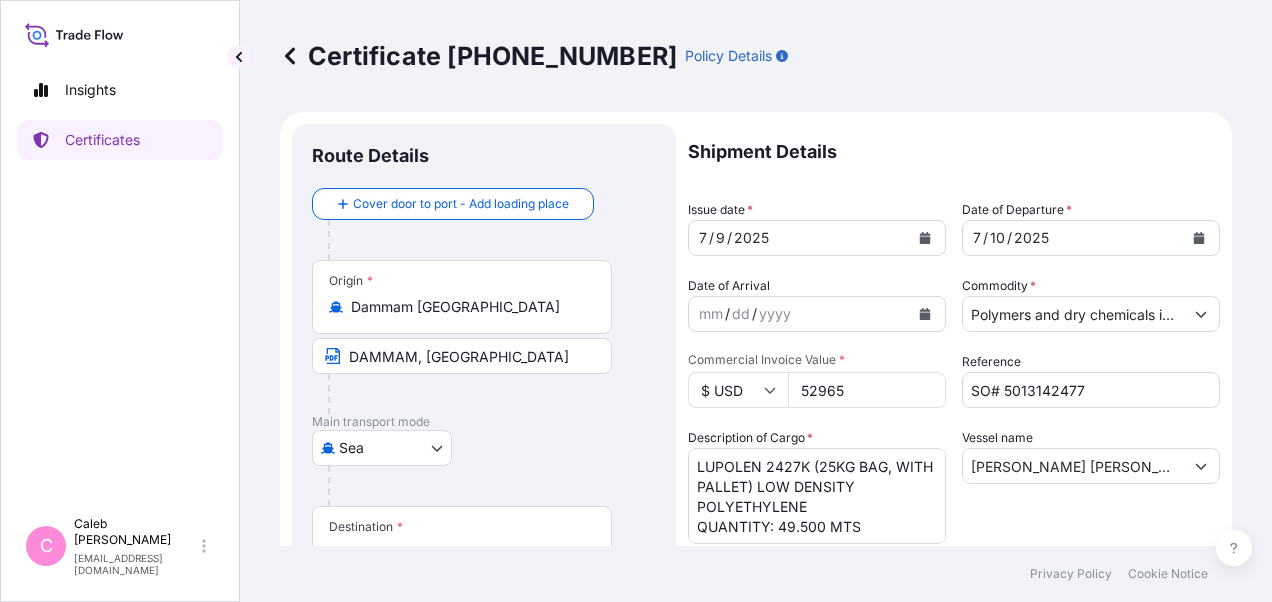 select on "32034" 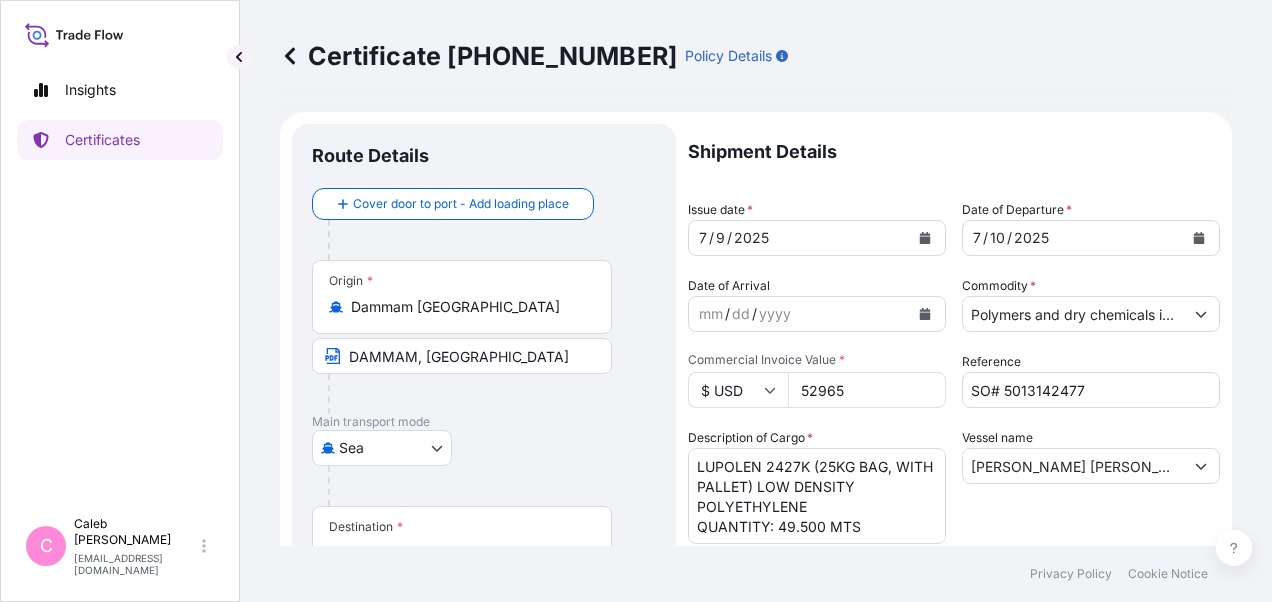 scroll, scrollTop: 200, scrollLeft: 0, axis: vertical 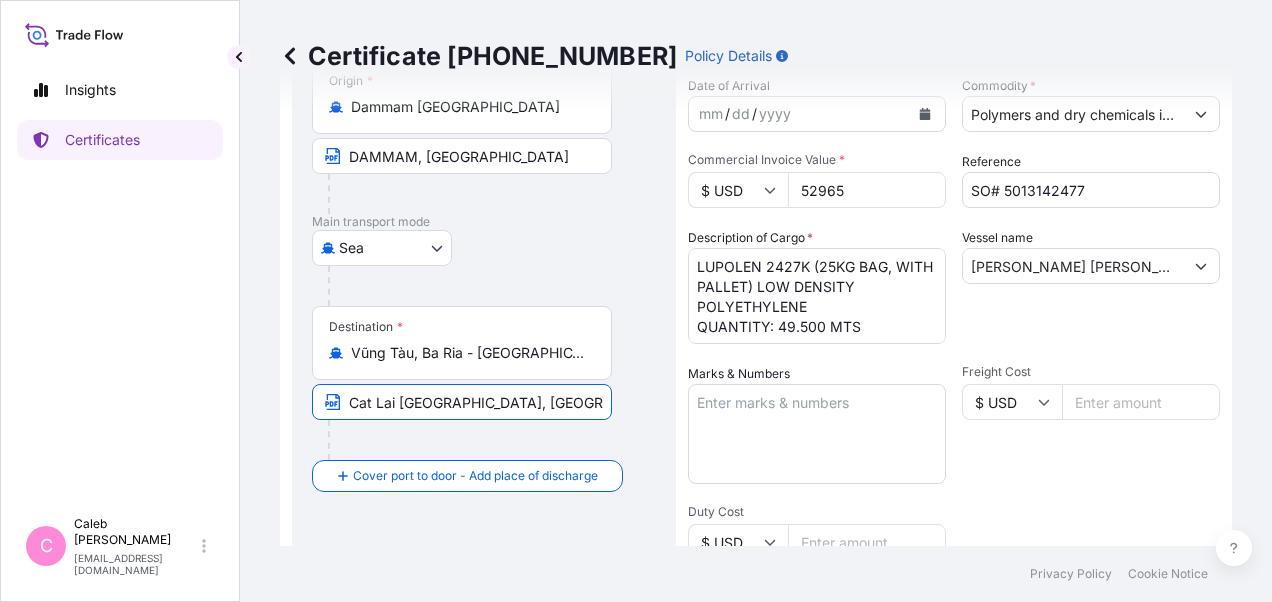 click on "Cat Lai [GEOGRAPHIC_DATA], [GEOGRAPHIC_DATA] [GEOGRAPHIC_DATA]: [GEOGRAPHIC_DATA], [GEOGRAPHIC_DATA], [GEOGRAPHIC_DATA] [GEOGRAPHIC_DATA] Port In [GEOGRAPHIC_DATA]" at bounding box center (462, 402) 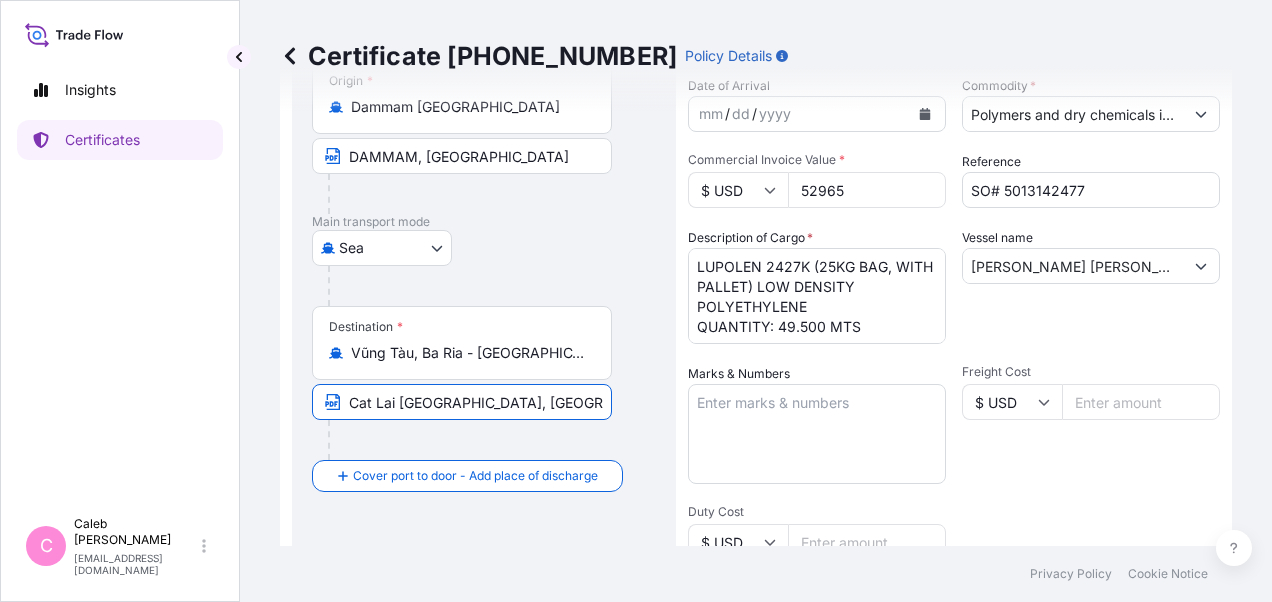 click on "Cat Lai [GEOGRAPHIC_DATA], [GEOGRAPHIC_DATA] [GEOGRAPHIC_DATA]: [GEOGRAPHIC_DATA], [GEOGRAPHIC_DATA], [GEOGRAPHIC_DATA] [GEOGRAPHIC_DATA] Port In [GEOGRAPHIC_DATA]" at bounding box center [462, 402] 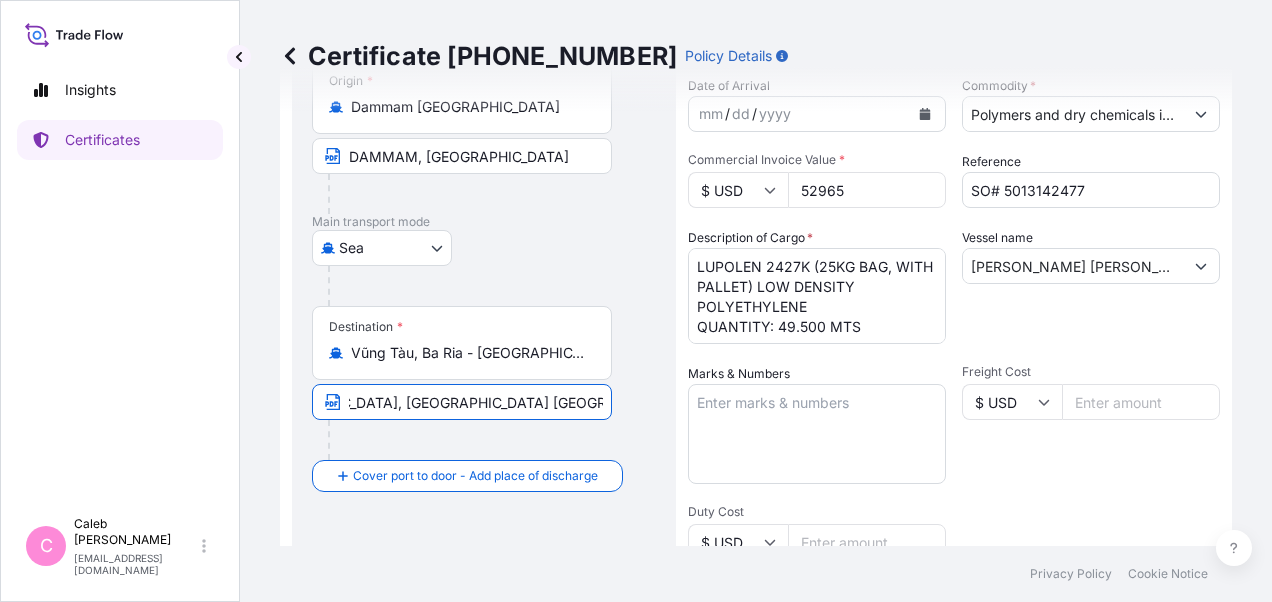 scroll, scrollTop: 0, scrollLeft: 160, axis: horizontal 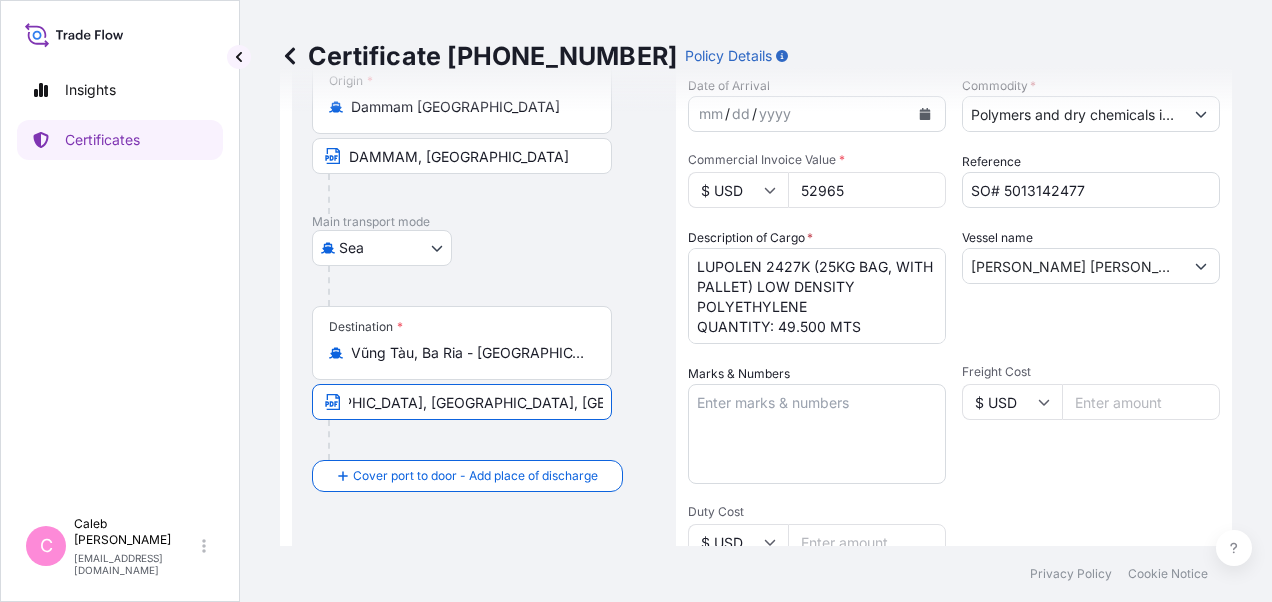 drag, startPoint x: 580, startPoint y: 398, endPoint x: 635, endPoint y: 402, distance: 55.145264 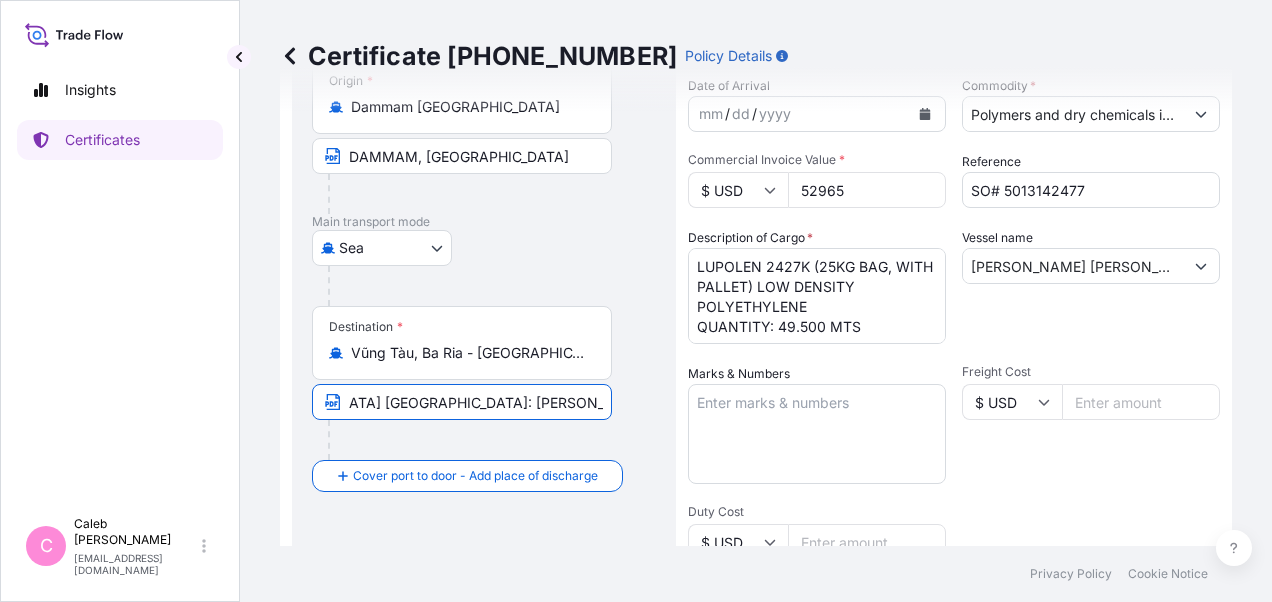 scroll, scrollTop: 0, scrollLeft: 355, axis: horizontal 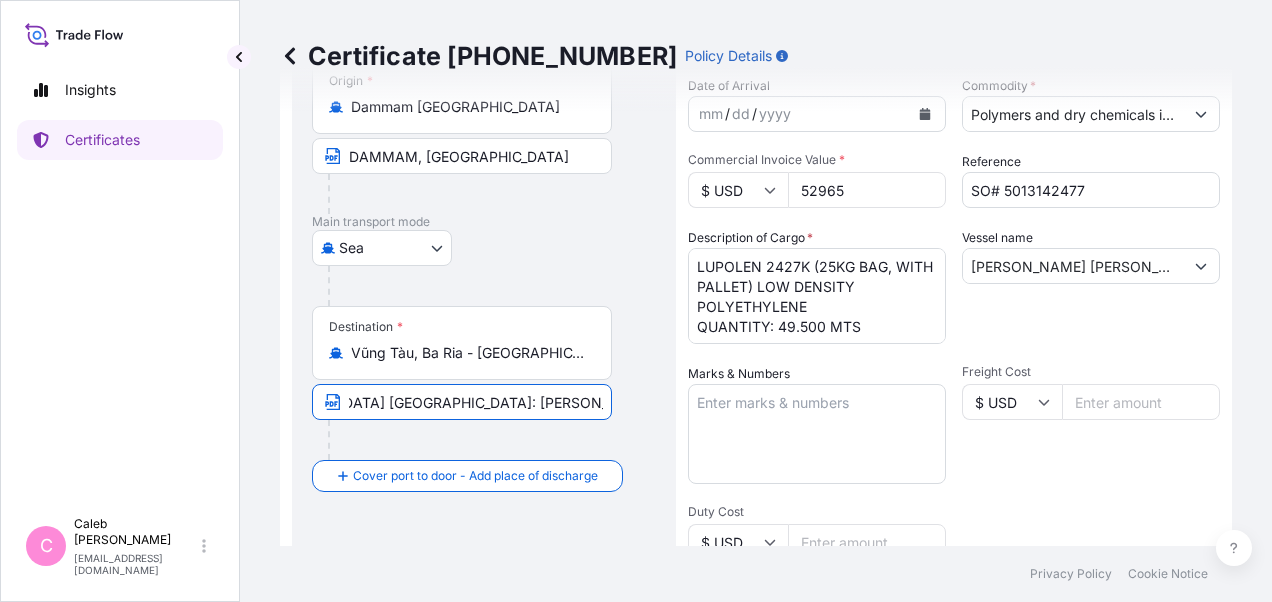 type on "Cat Lai Port In [GEOGRAPHIC_DATA], [GEOGRAPHIC_DATA] [GEOGRAPHIC_DATA]: [PERSON_NAME], [GEOGRAPHIC_DATA], [GEOGRAPHIC_DATA]" 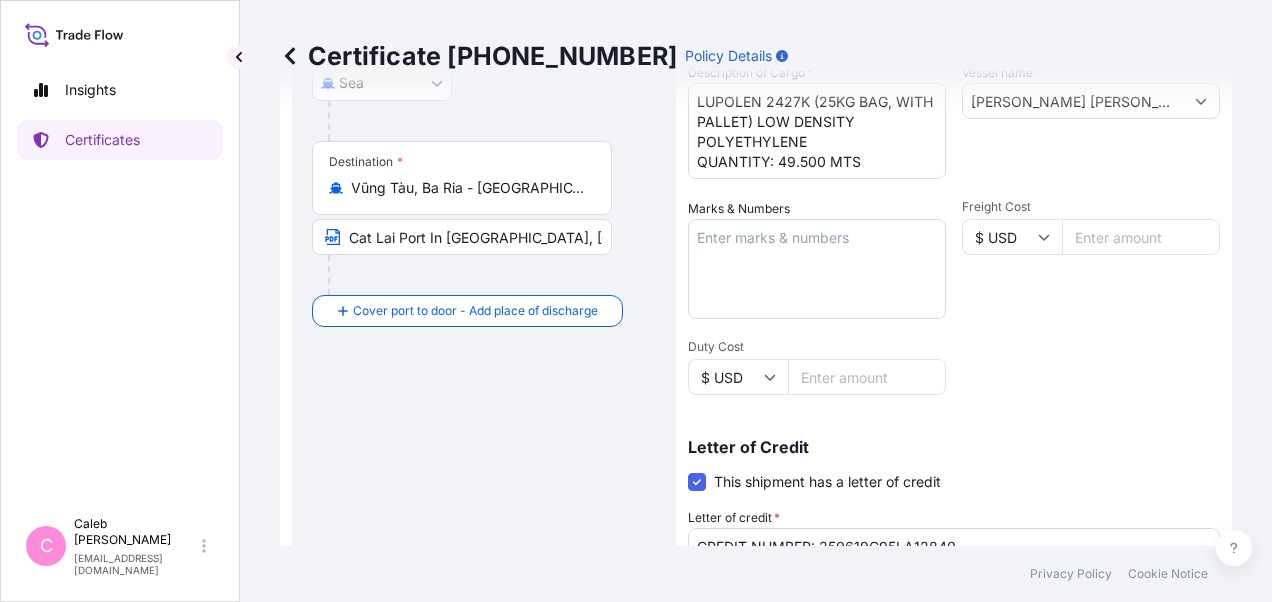 scroll, scrollTop: 500, scrollLeft: 0, axis: vertical 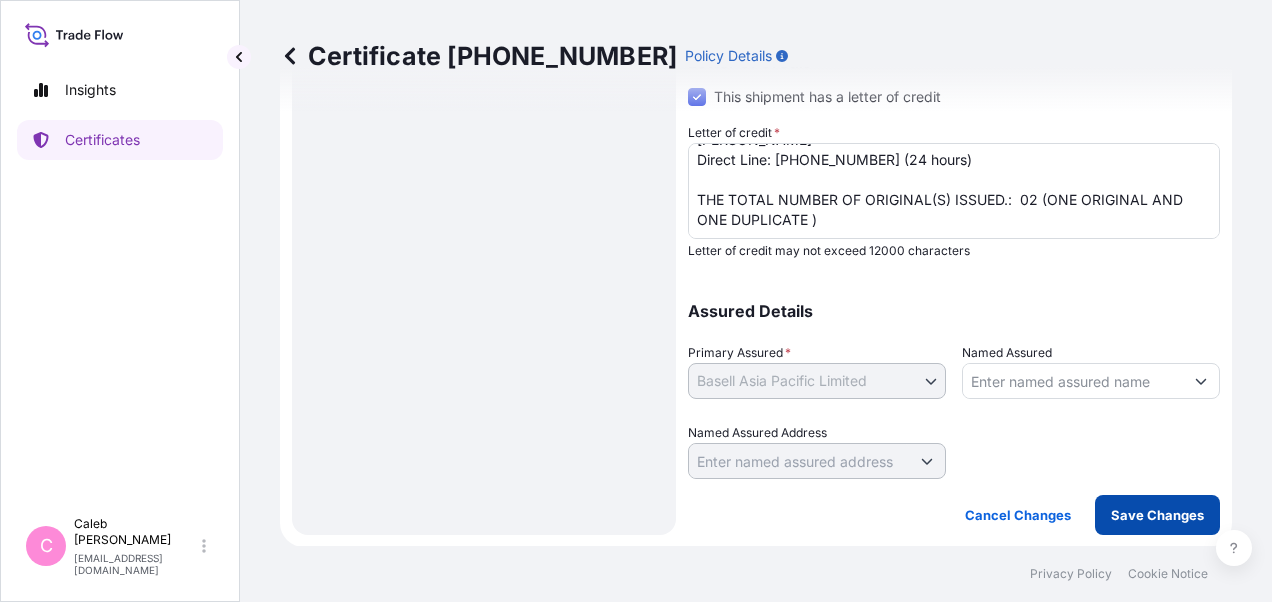 click on "Save Changes" at bounding box center (1157, 515) 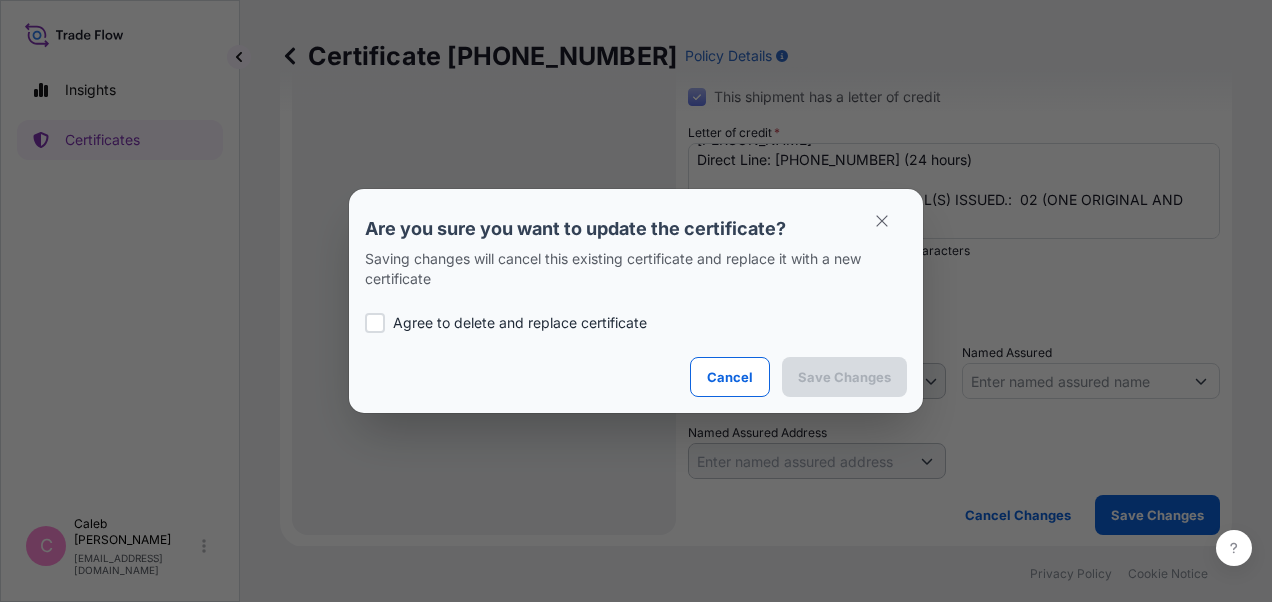 click at bounding box center [375, 323] 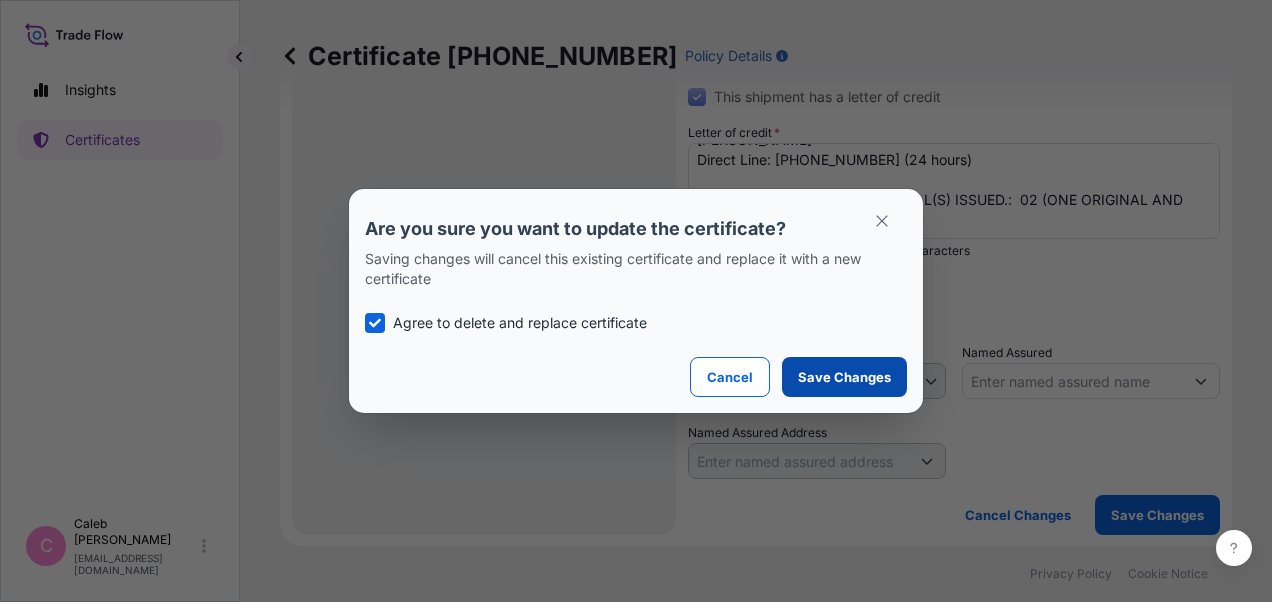 click on "Save Changes" at bounding box center [844, 377] 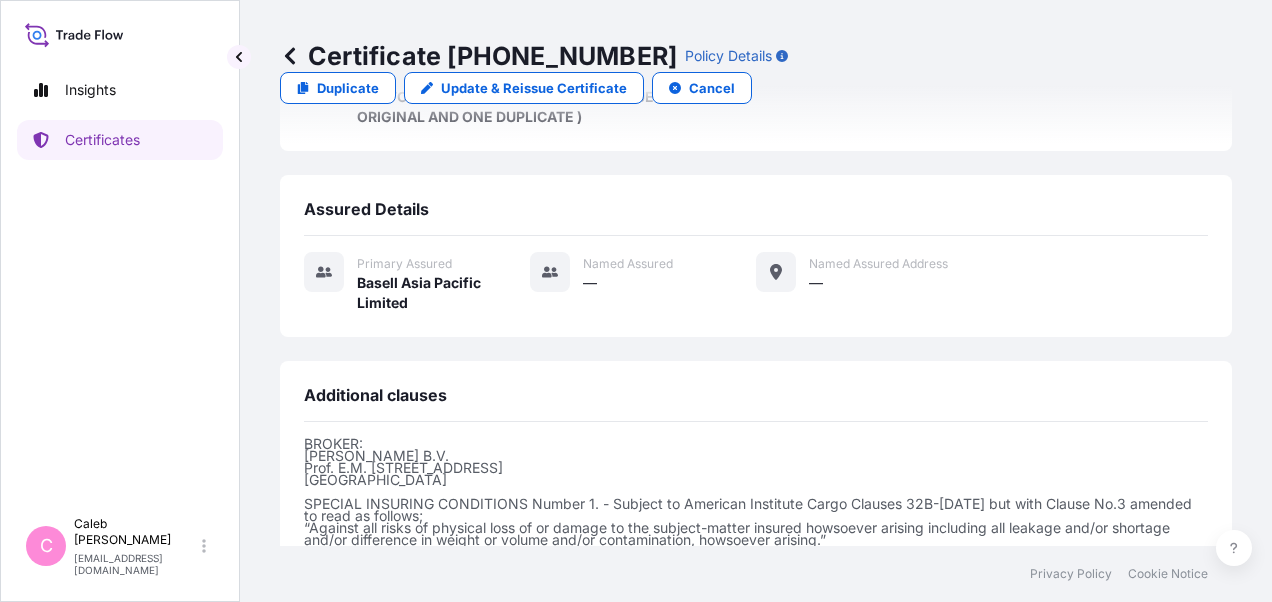 scroll, scrollTop: 994, scrollLeft: 0, axis: vertical 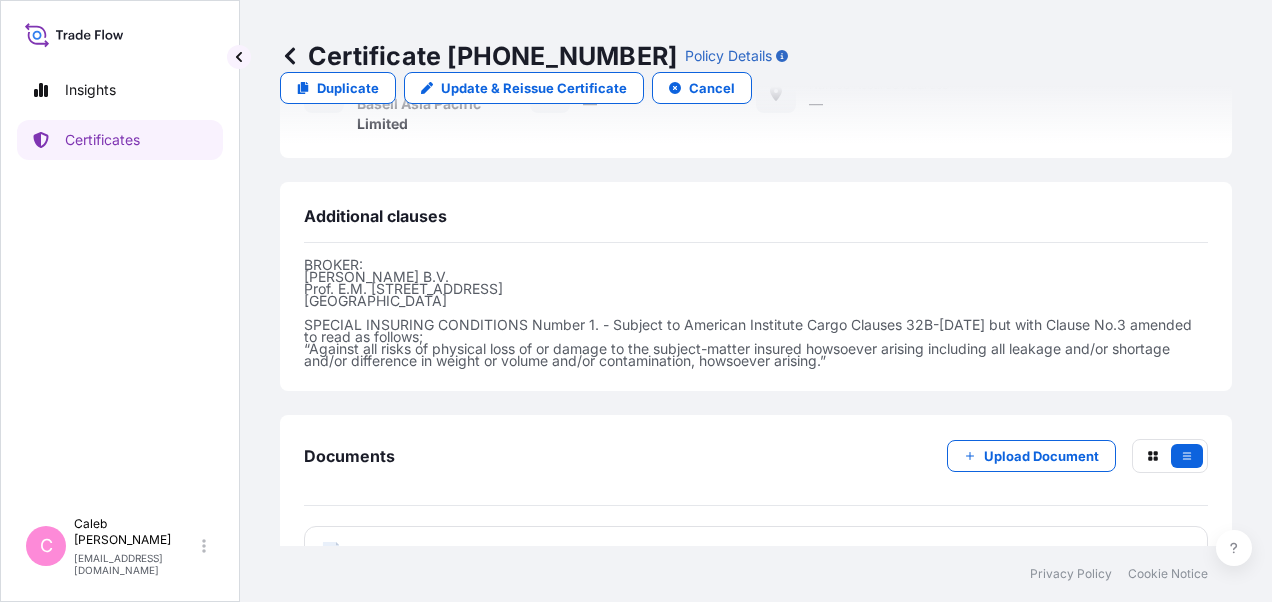 click on "Certificate" at bounding box center (393, 552) 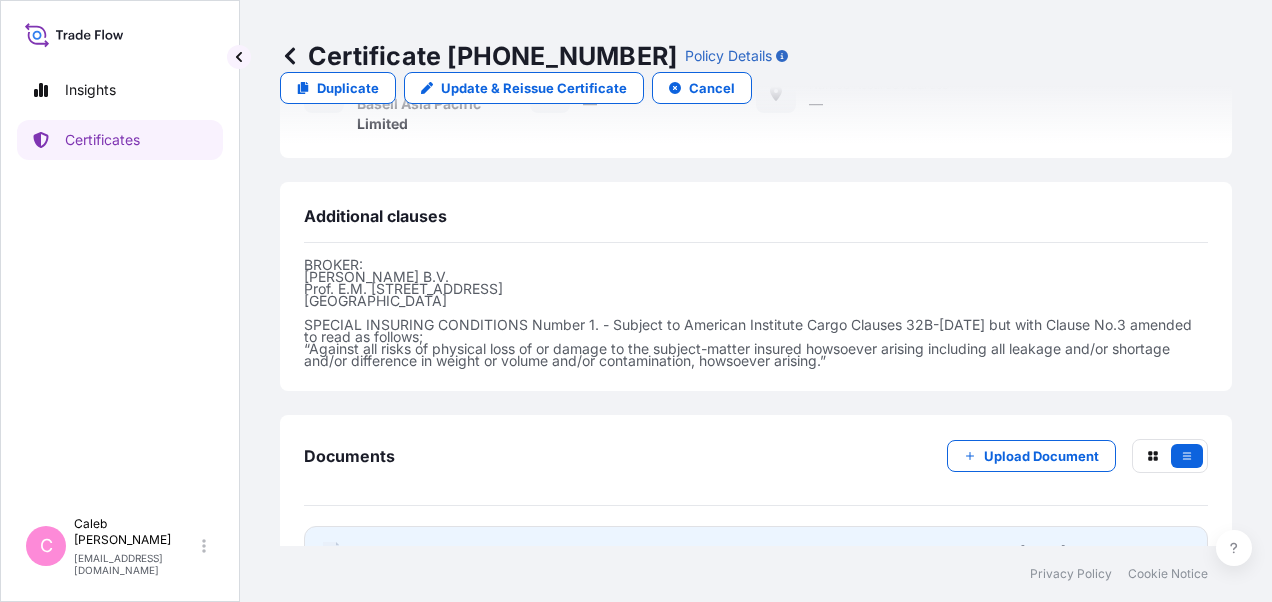 click on "Certificate" at bounding box center [393, 552] 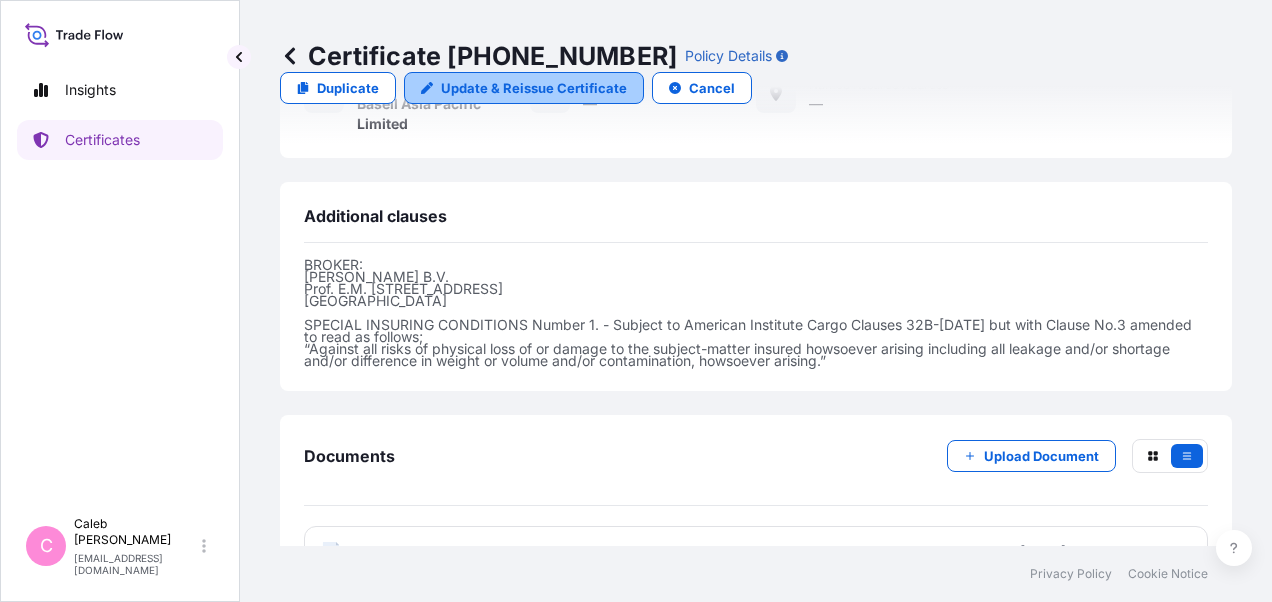 click on "Update & Reissue Certificate" at bounding box center [534, 88] 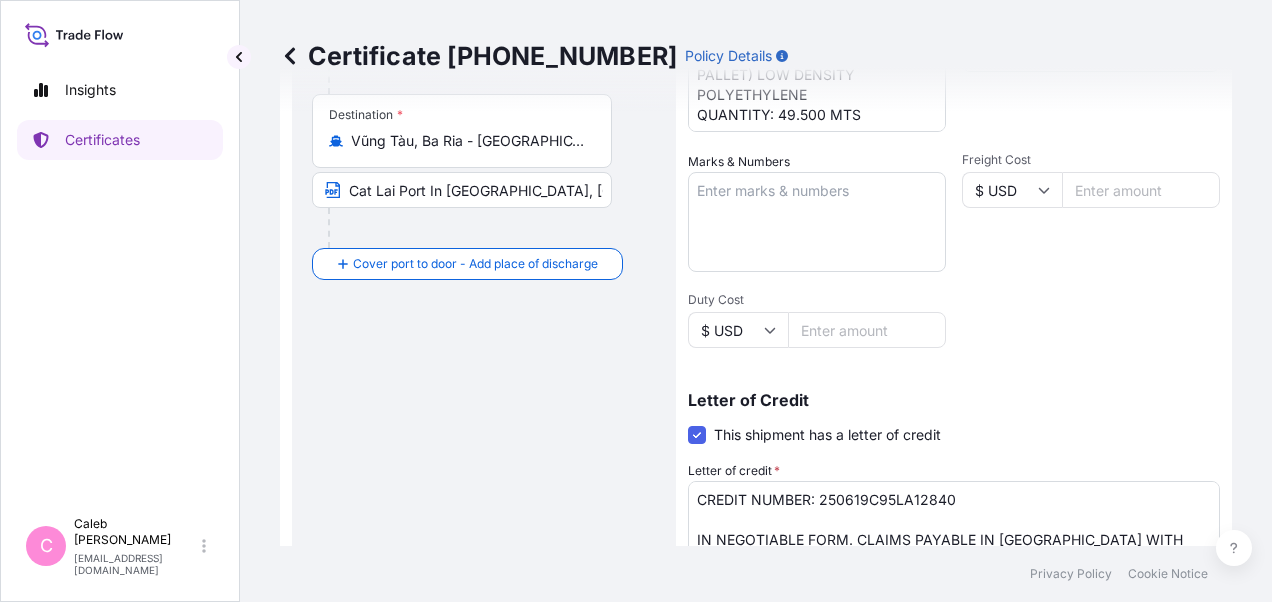 scroll, scrollTop: 650, scrollLeft: 0, axis: vertical 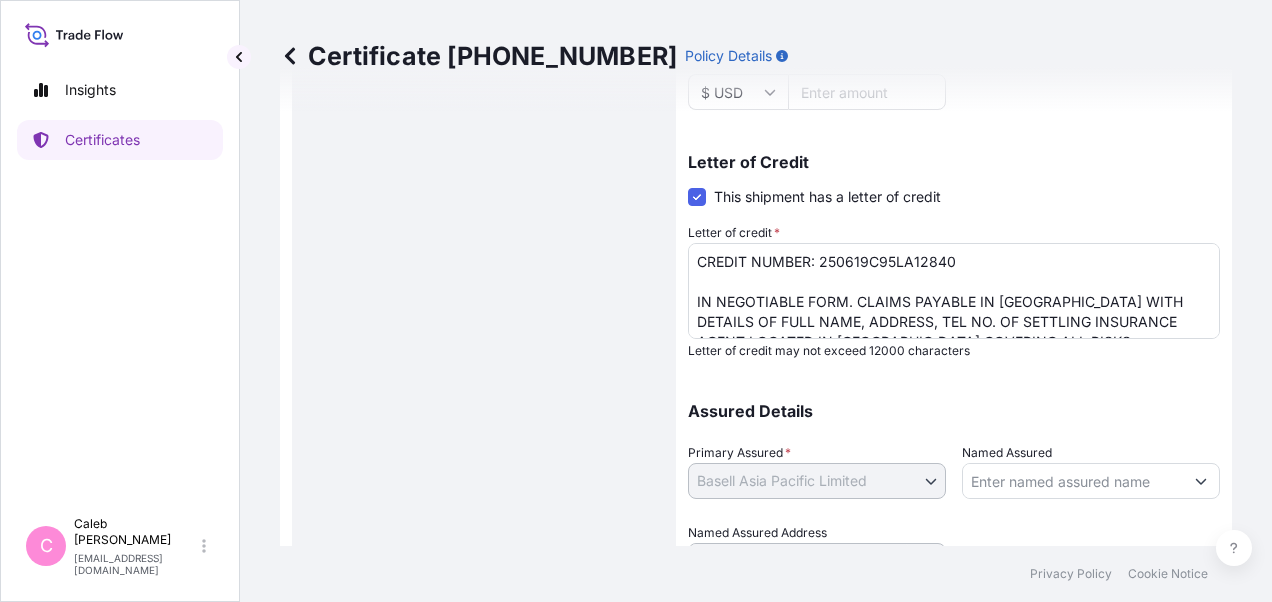 click on "CREDIT NUMBER: 250619C95LA12840
IN NEGOTIABLE FORM. CLAIMS PAYABLE IN [GEOGRAPHIC_DATA] WITH DETAILS OF FULL NAME, ADDRESS, TEL NO. OF SETTLING INSURANCE AGENT LOCATED IN [GEOGRAPHIC_DATA] COVERING ALL RISKS.
Baoviet Insurance
[STREET_ADDRESS][PERSON_NAME][PERSON_NAME][PERSON_NAME][PERSON_NAME]
Direct Line: [PHONE_NUMBER] (24 hours)
THE TOTAL NUMBER OF ORIGINAL(S) ISSUED.:  02 (ONE ORIGINAL AND ONE DUPLICATE )" at bounding box center [954, 291] 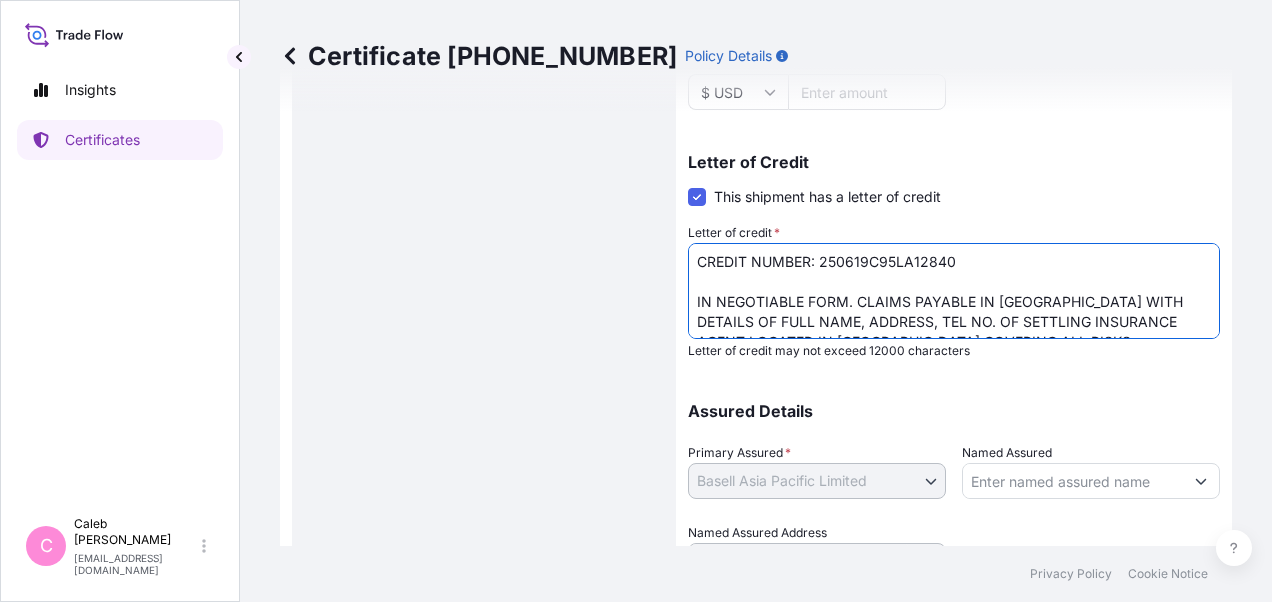 drag, startPoint x: 962, startPoint y: 261, endPoint x: 681, endPoint y: 254, distance: 281.0872 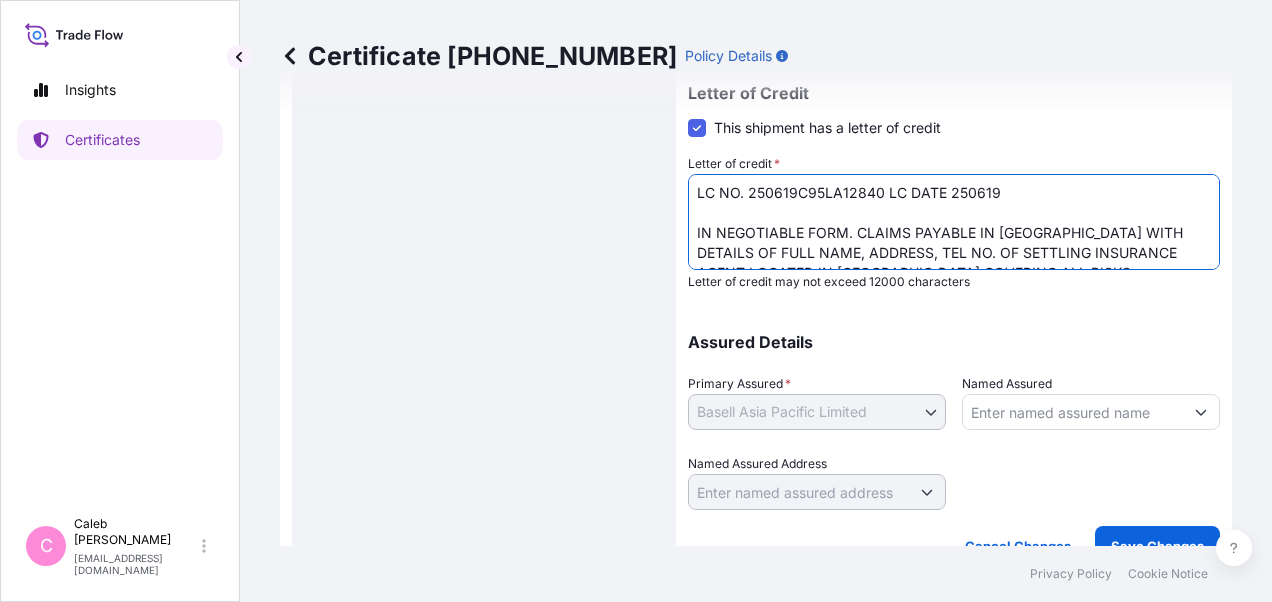 scroll, scrollTop: 750, scrollLeft: 0, axis: vertical 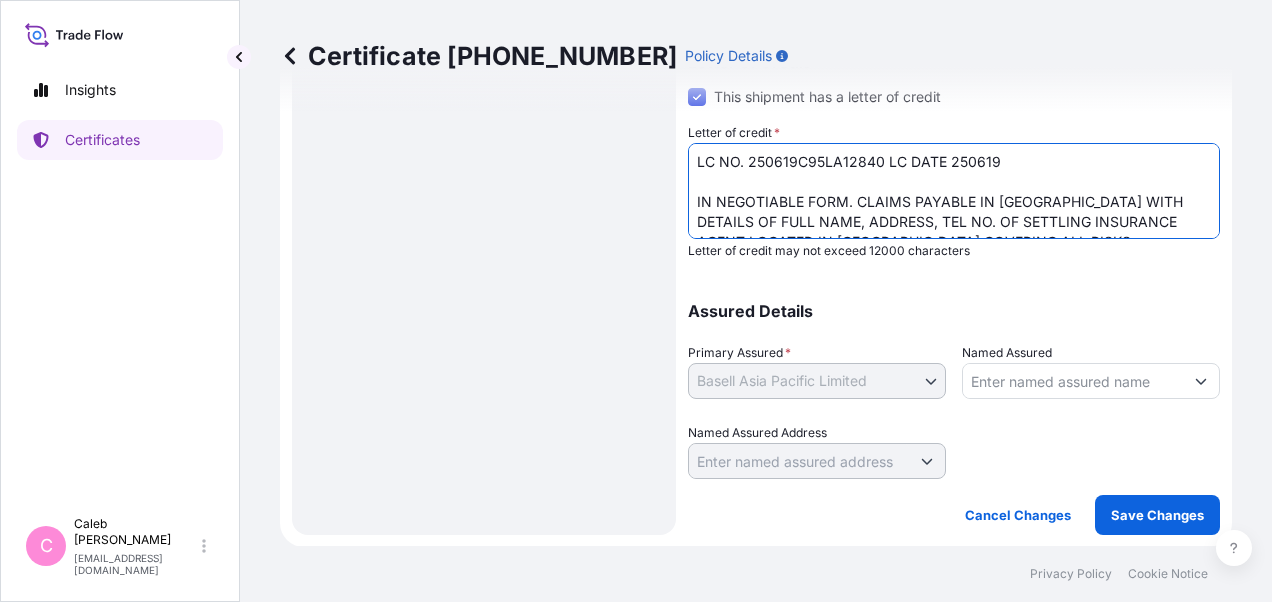 type on "LC NO. 250619C95LA12840 LC DATE 250619
IN NEGOTIABLE FORM. CLAIMS PAYABLE IN [GEOGRAPHIC_DATA] WITH DETAILS OF FULL NAME, ADDRESS, TEL NO. OF SETTLING INSURANCE AGENT LOCATED IN [GEOGRAPHIC_DATA] COVERING ALL RISKS.
Baoviet Insurance
[STREET_ADDRESS][PERSON_NAME][PERSON_NAME][PERSON_NAME][PERSON_NAME]
Direct Line: [PHONE_NUMBER] (24 hours)
THE TOTAL NUMBER OF ORIGINAL(S) ISSUED.:  02 (ONE ORIGINAL AND ONE DUPLICATE )" 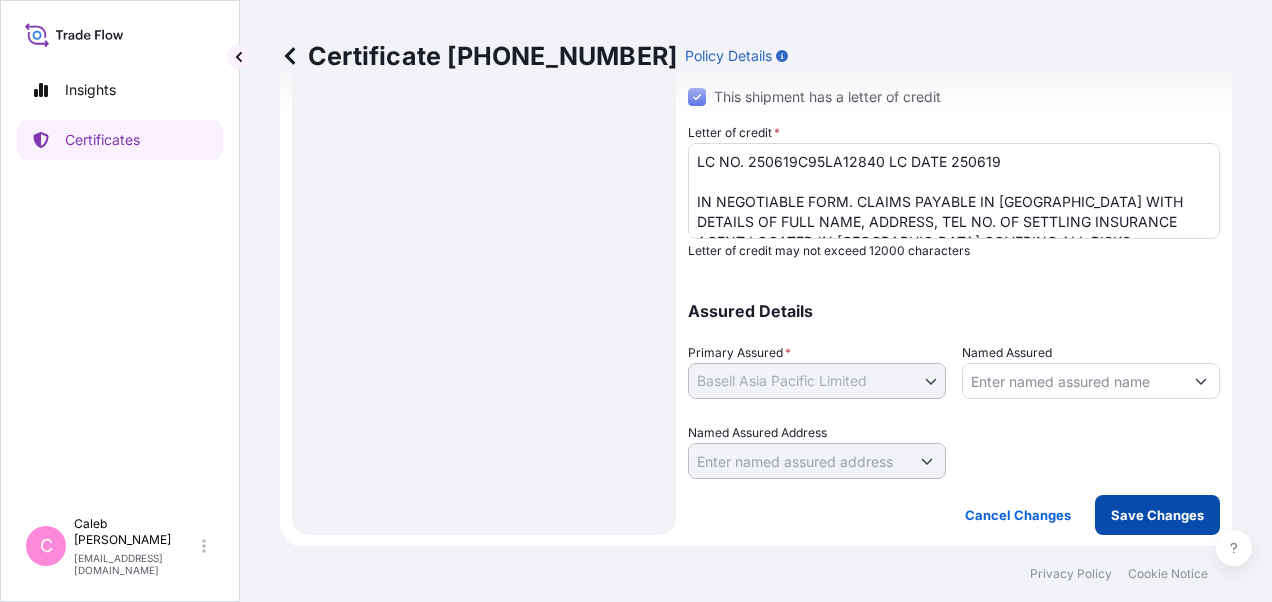 click on "Save Changes" at bounding box center [1157, 515] 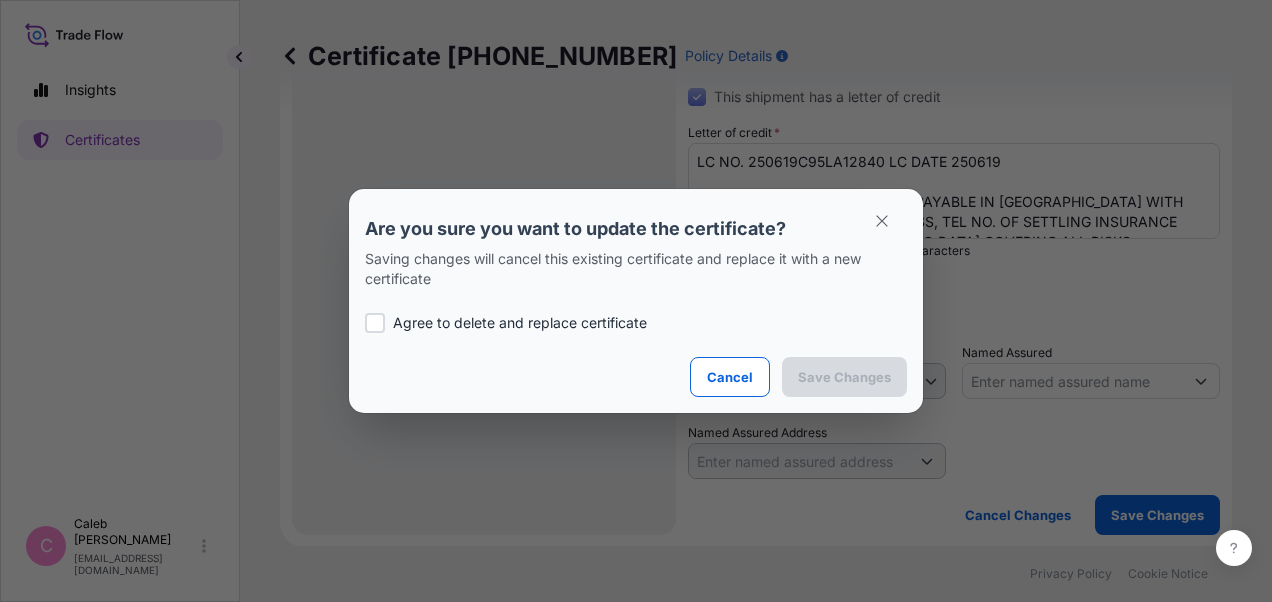 click at bounding box center (375, 323) 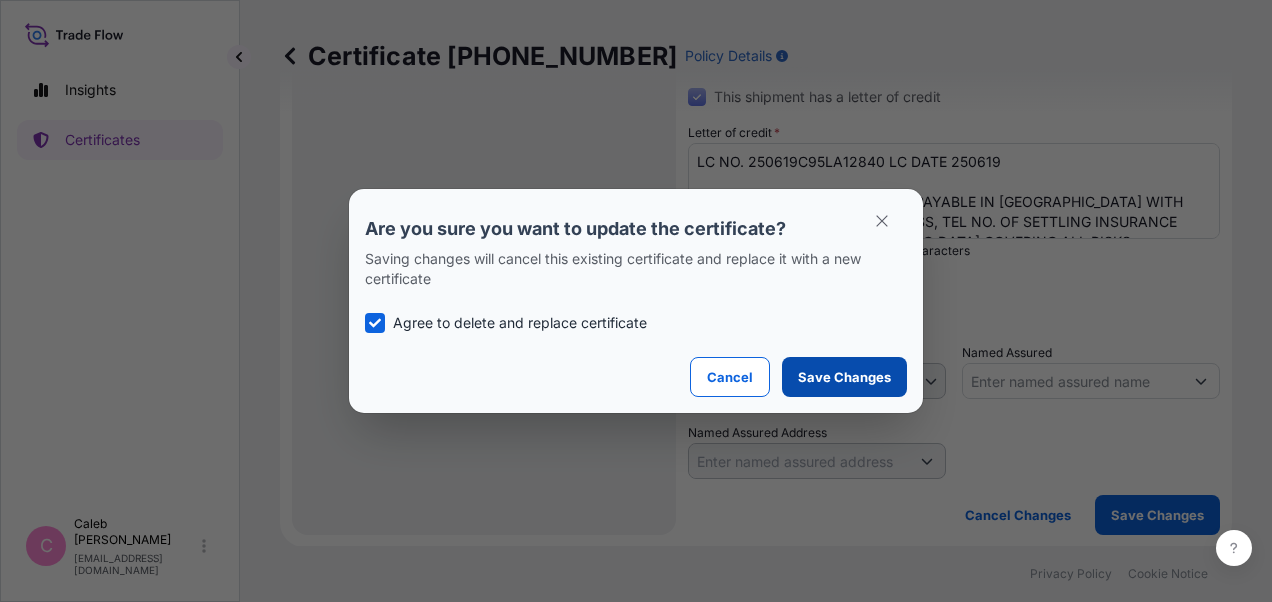 click on "Save Changes" at bounding box center (844, 377) 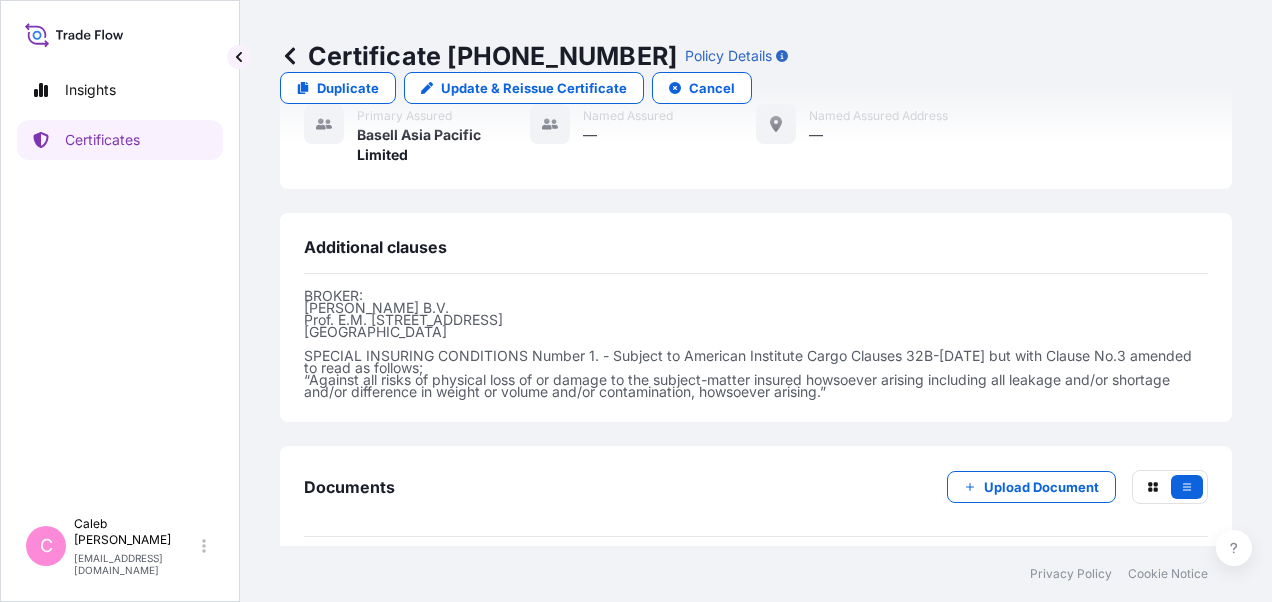 scroll, scrollTop: 994, scrollLeft: 0, axis: vertical 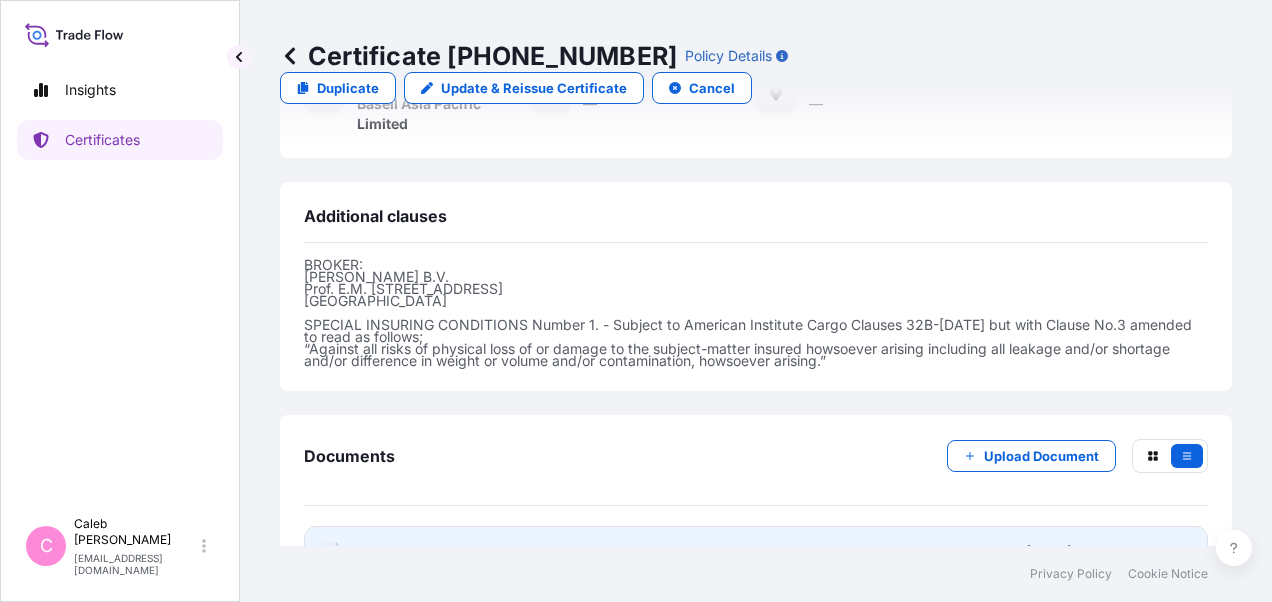 click on "PDF Certificate [DATE]T03:00:14.163574" at bounding box center (756, 552) 